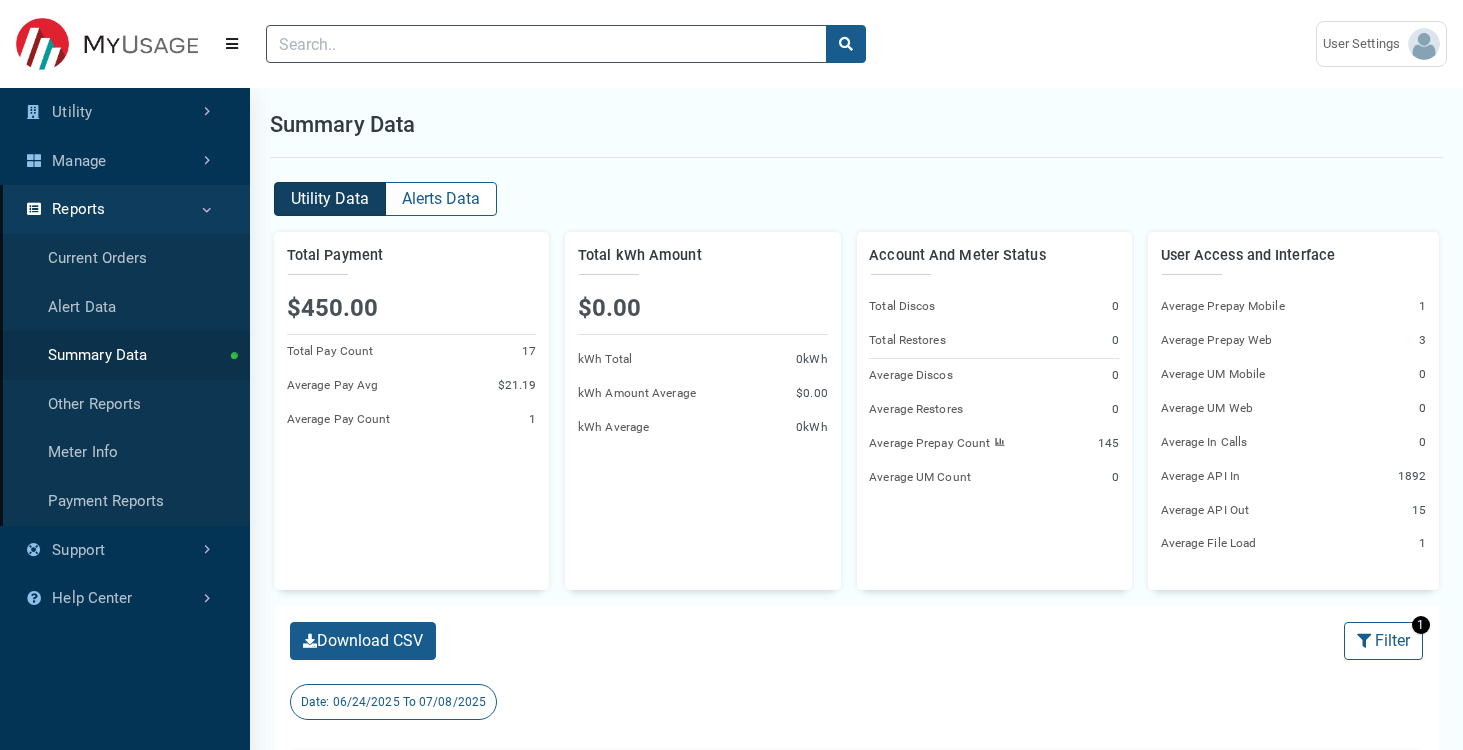 scroll, scrollTop: 860, scrollLeft: 0, axis: vertical 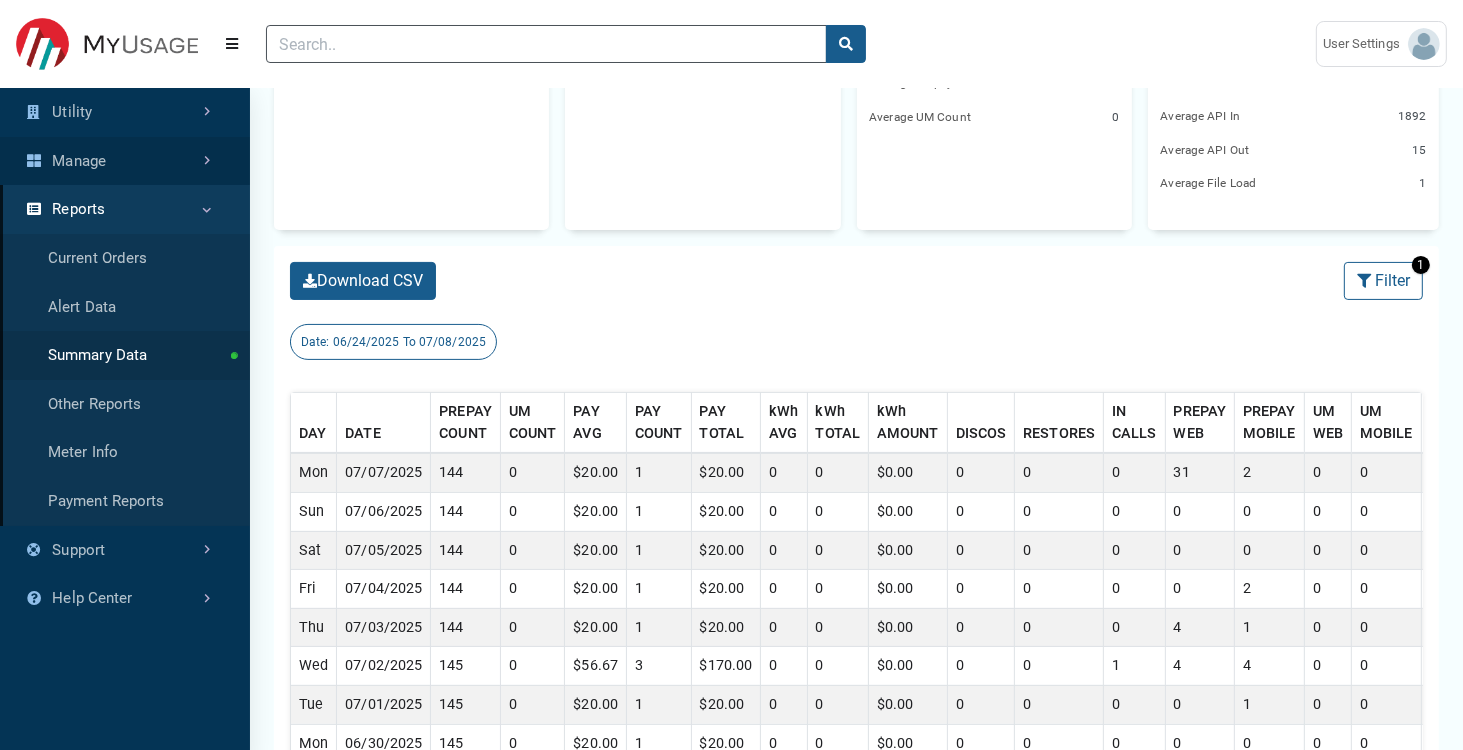 click on "Manage" at bounding box center [125, 161] 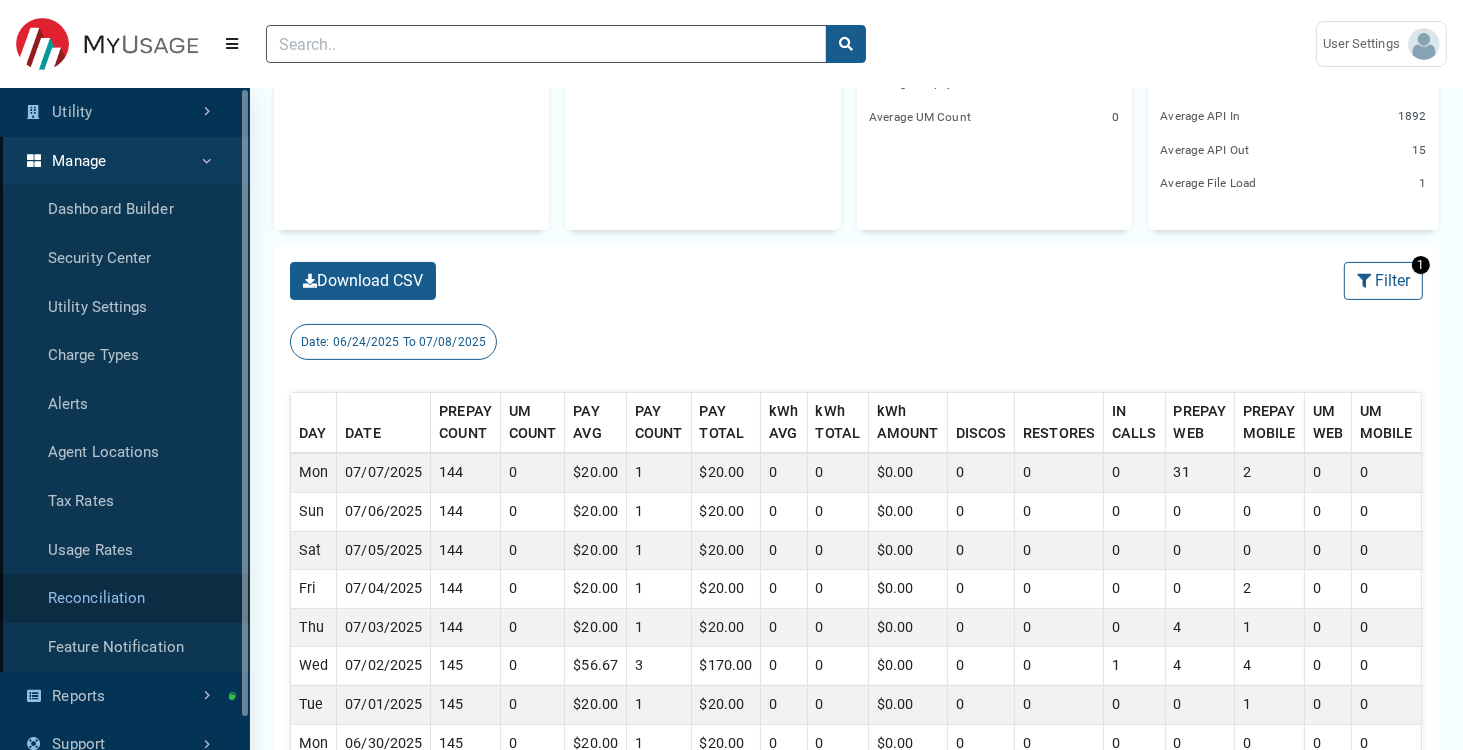 click on "Reconciliation" at bounding box center (125, 598) 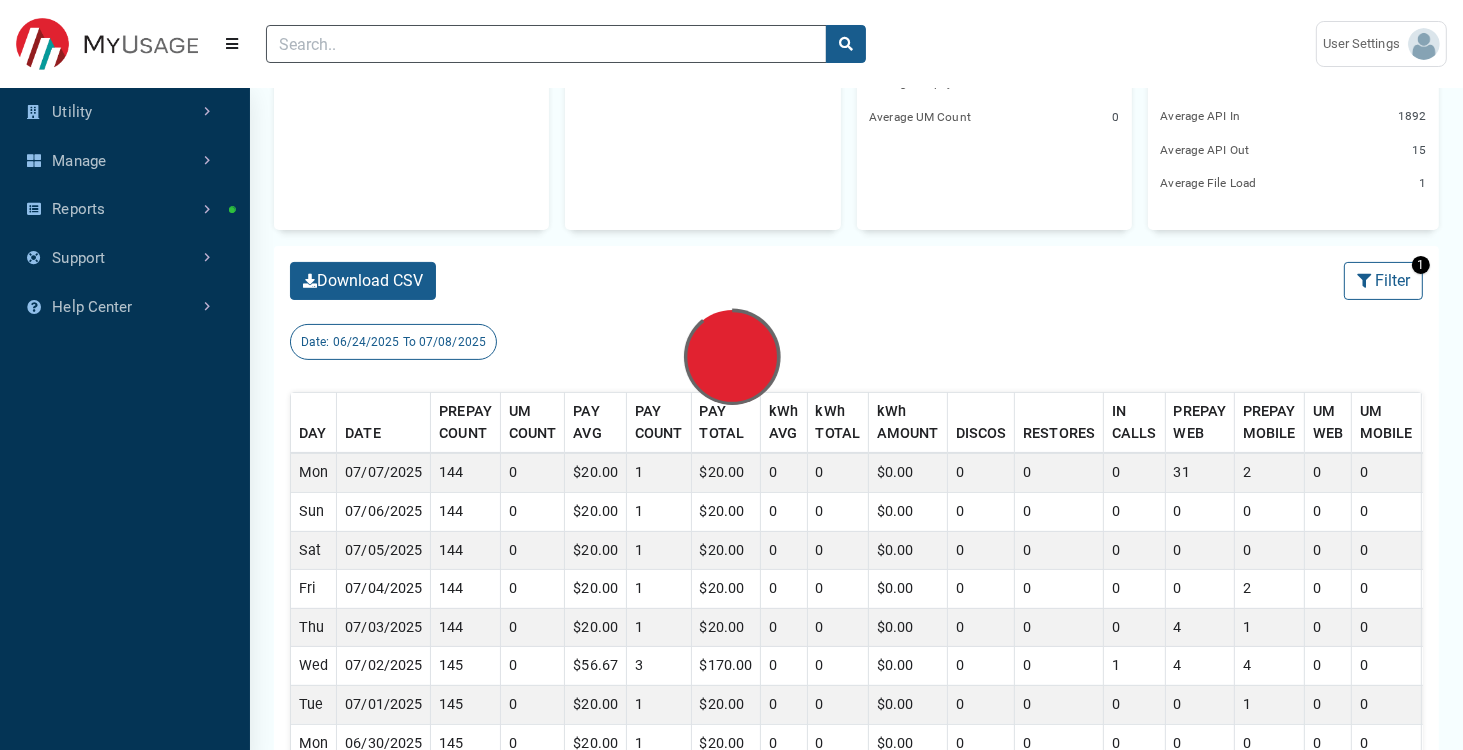 scroll, scrollTop: 0, scrollLeft: 0, axis: both 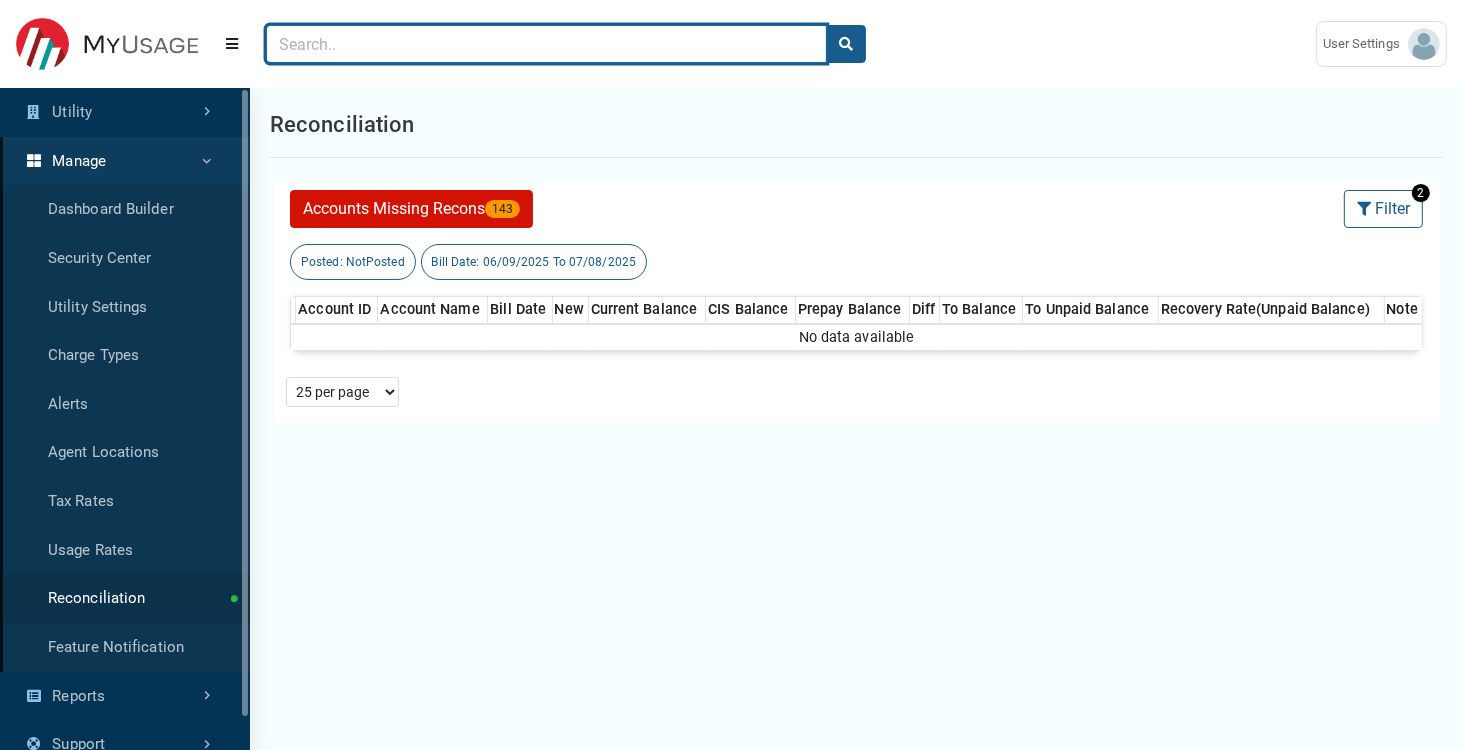 click at bounding box center (546, 44) 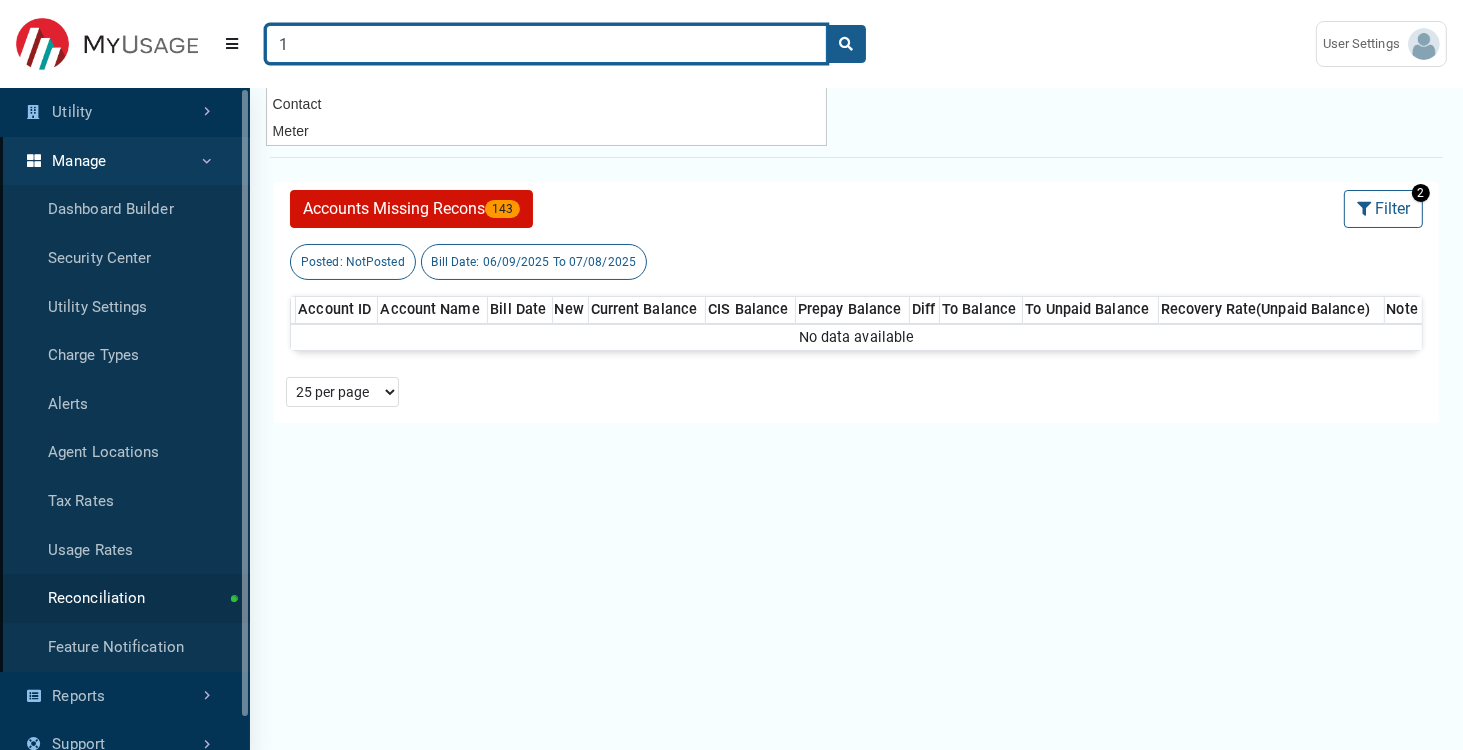 type on "1" 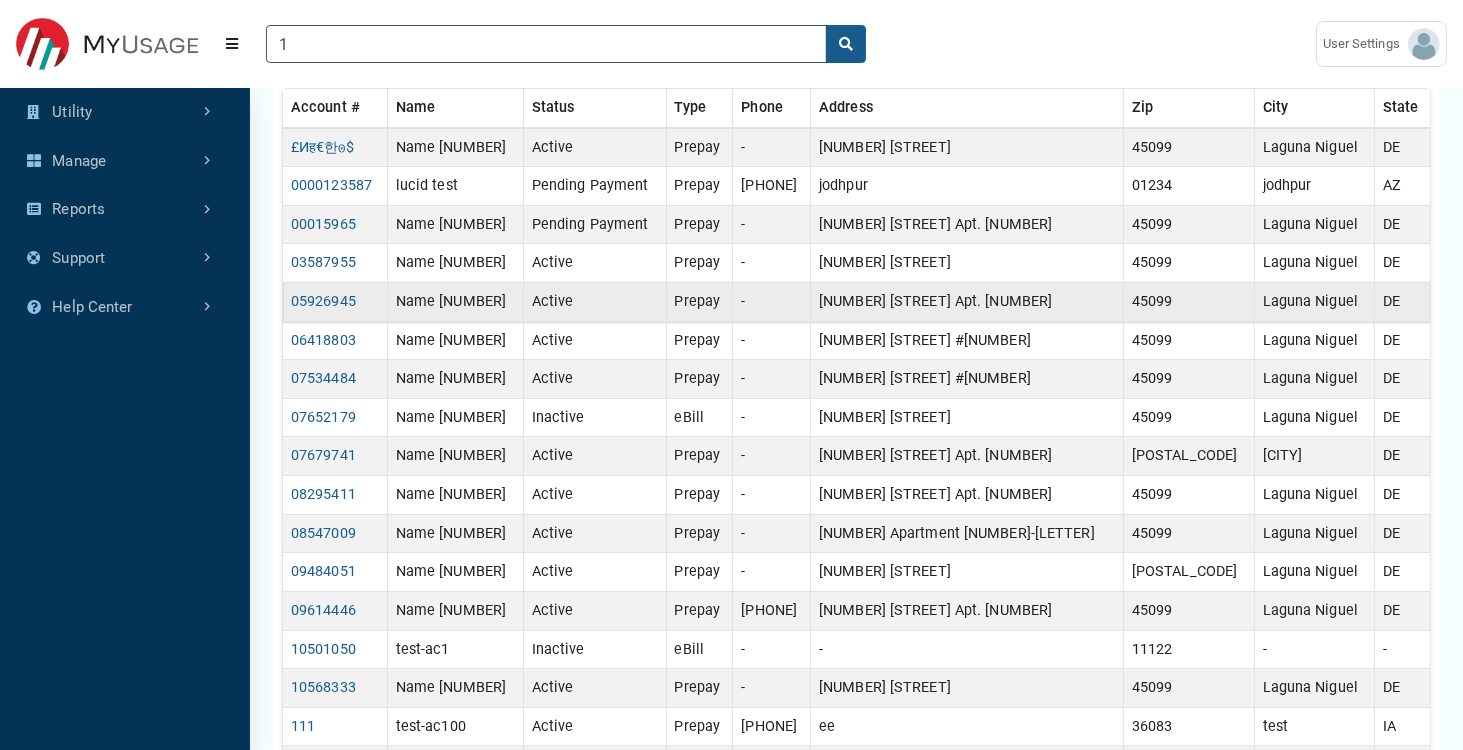scroll, scrollTop: 360, scrollLeft: 0, axis: vertical 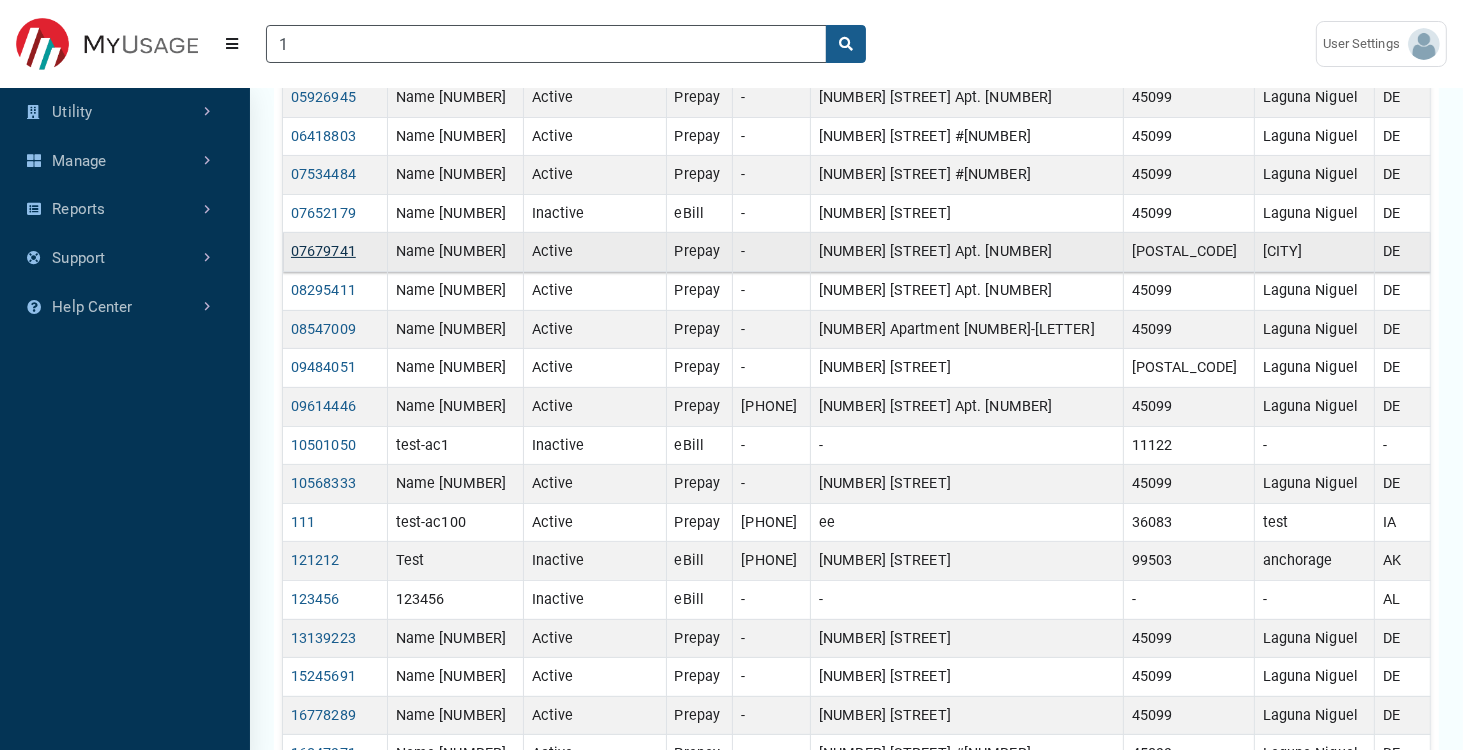 click on "07679741" at bounding box center (323, 251) 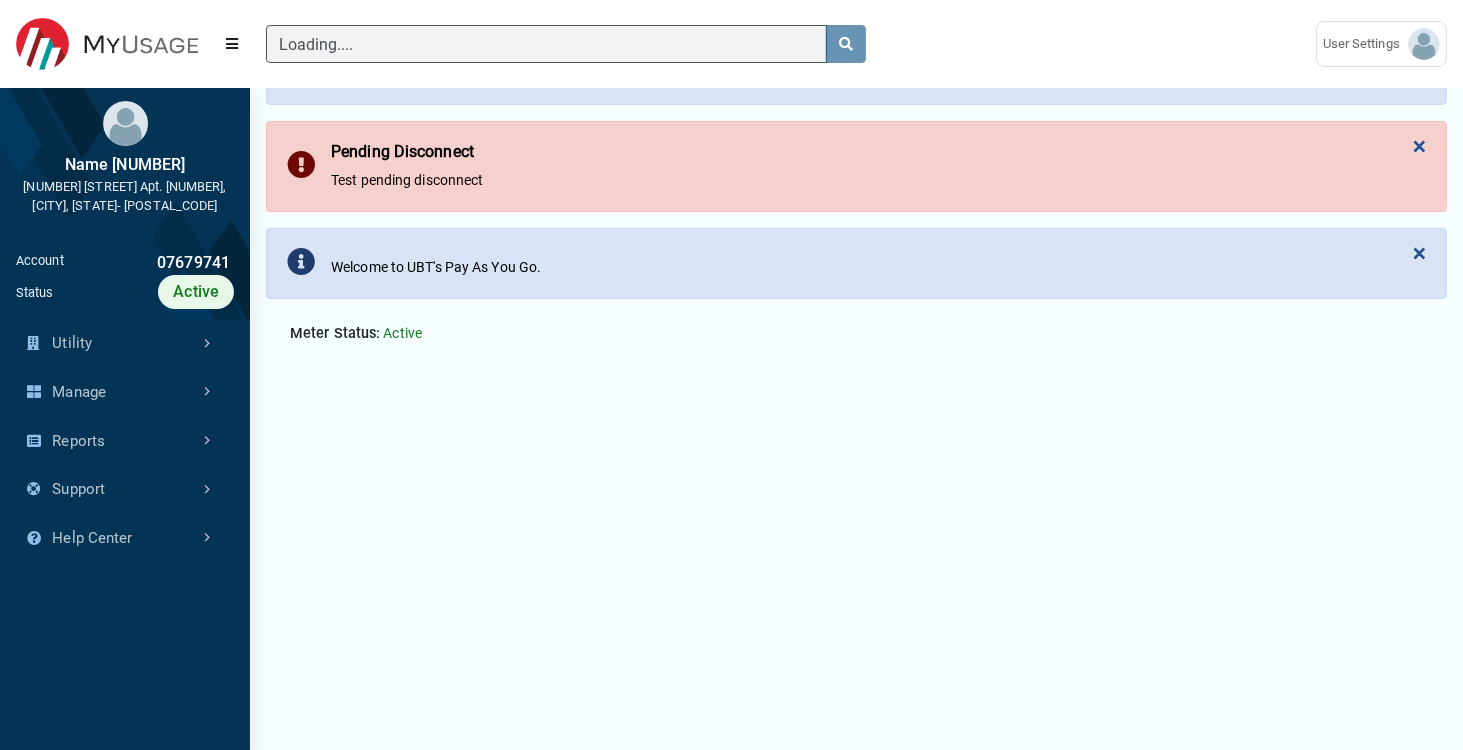 scroll, scrollTop: 0, scrollLeft: 0, axis: both 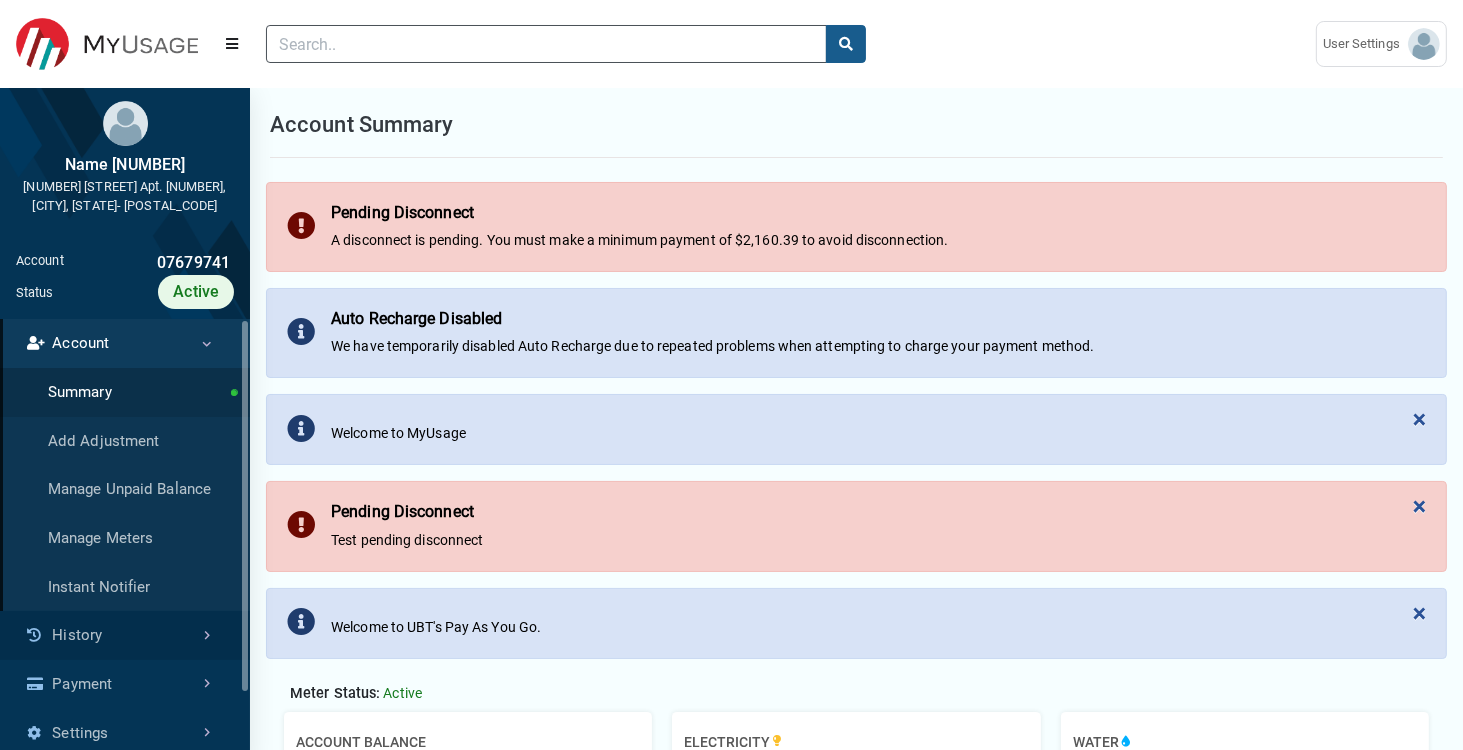 click on "History" at bounding box center (125, 635) 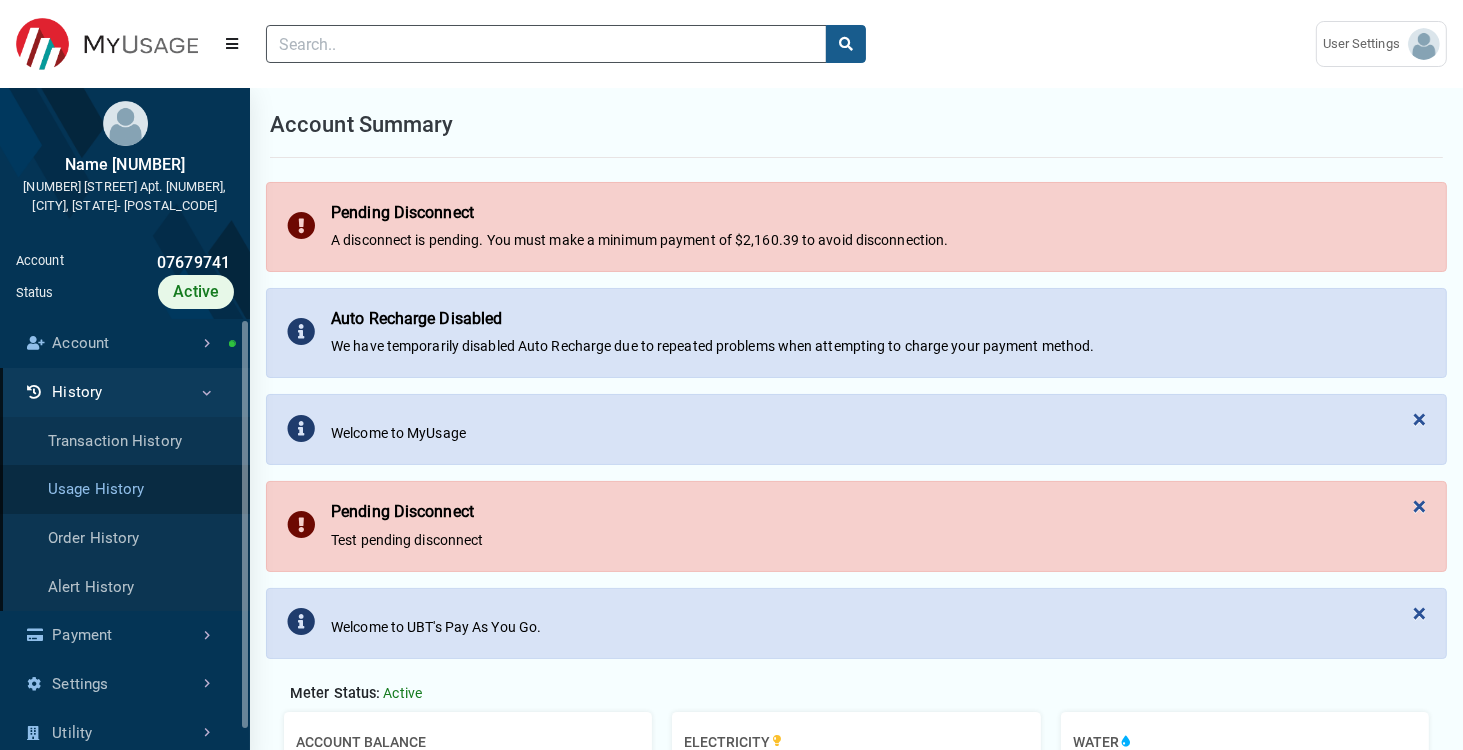 click on "Usage History" at bounding box center [125, 489] 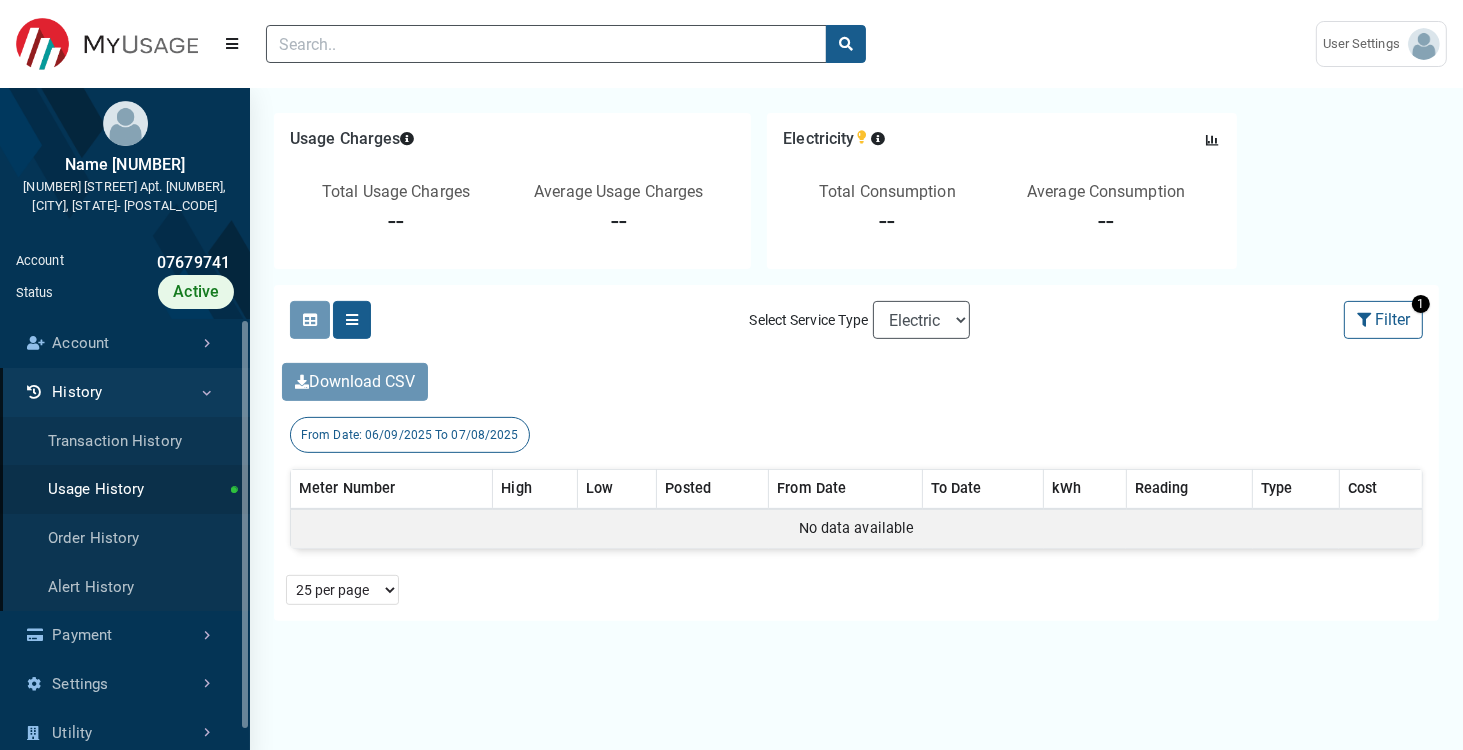 scroll, scrollTop: 720, scrollLeft: 0, axis: vertical 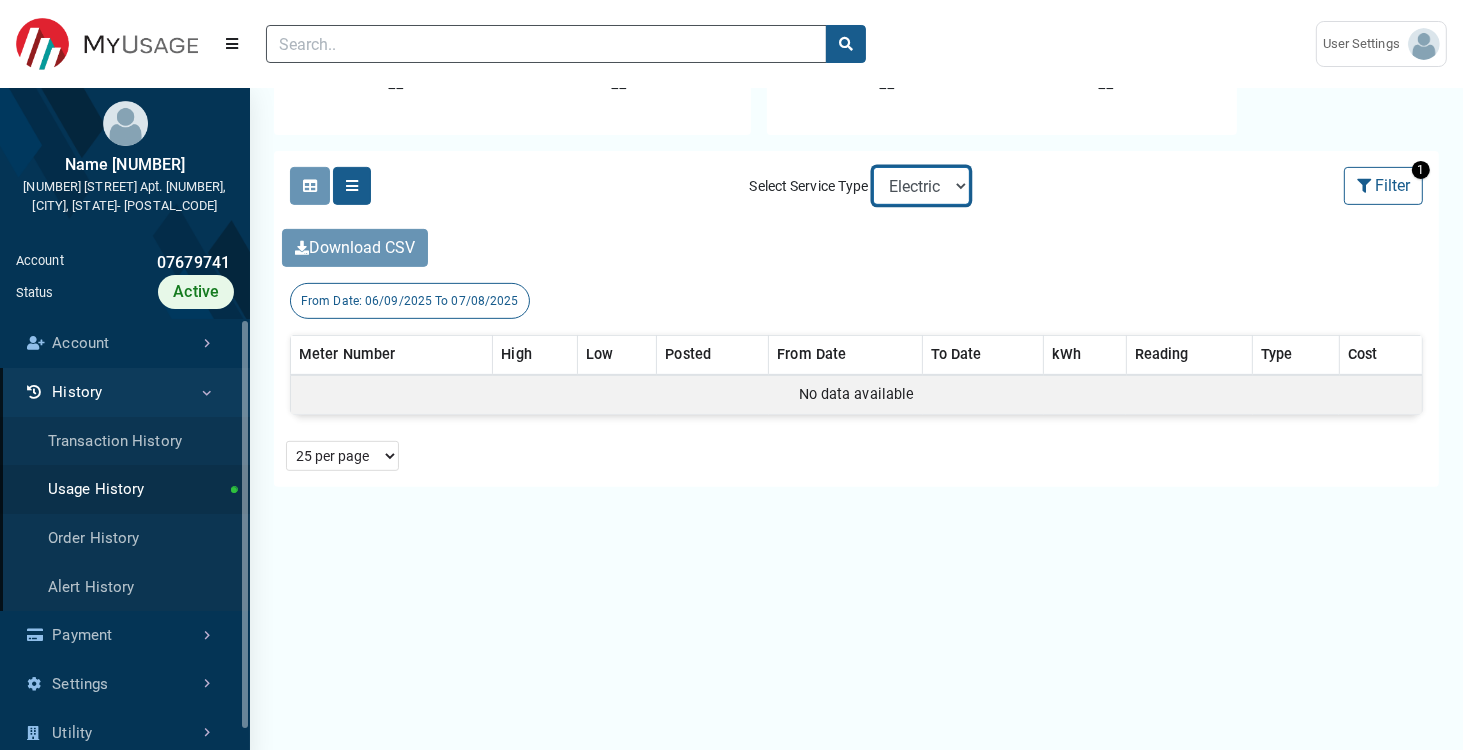 drag, startPoint x: 947, startPoint y: 189, endPoint x: 1012, endPoint y: 80, distance: 126.90942 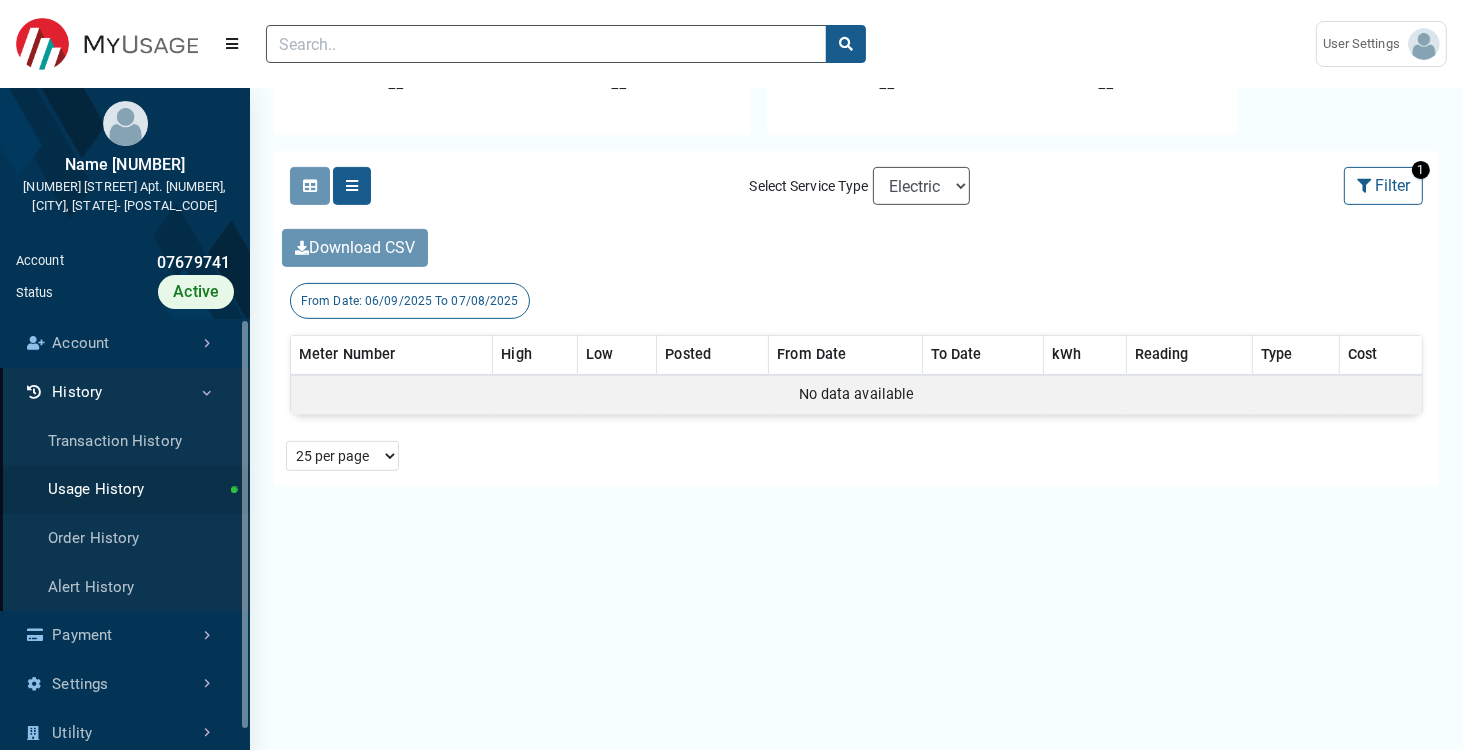 click on "History" at bounding box center (125, 392) 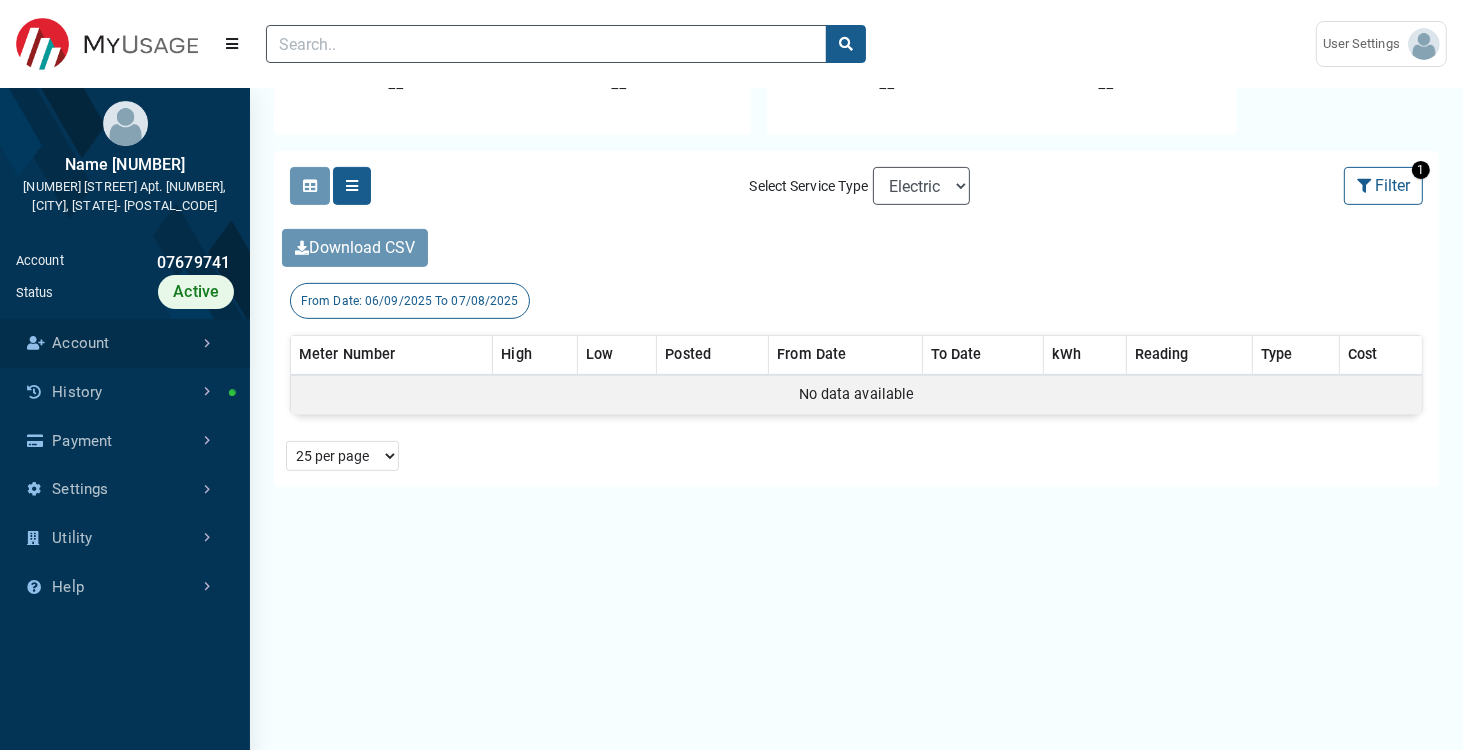 click on "Account" at bounding box center [125, 343] 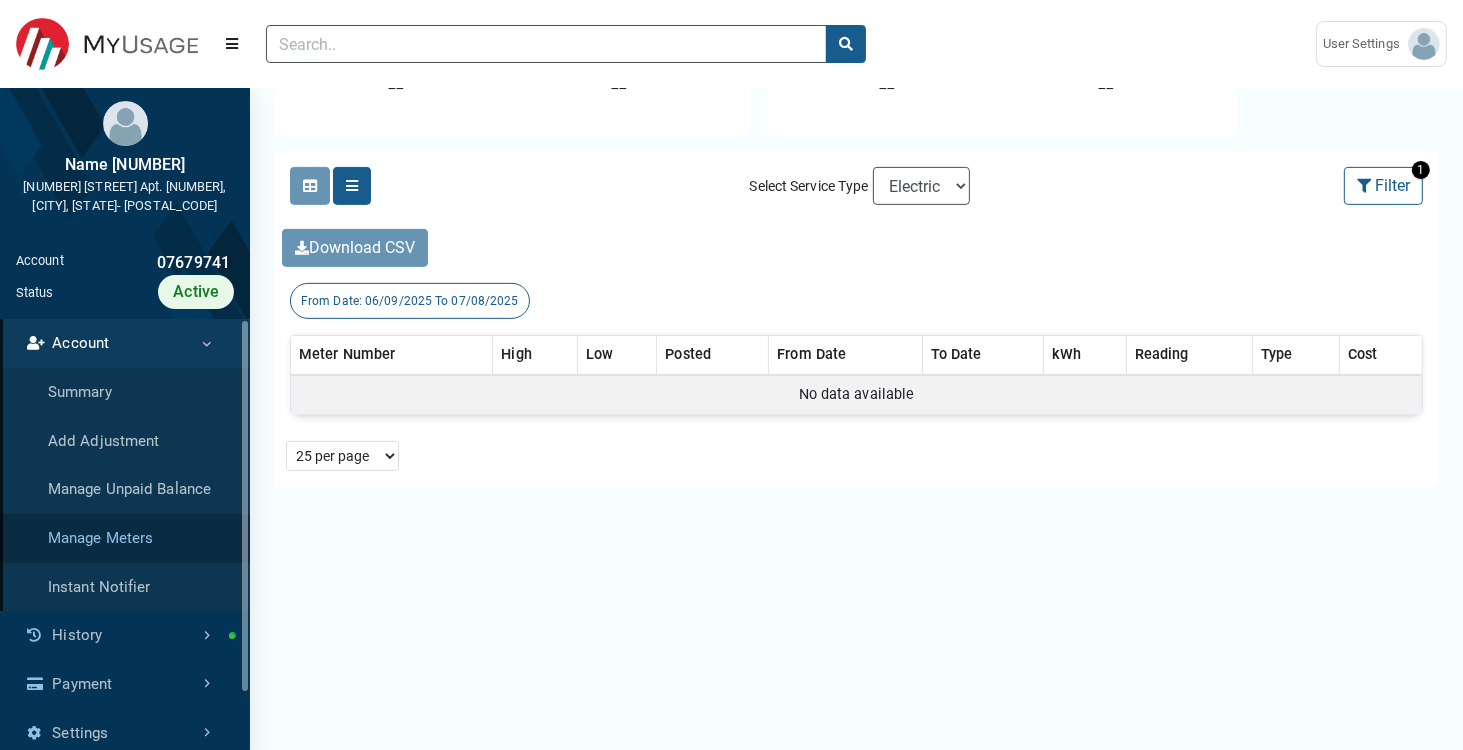 click on "Manage Meters" at bounding box center [125, 538] 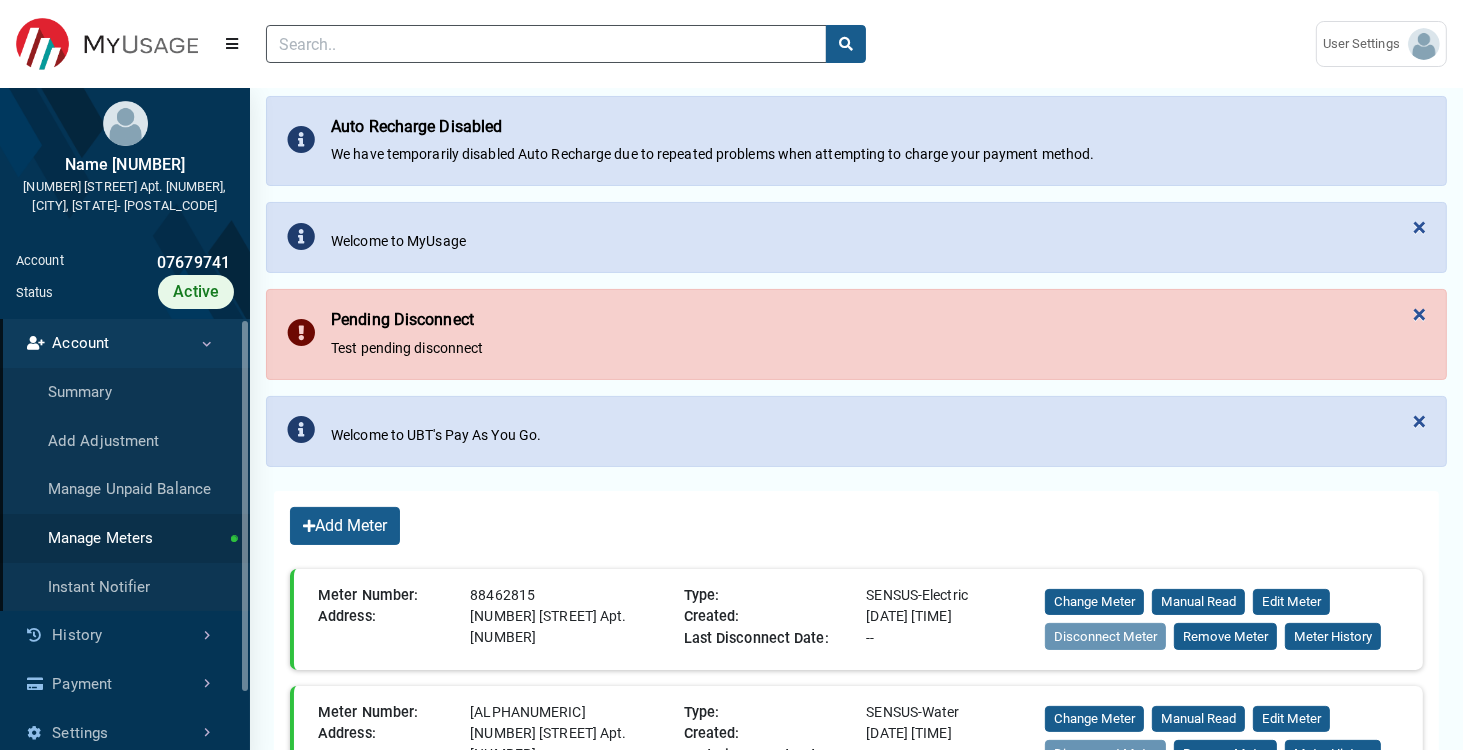 scroll, scrollTop: 360, scrollLeft: 0, axis: vertical 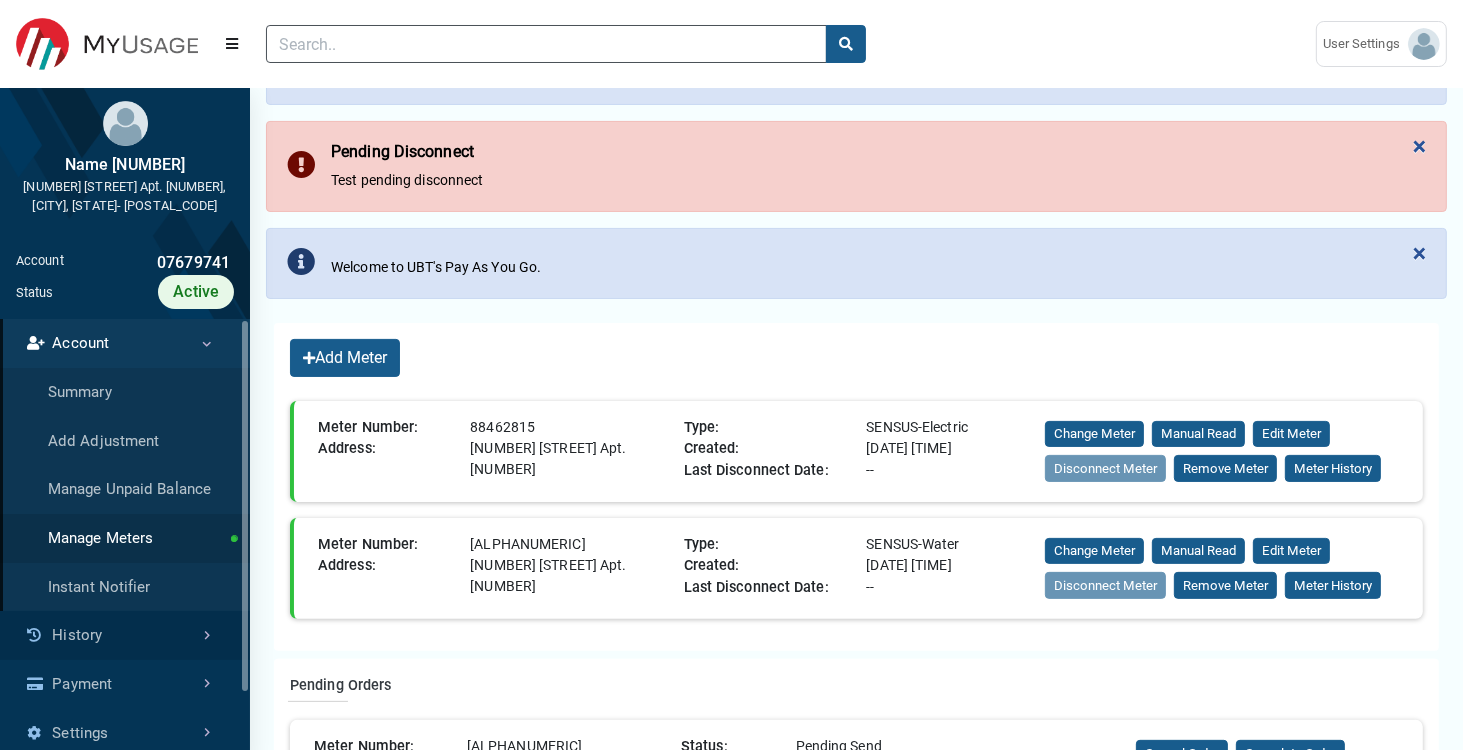 click on "History" at bounding box center (125, 635) 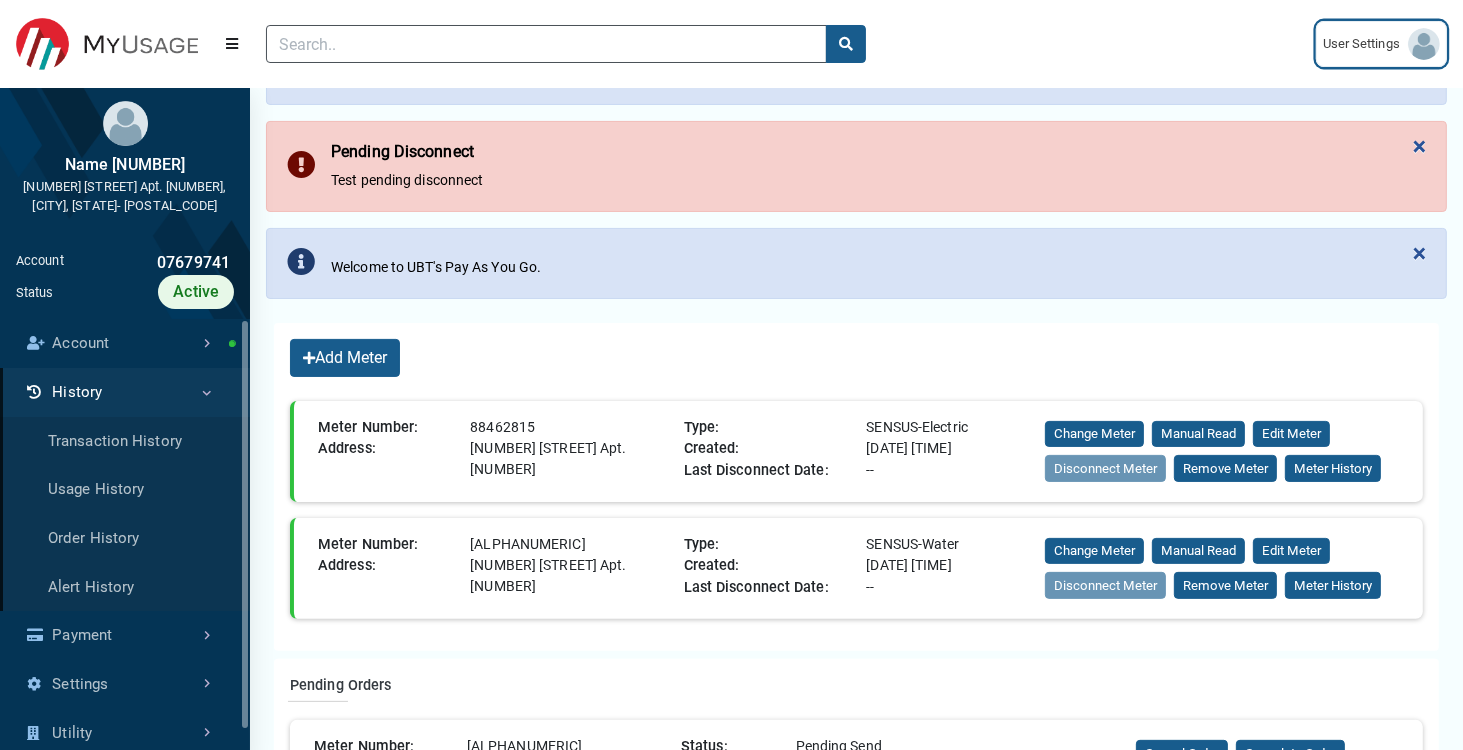 click on "User Settings" at bounding box center [1365, 44] 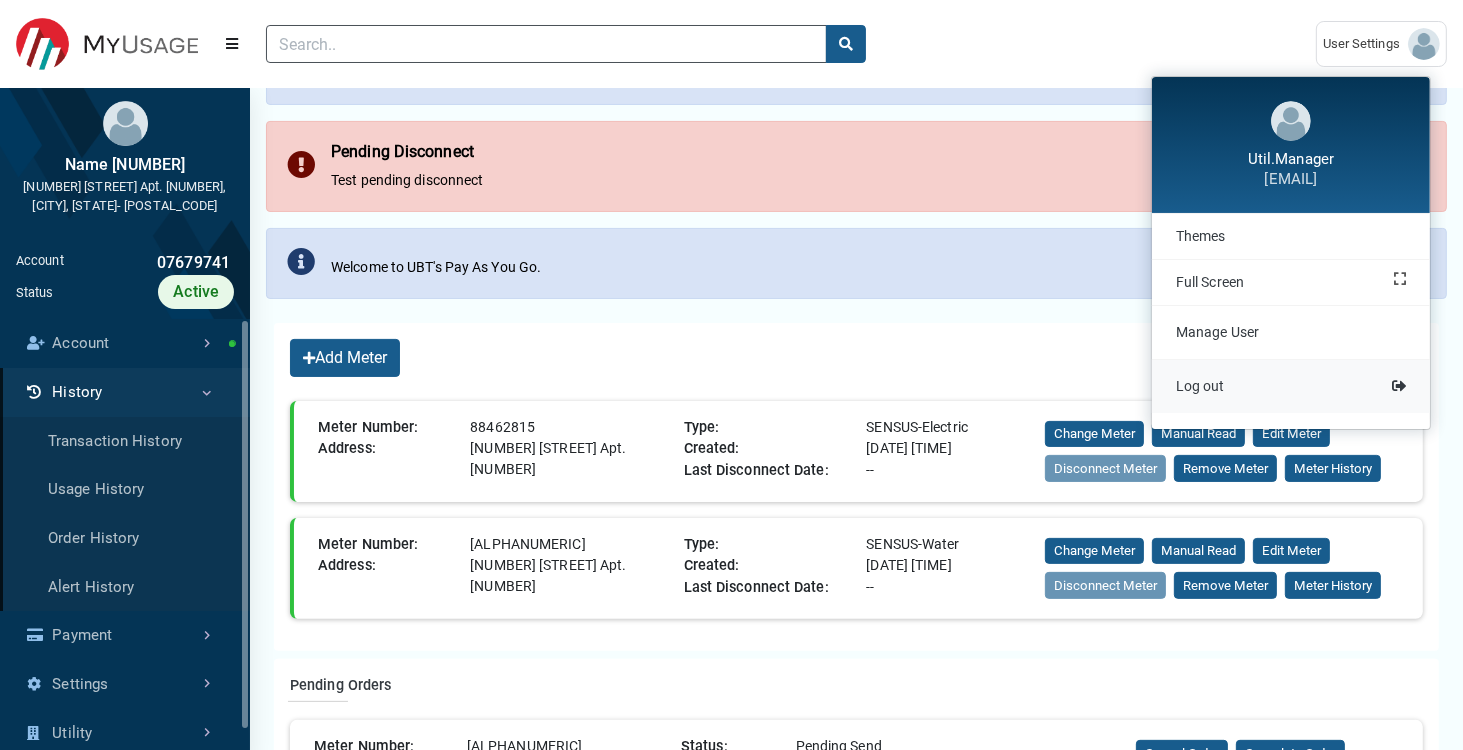 click on "Log out" at bounding box center (1291, 386) 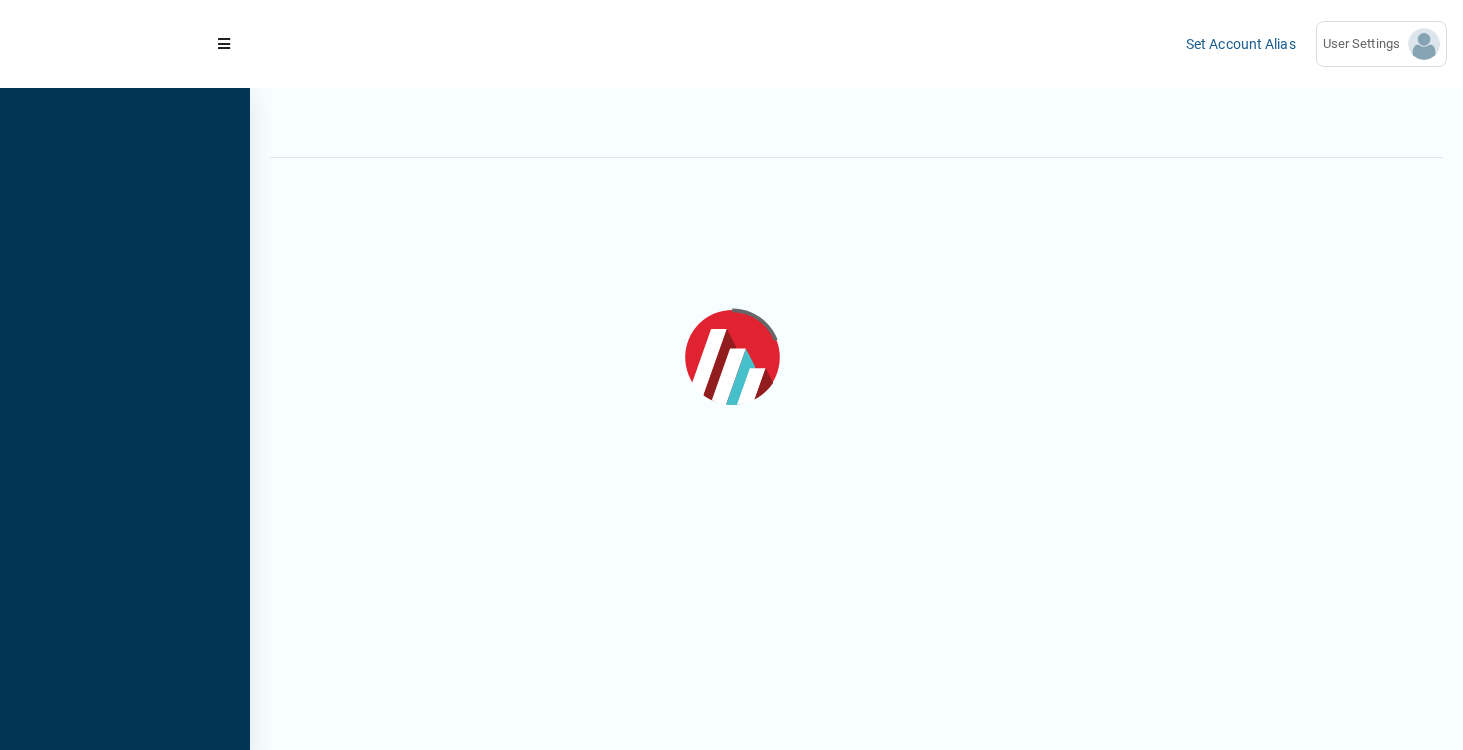 scroll, scrollTop: 0, scrollLeft: 0, axis: both 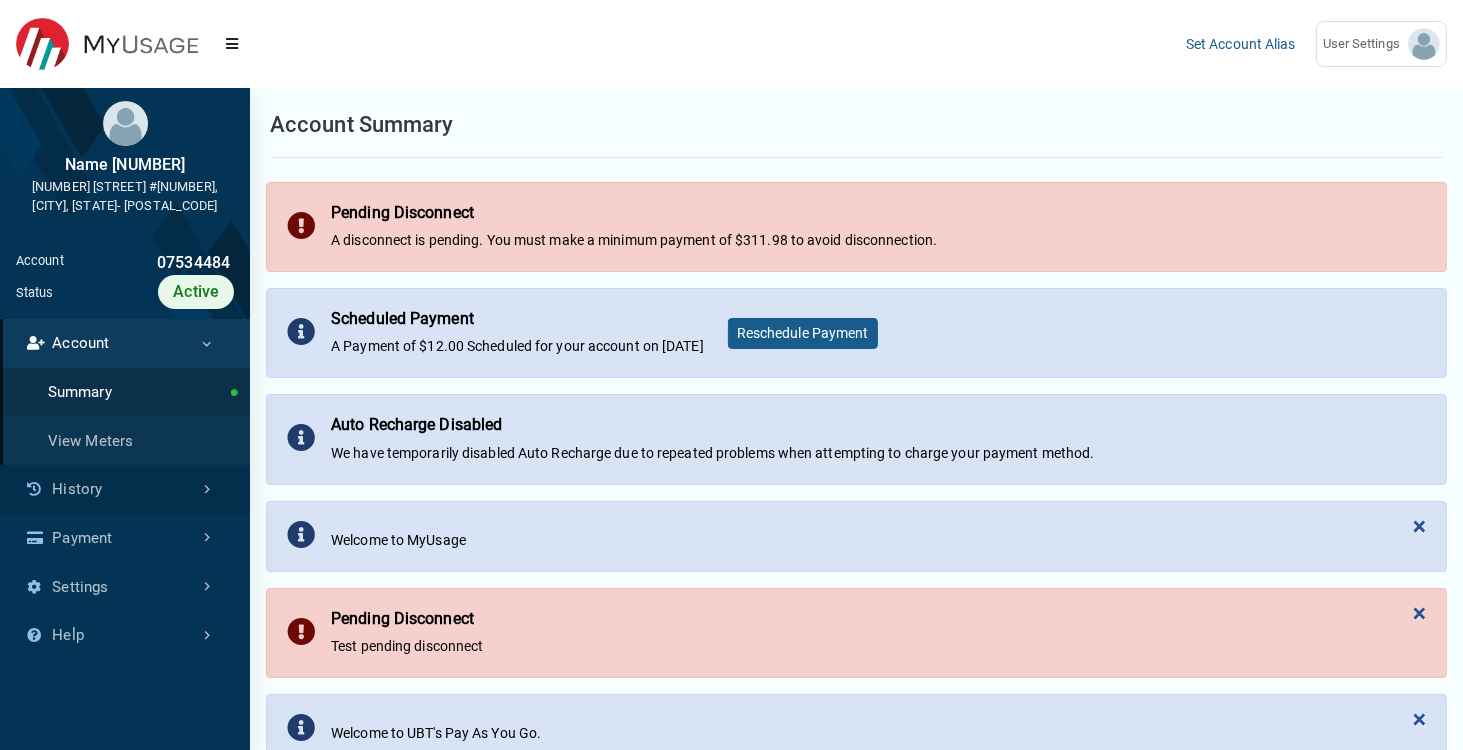 click on "History" at bounding box center [125, 489] 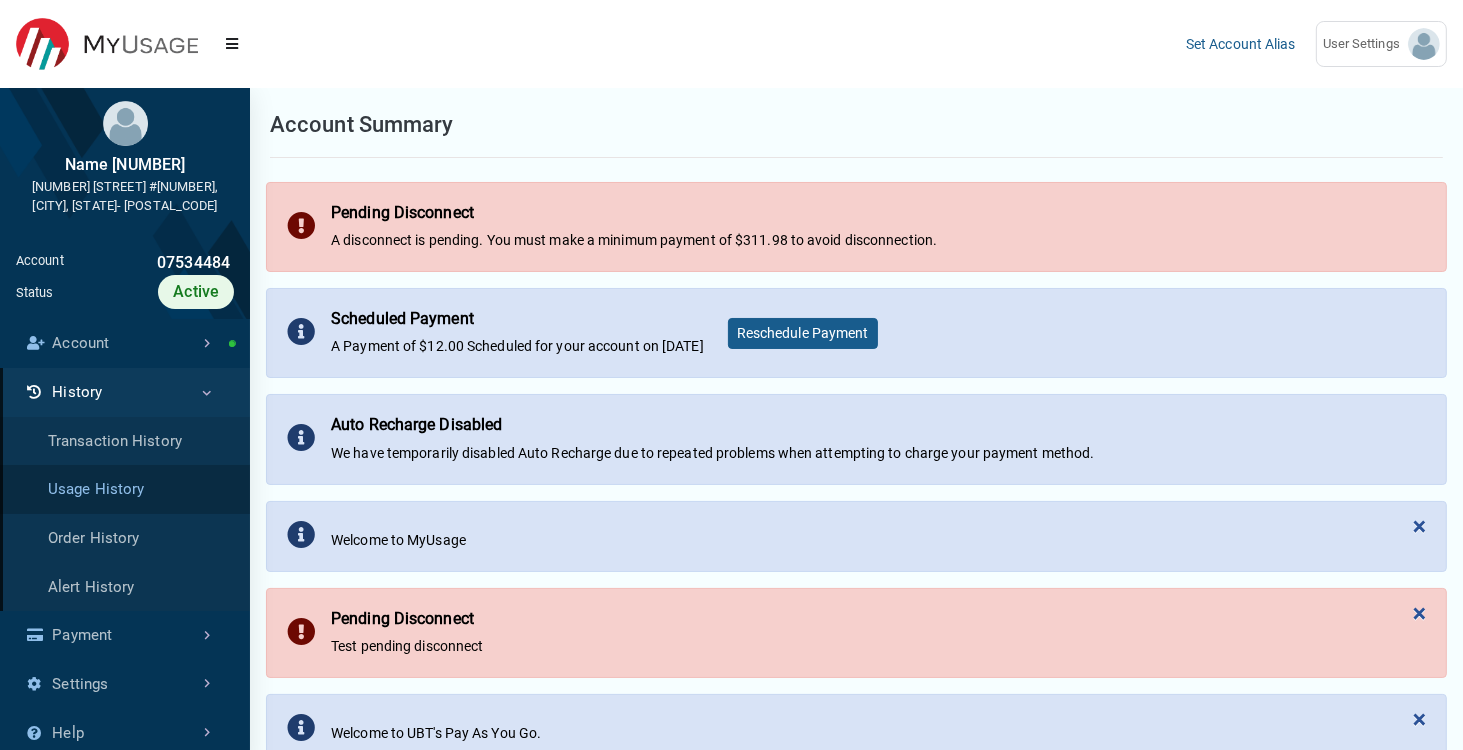 click on "Usage History" at bounding box center [125, 489] 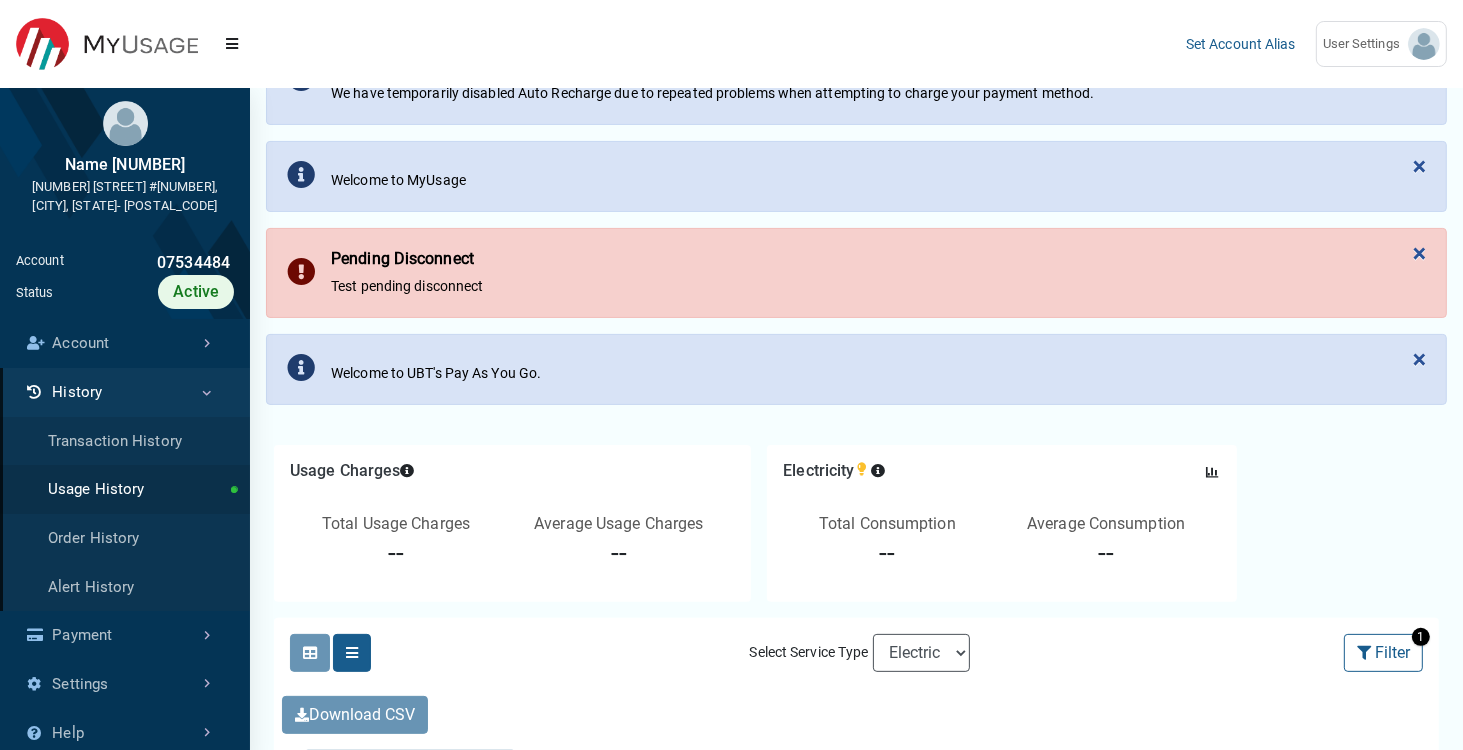 scroll, scrollTop: 720, scrollLeft: 0, axis: vertical 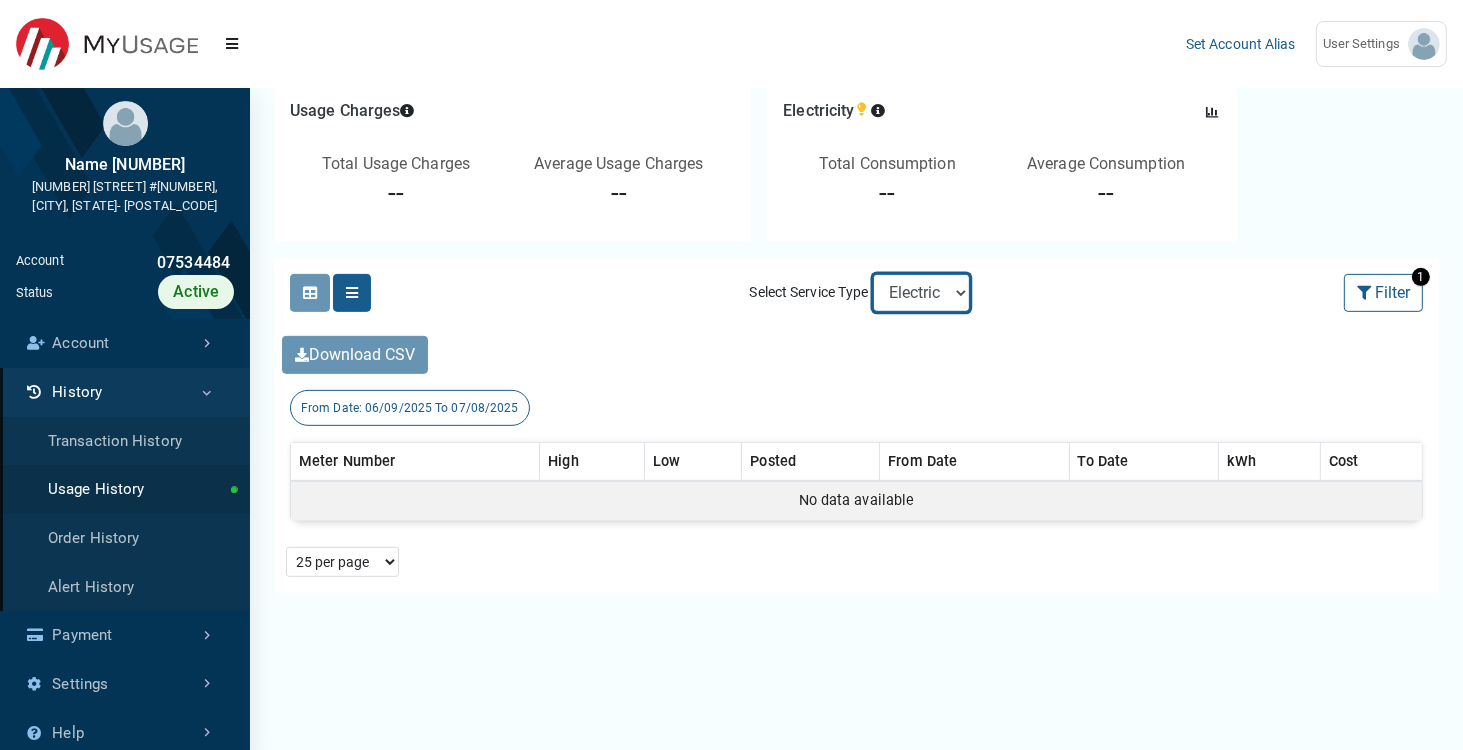 click on "Electric
Water" at bounding box center (921, 293) 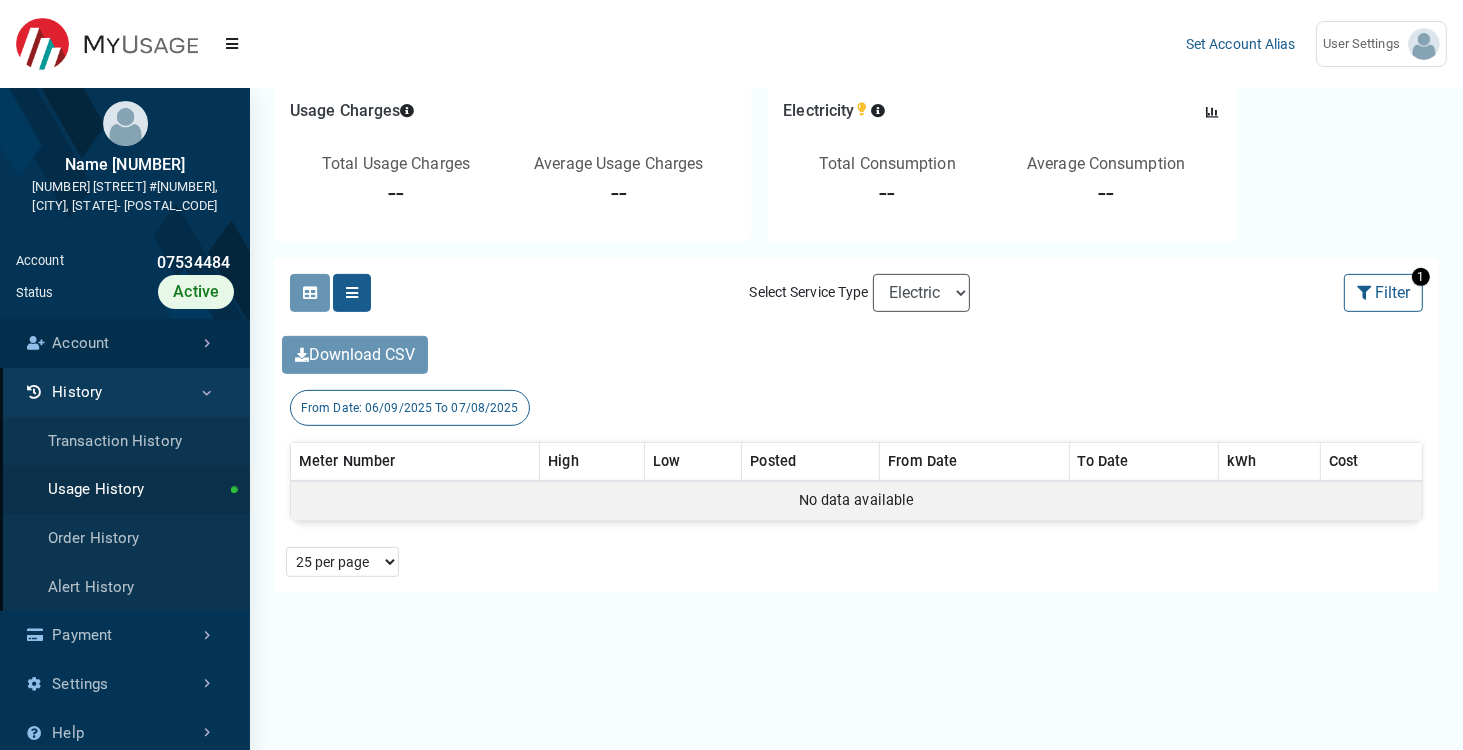click on "Account" at bounding box center [125, 343] 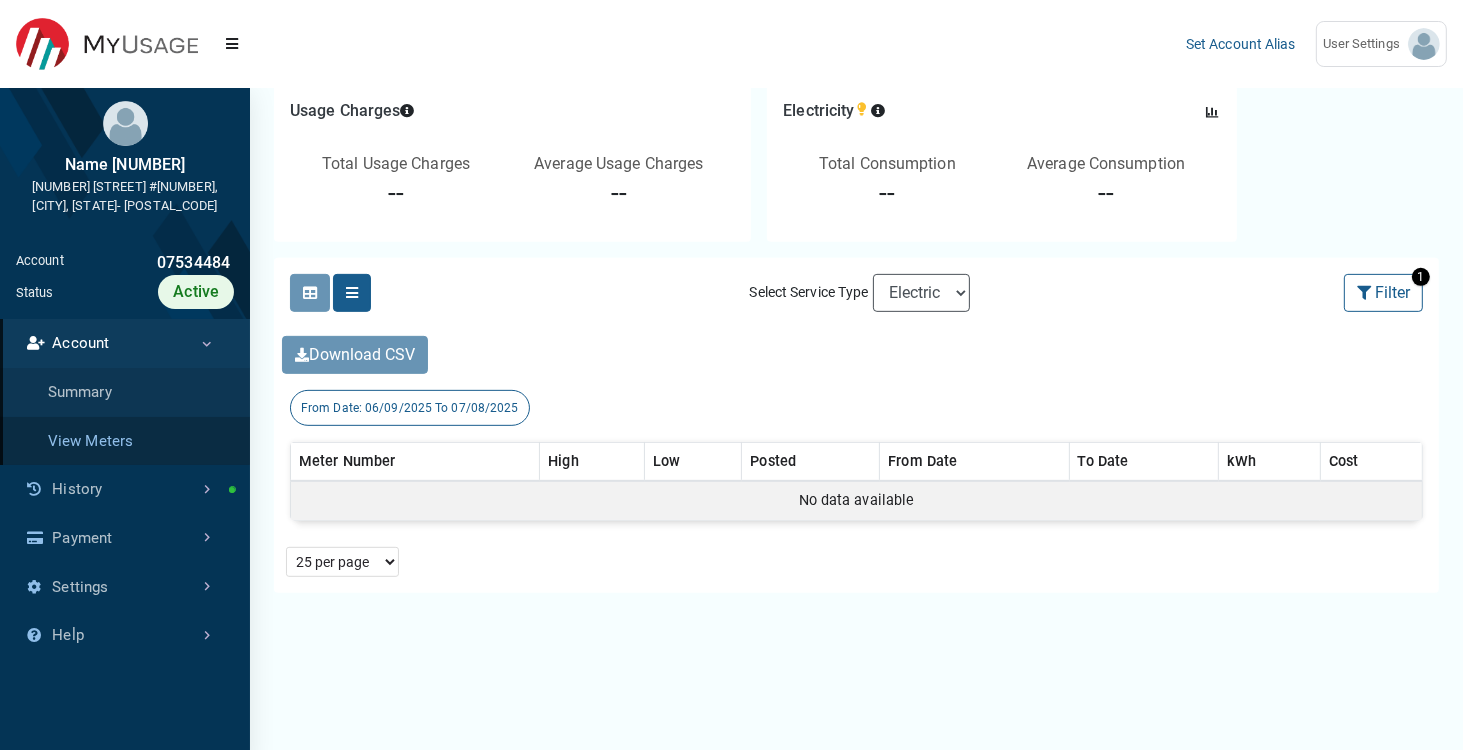click on "View Meters" at bounding box center (125, 441) 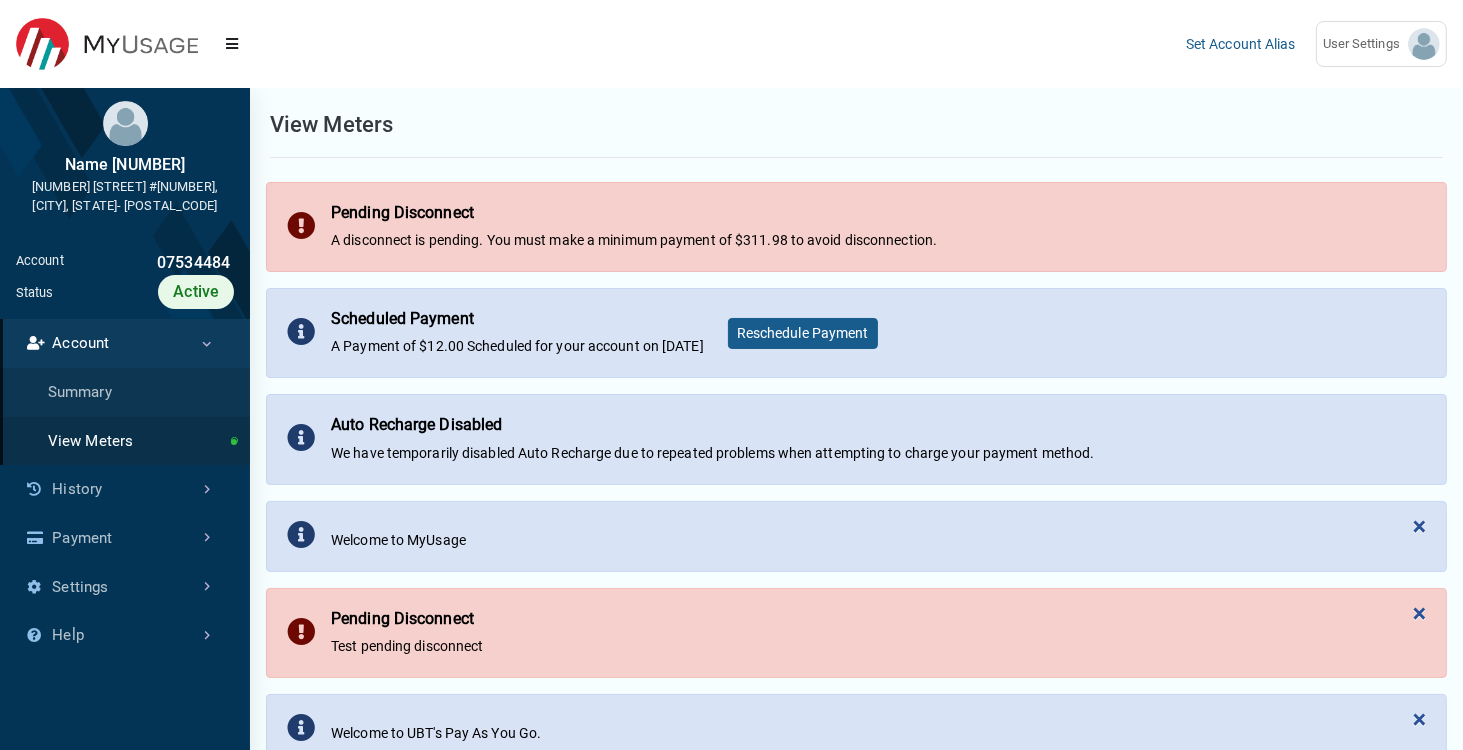 scroll, scrollTop: 480, scrollLeft: 0, axis: vertical 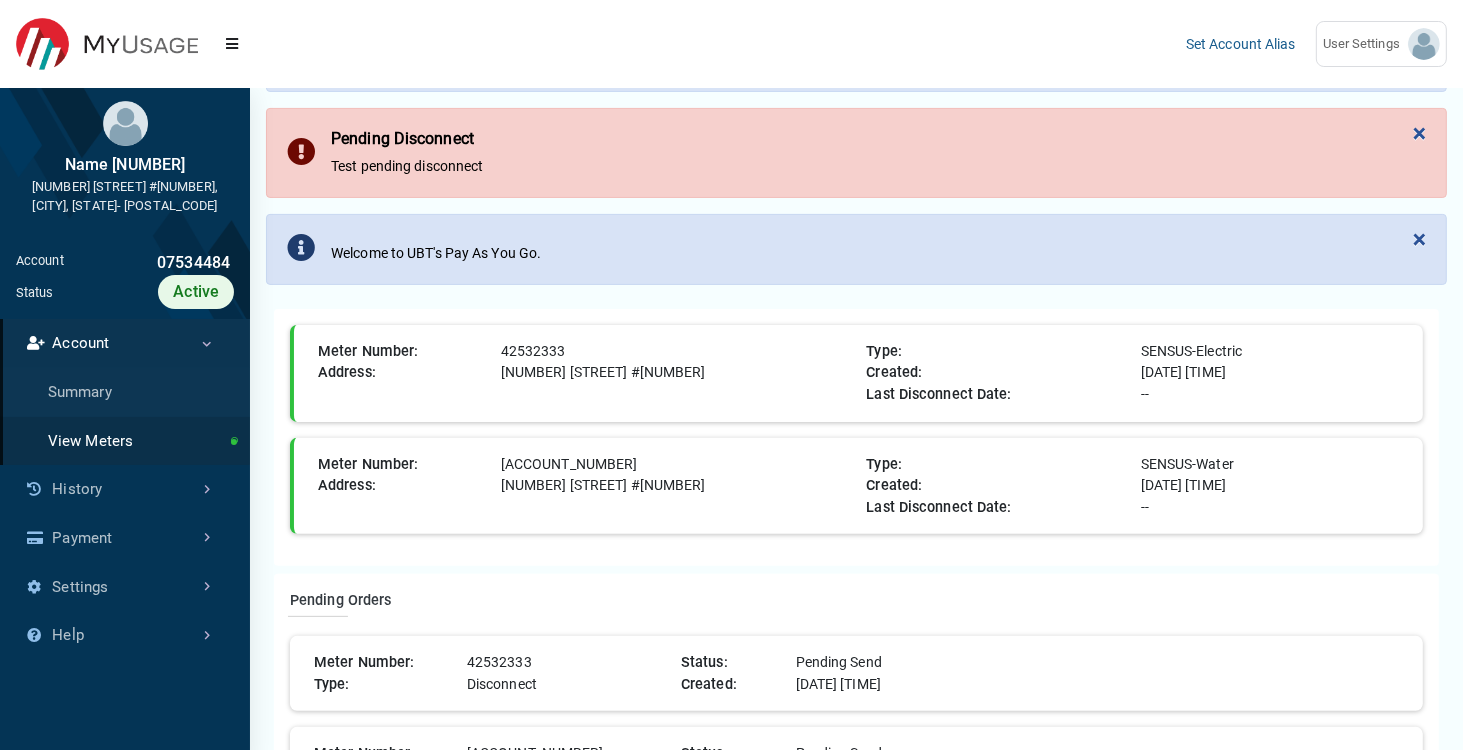 click on "Account" at bounding box center [125, 343] 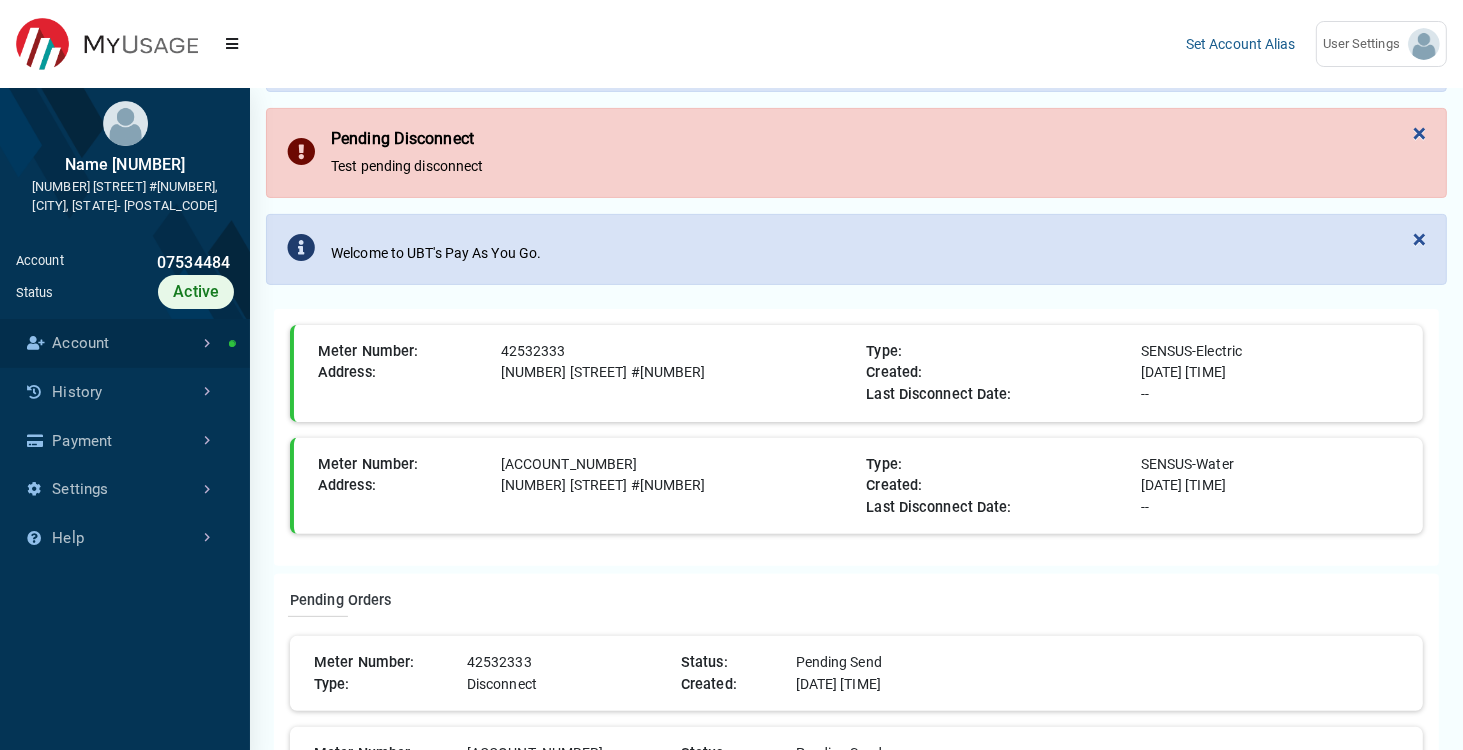 click on "Account" at bounding box center [125, 343] 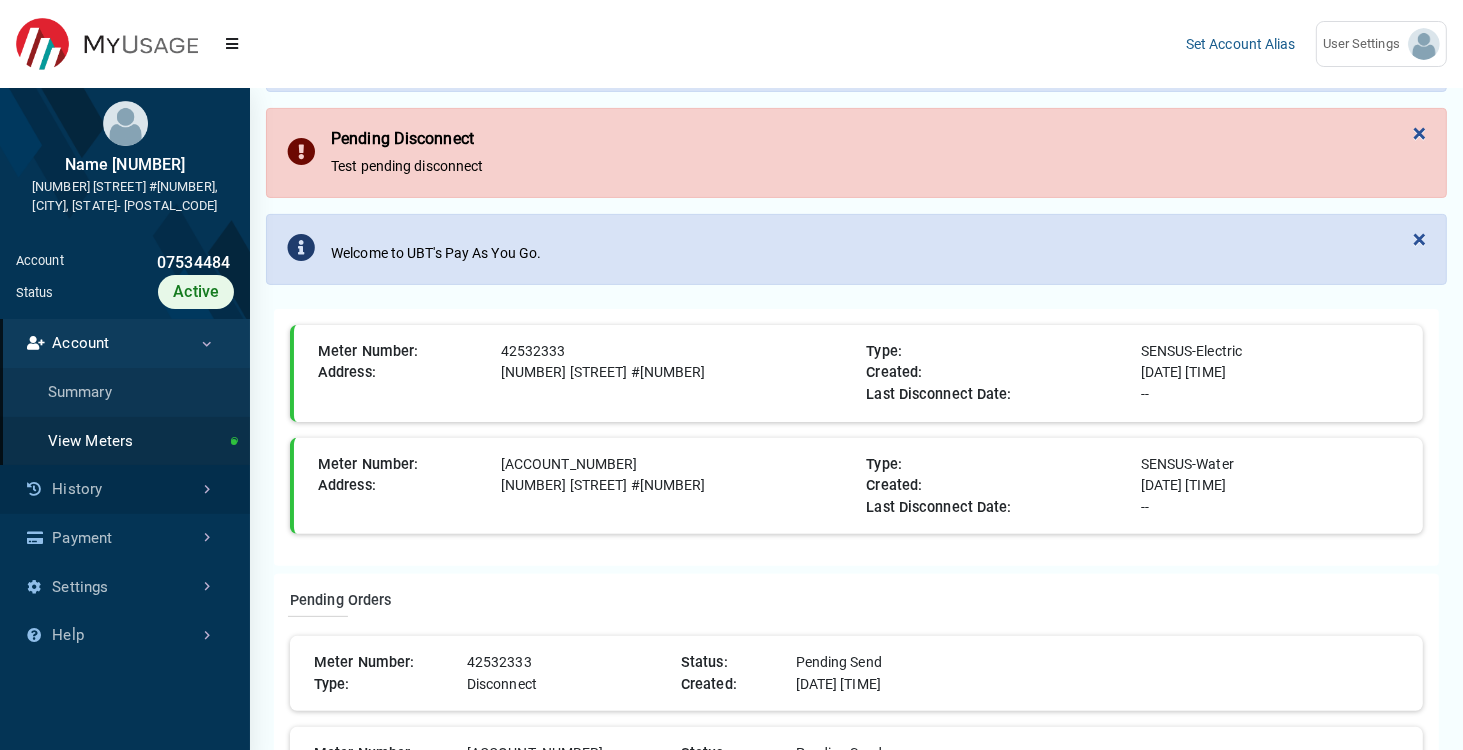 click on "History" at bounding box center (125, 489) 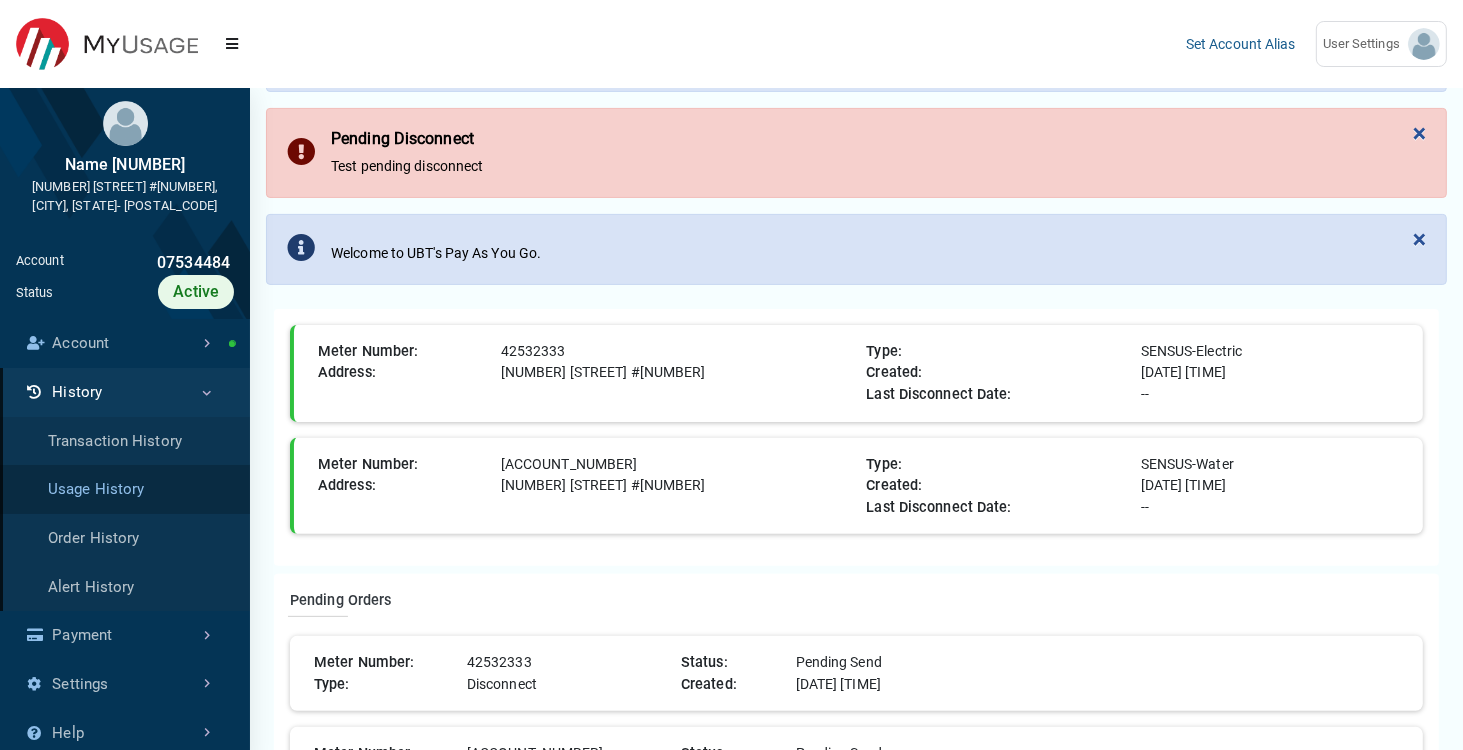 click on "Usage History" at bounding box center (125, 489) 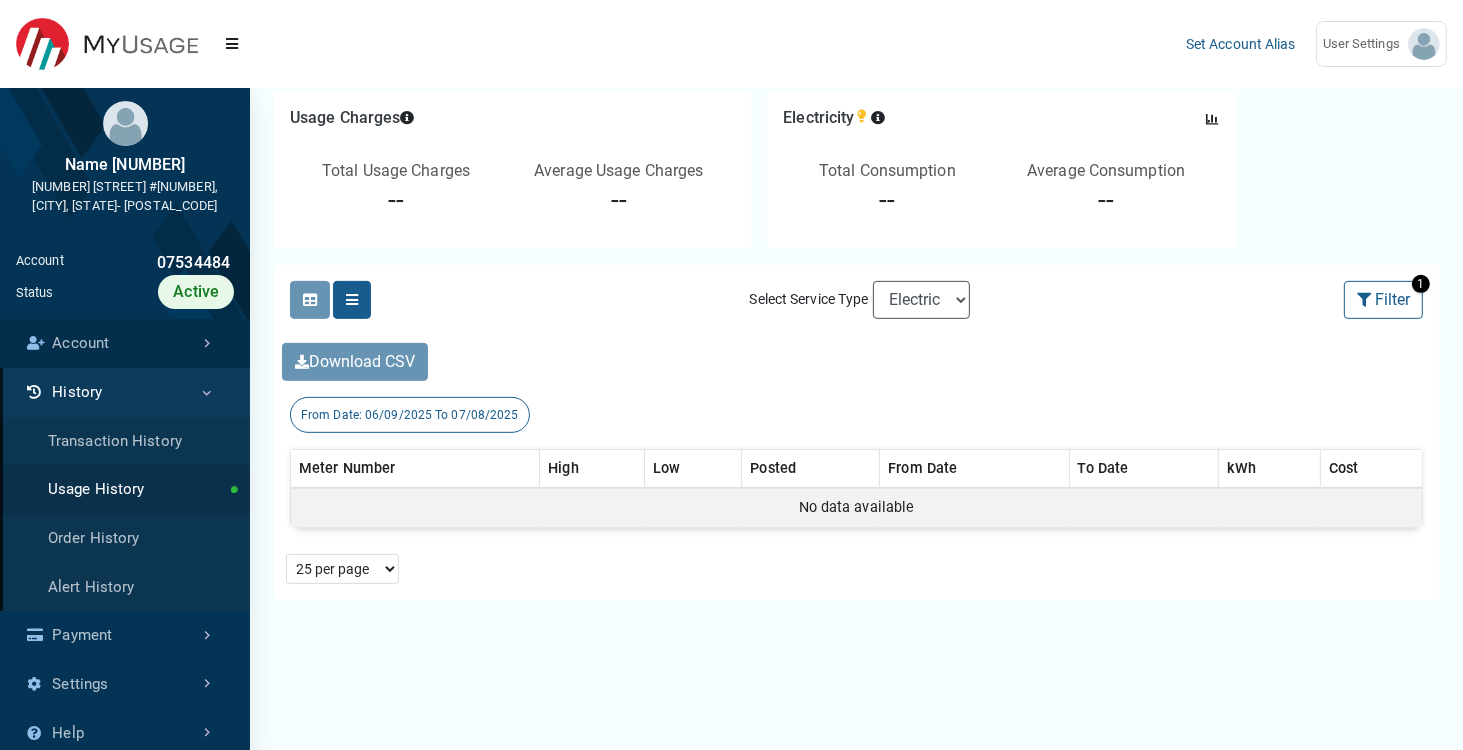 scroll, scrollTop: 720, scrollLeft: 0, axis: vertical 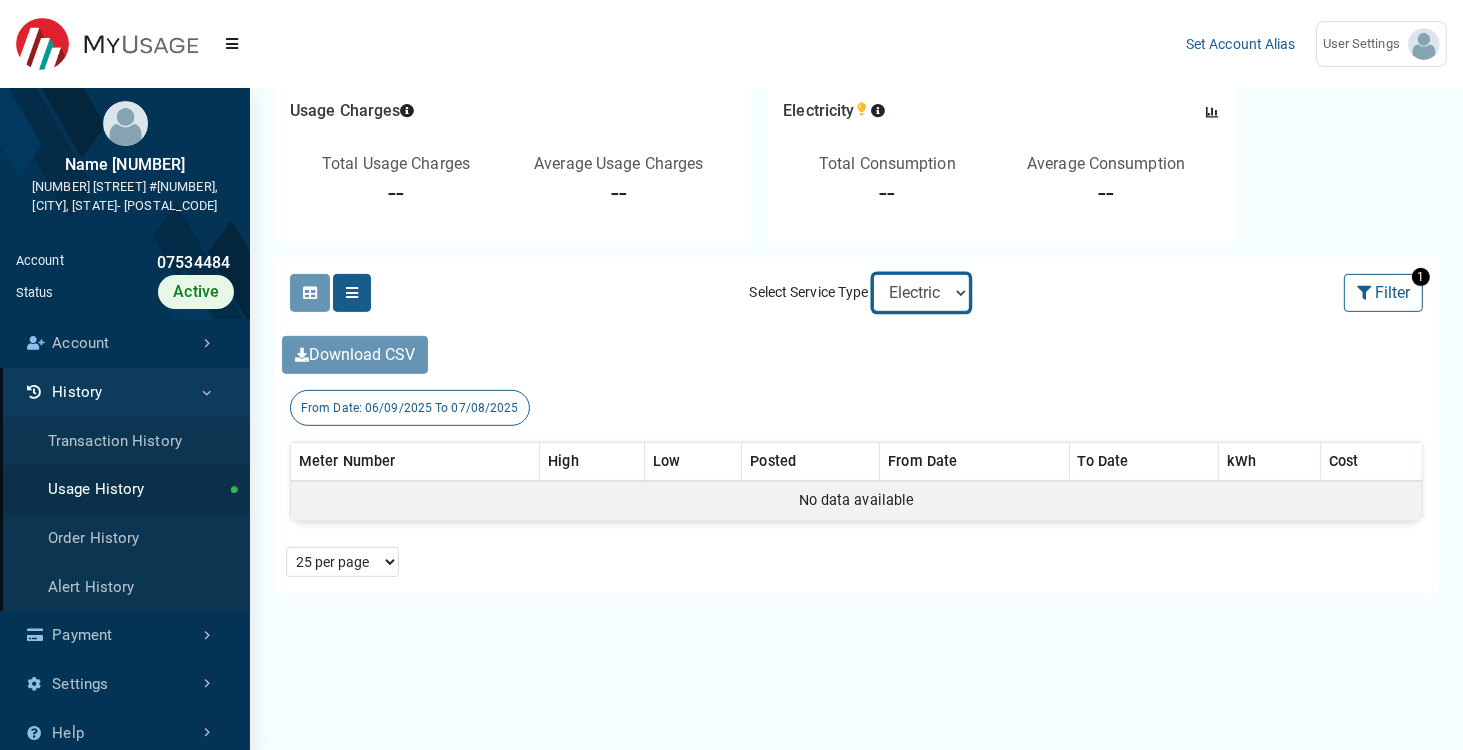 click on "Electric
Water" at bounding box center [921, 293] 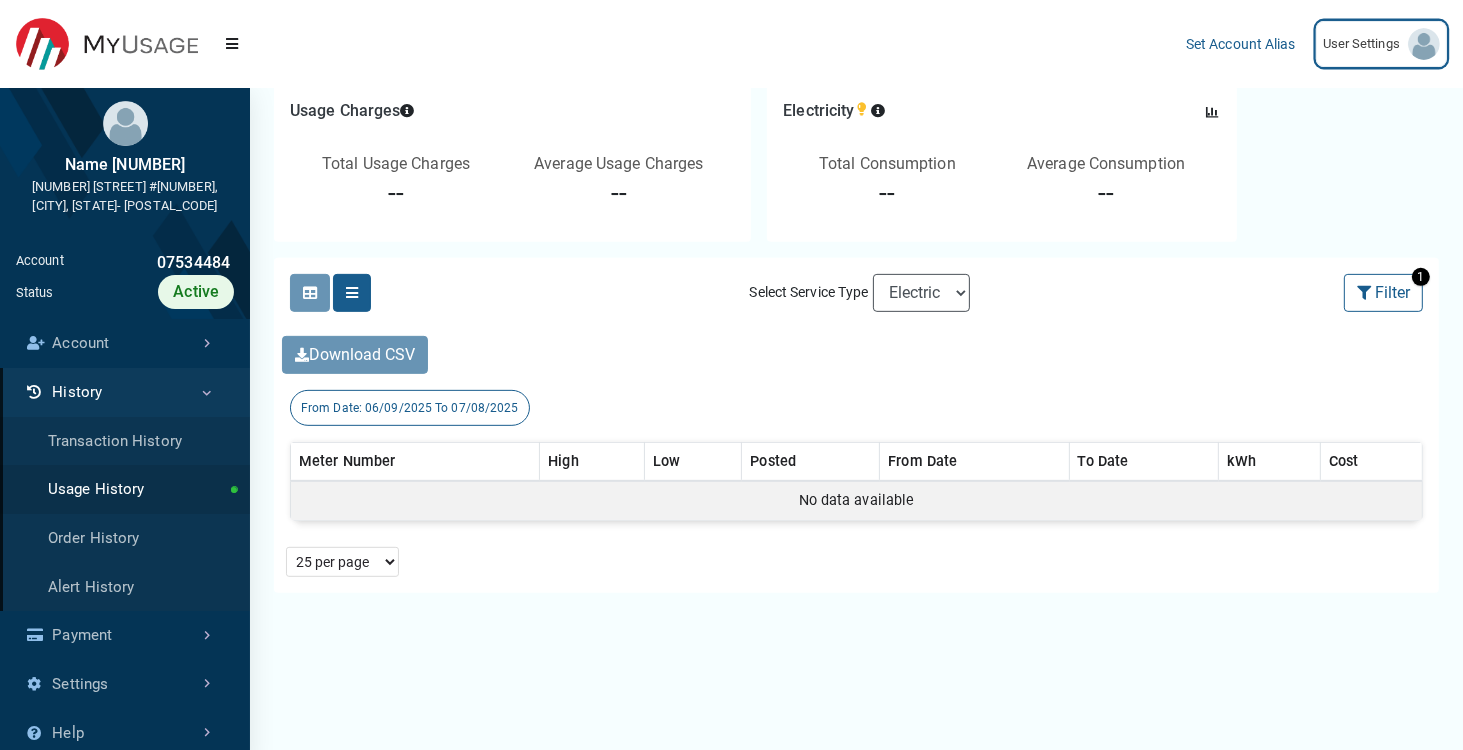 click on "User Settings" at bounding box center [1381, 44] 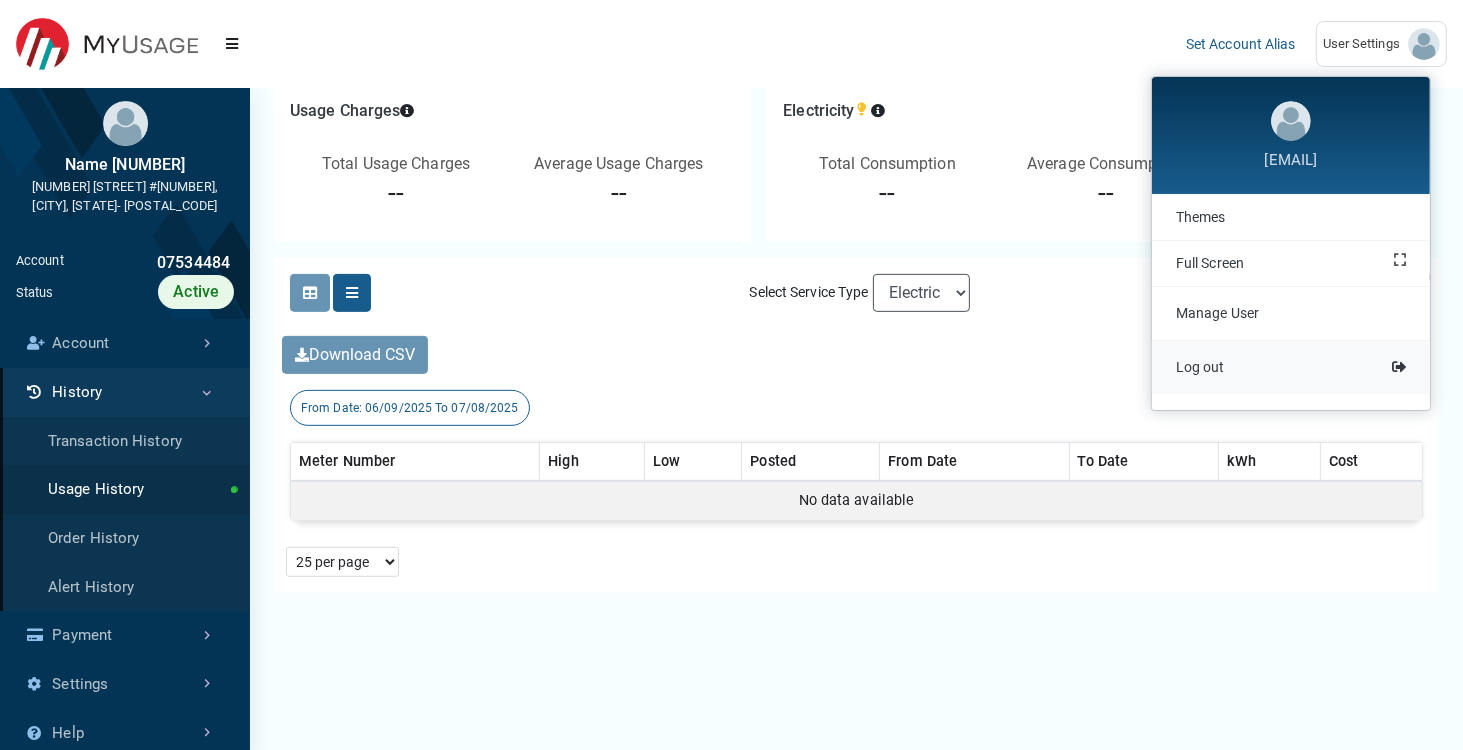 click on "Log out" at bounding box center [1291, 367] 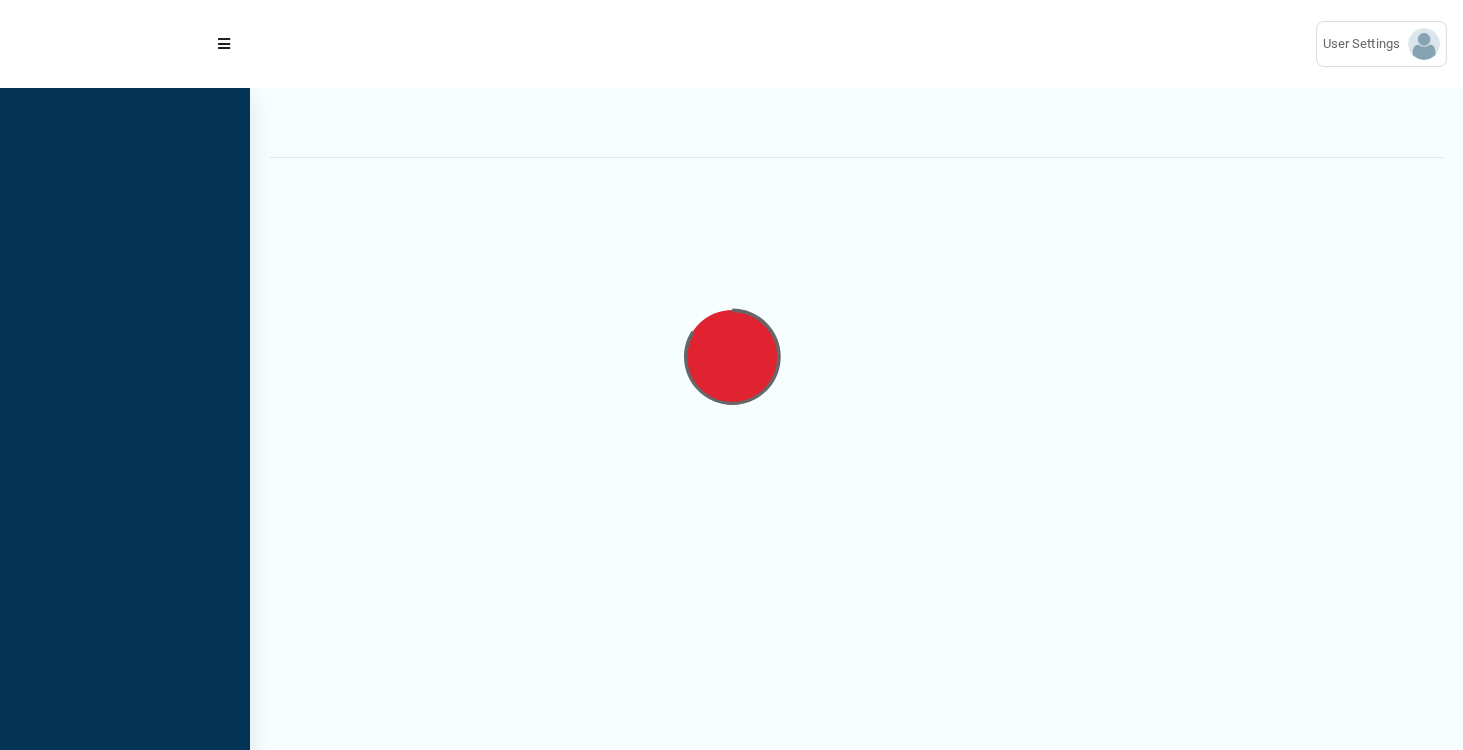 scroll, scrollTop: 0, scrollLeft: 0, axis: both 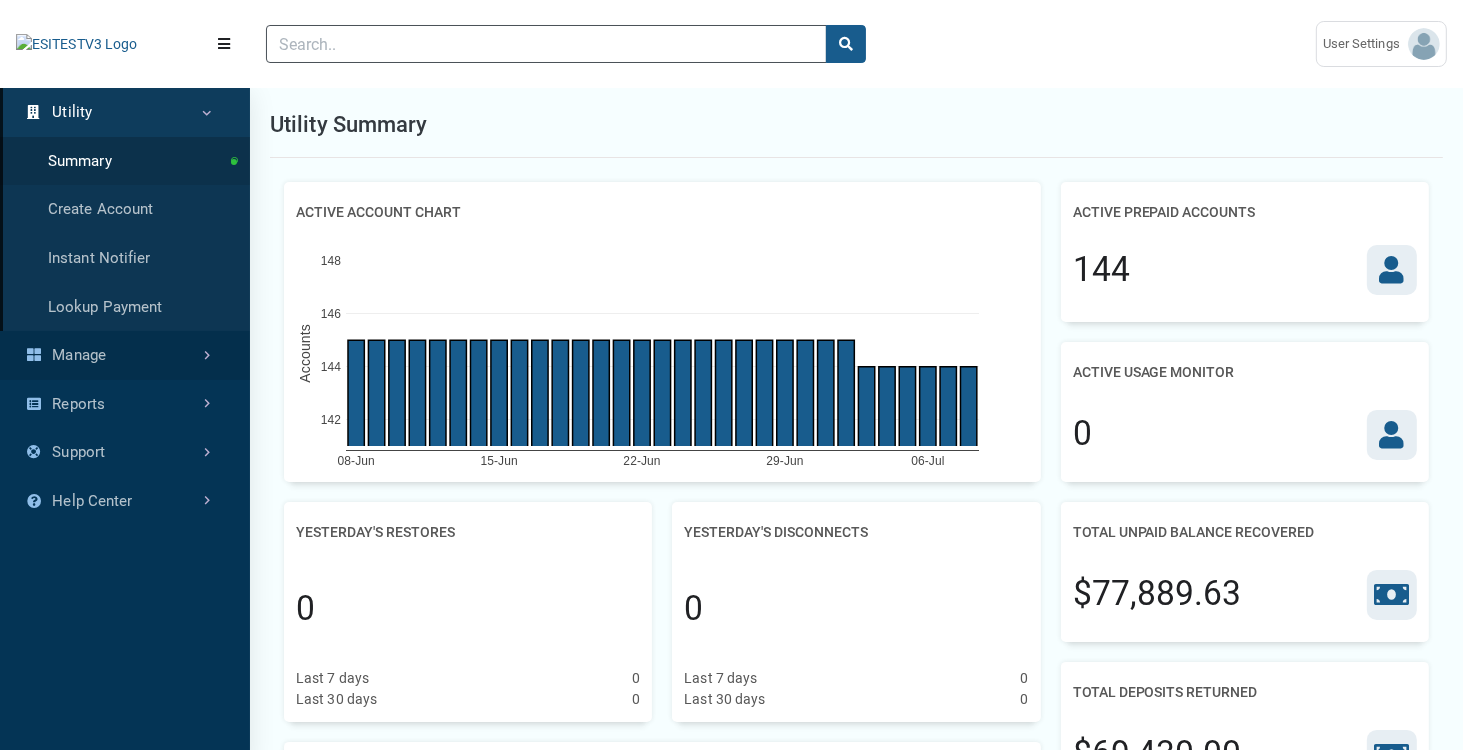 click on "Manage" at bounding box center [125, 355] 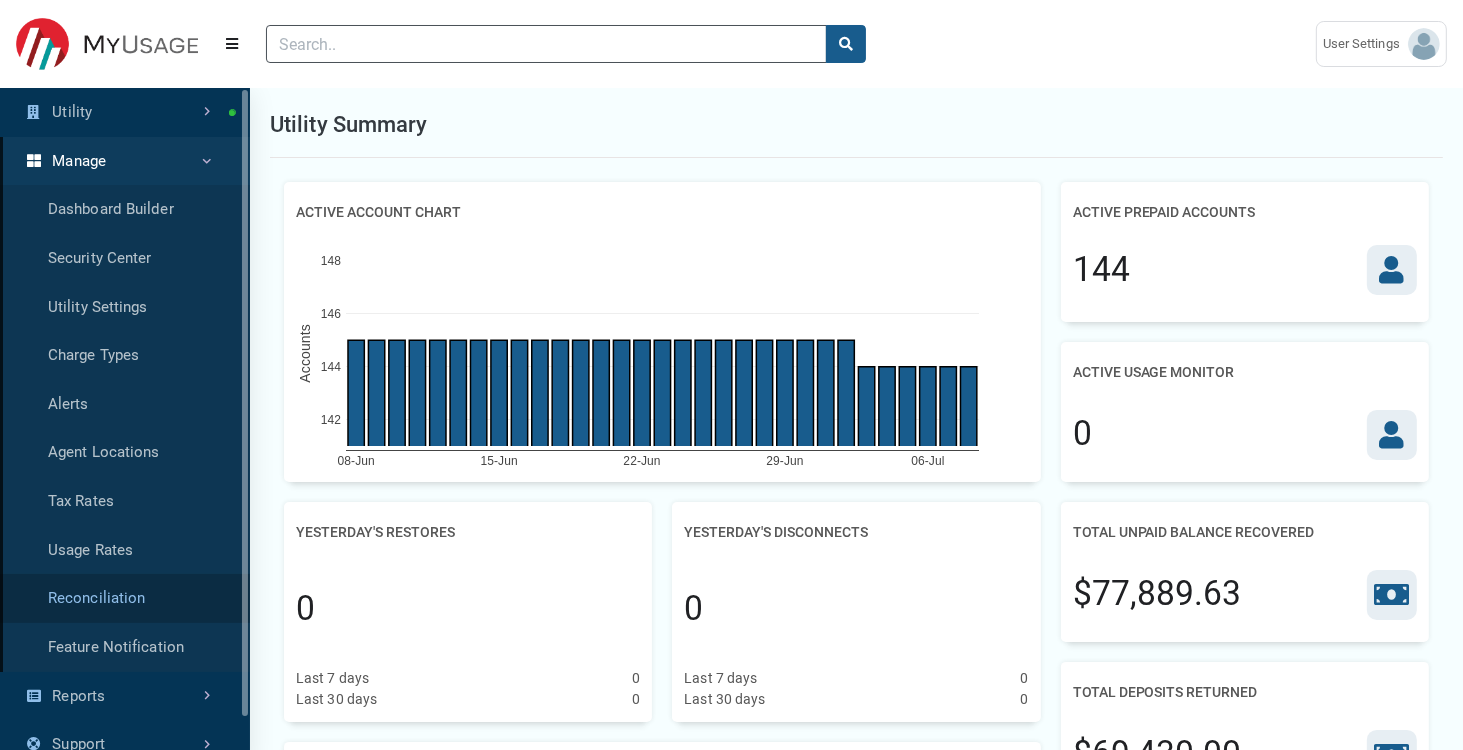 click on "Reconciliation" at bounding box center [125, 598] 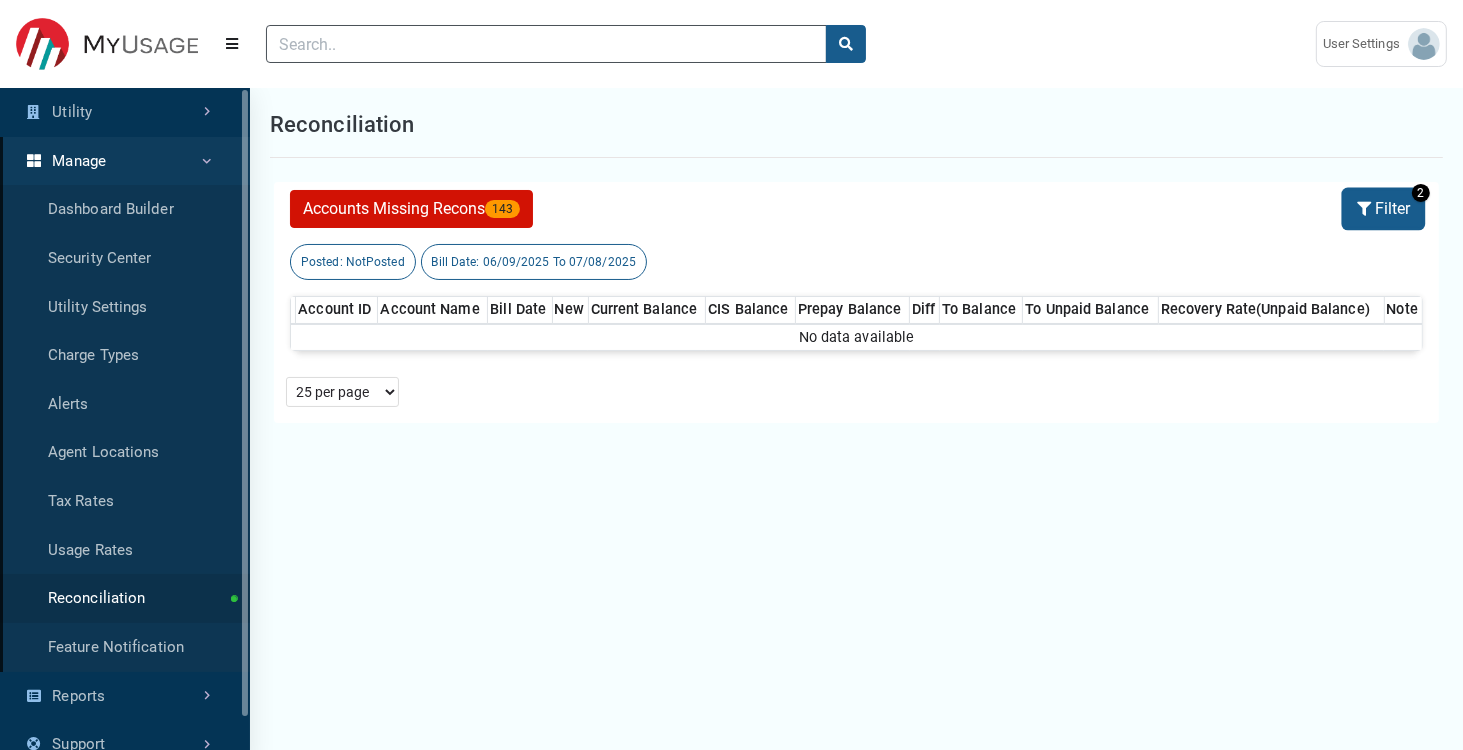 click at bounding box center (1366, 209) 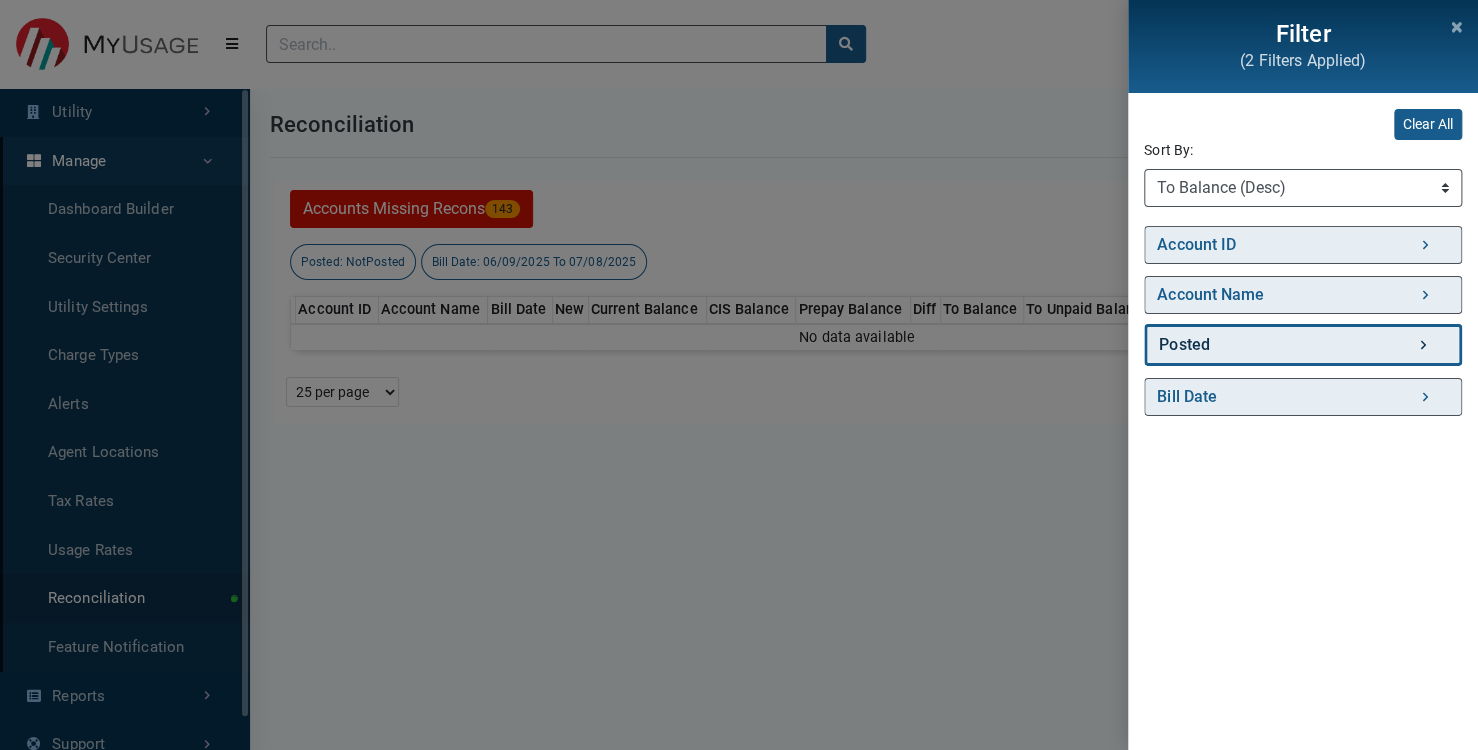 click on "Posted" at bounding box center [1303, 345] 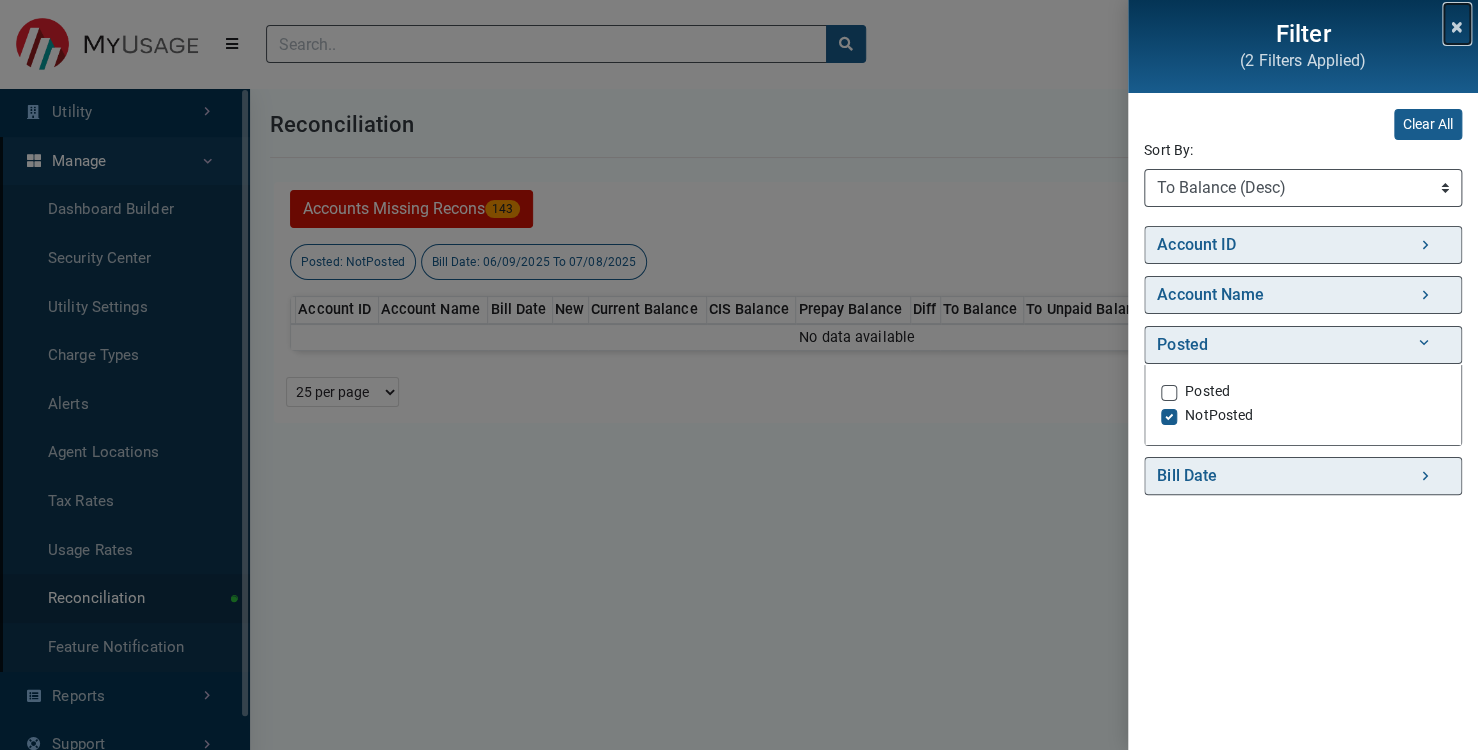 click at bounding box center [1457, 27] 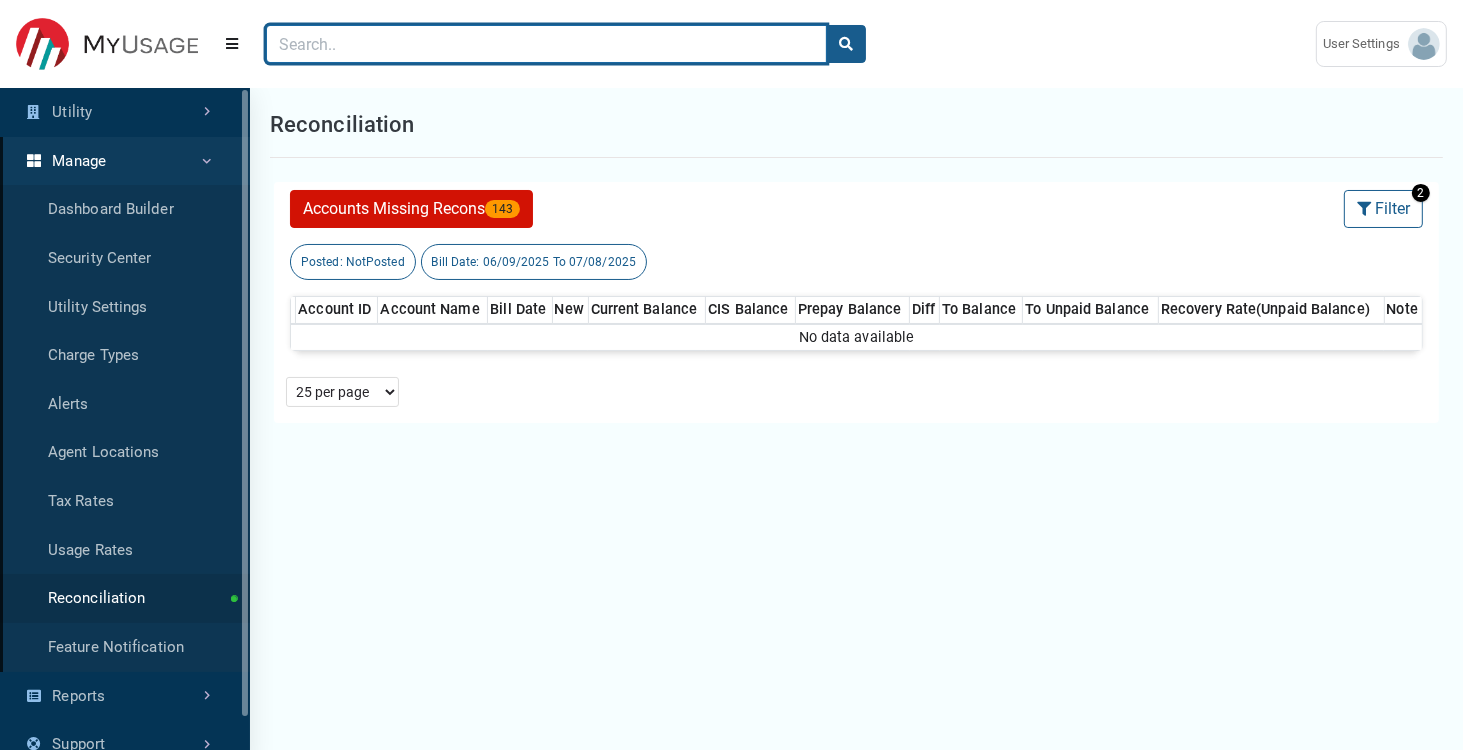 click at bounding box center [546, 44] 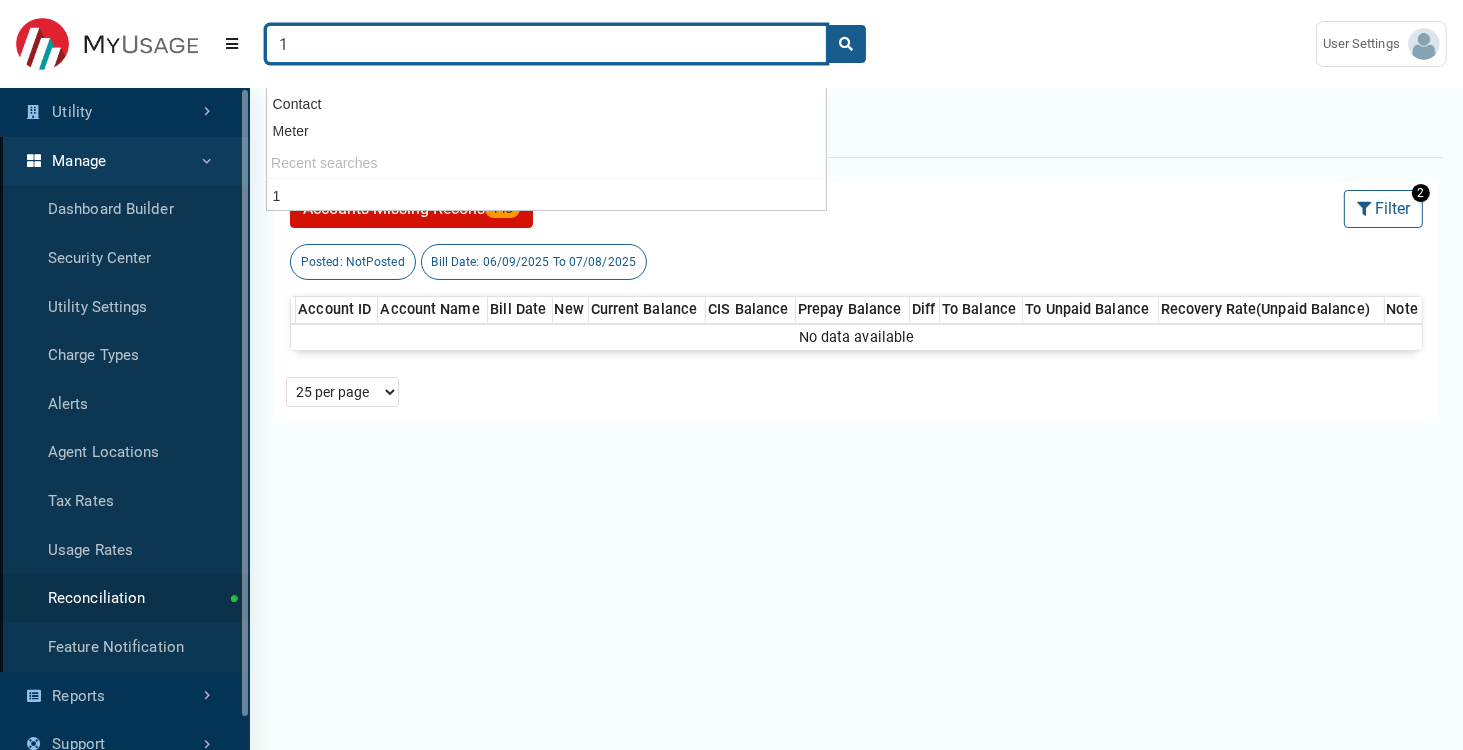 type on "1" 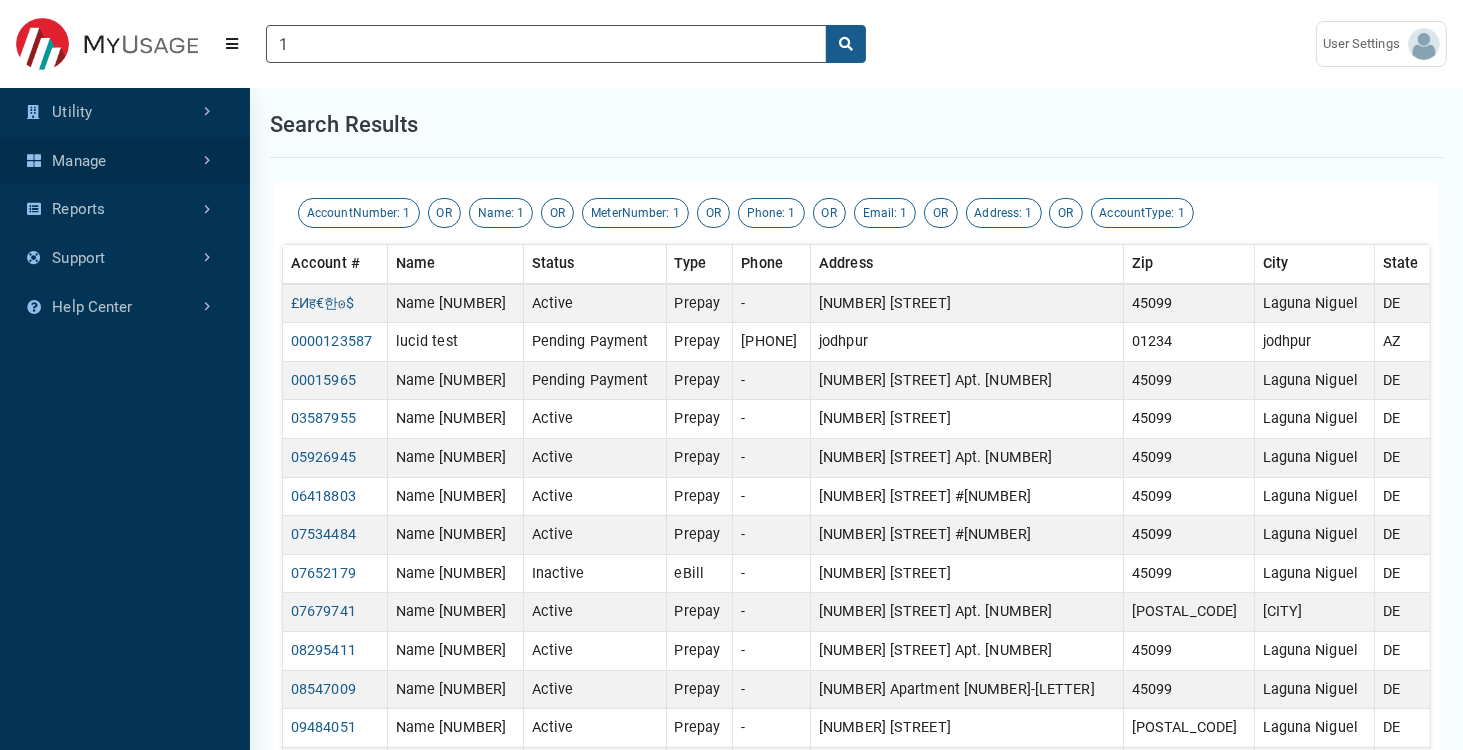 click on "Manage" at bounding box center [125, 161] 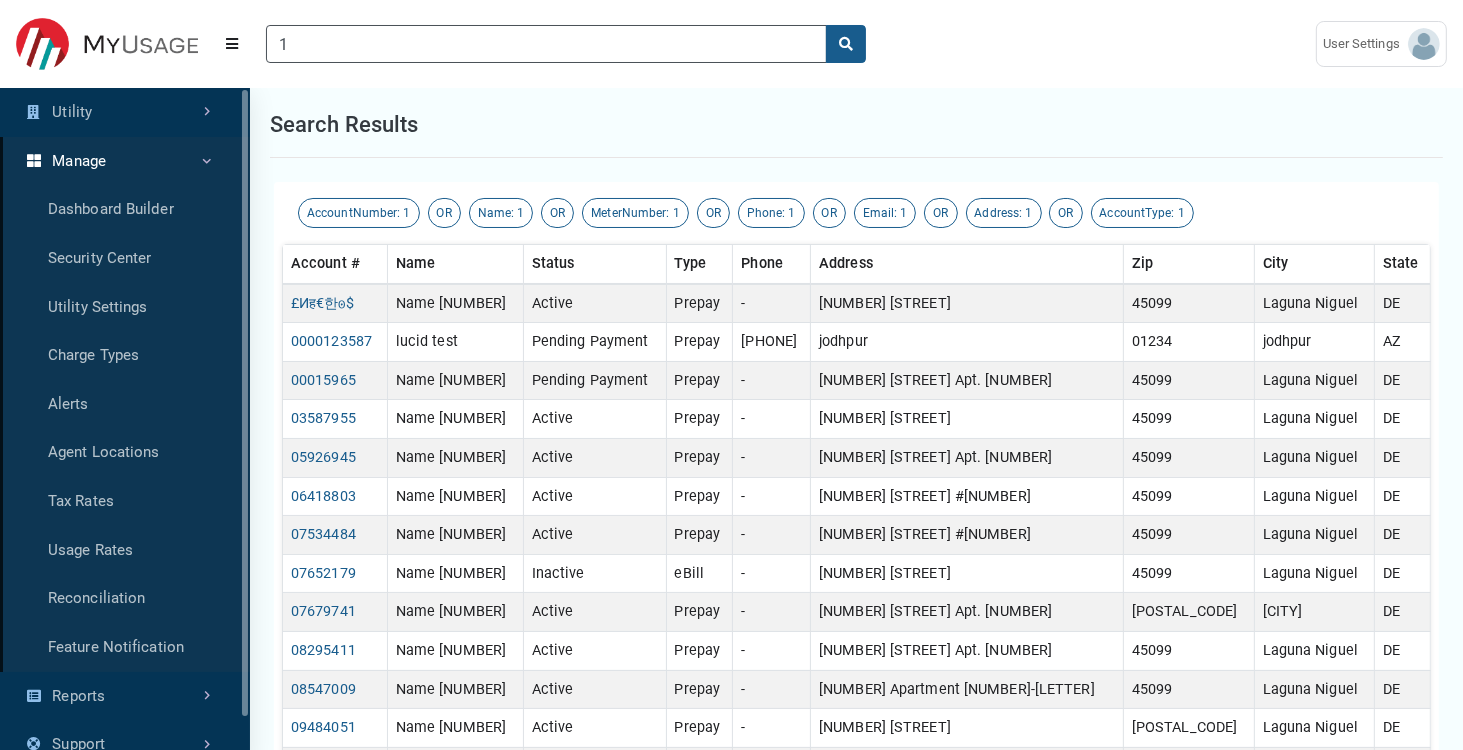 click on "Manage" at bounding box center [125, 161] 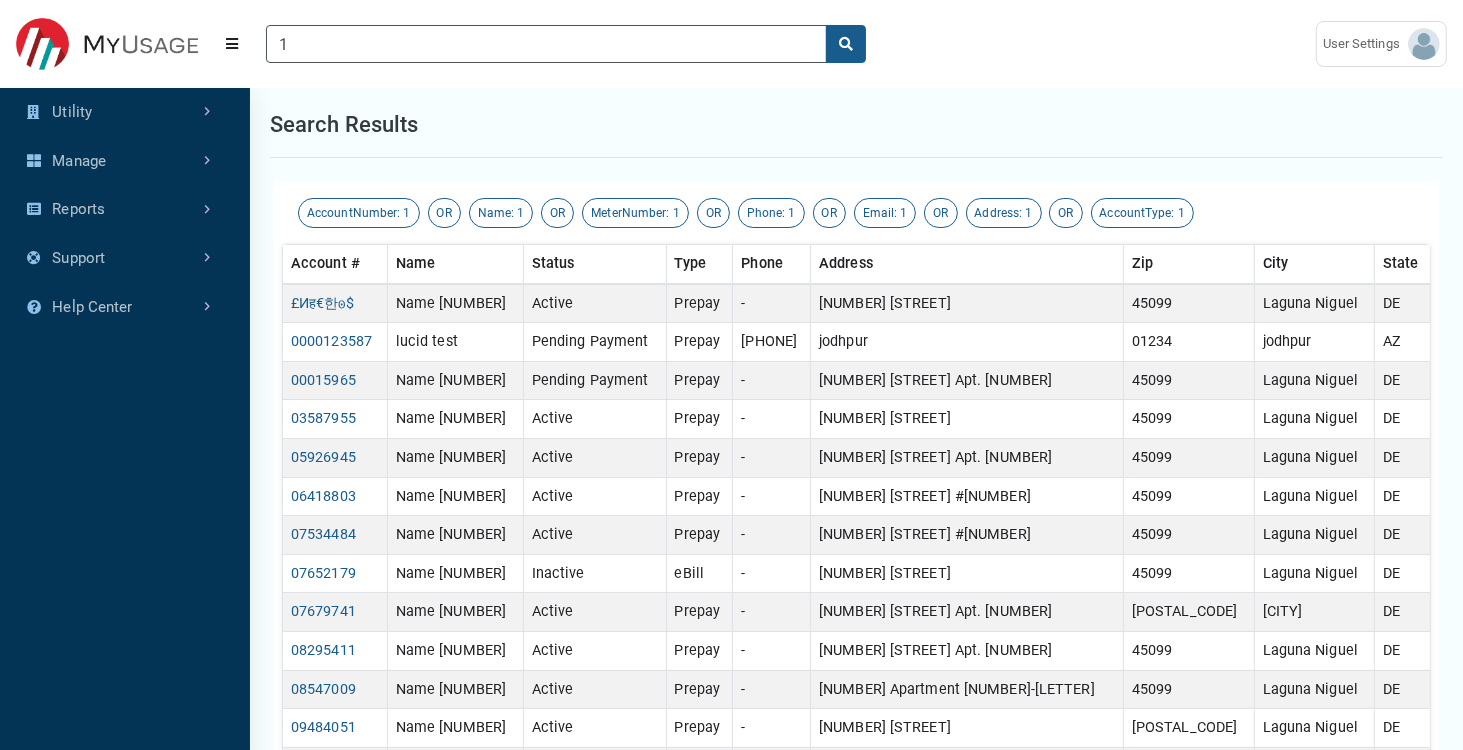 click on "Search results" at bounding box center (856, 125) 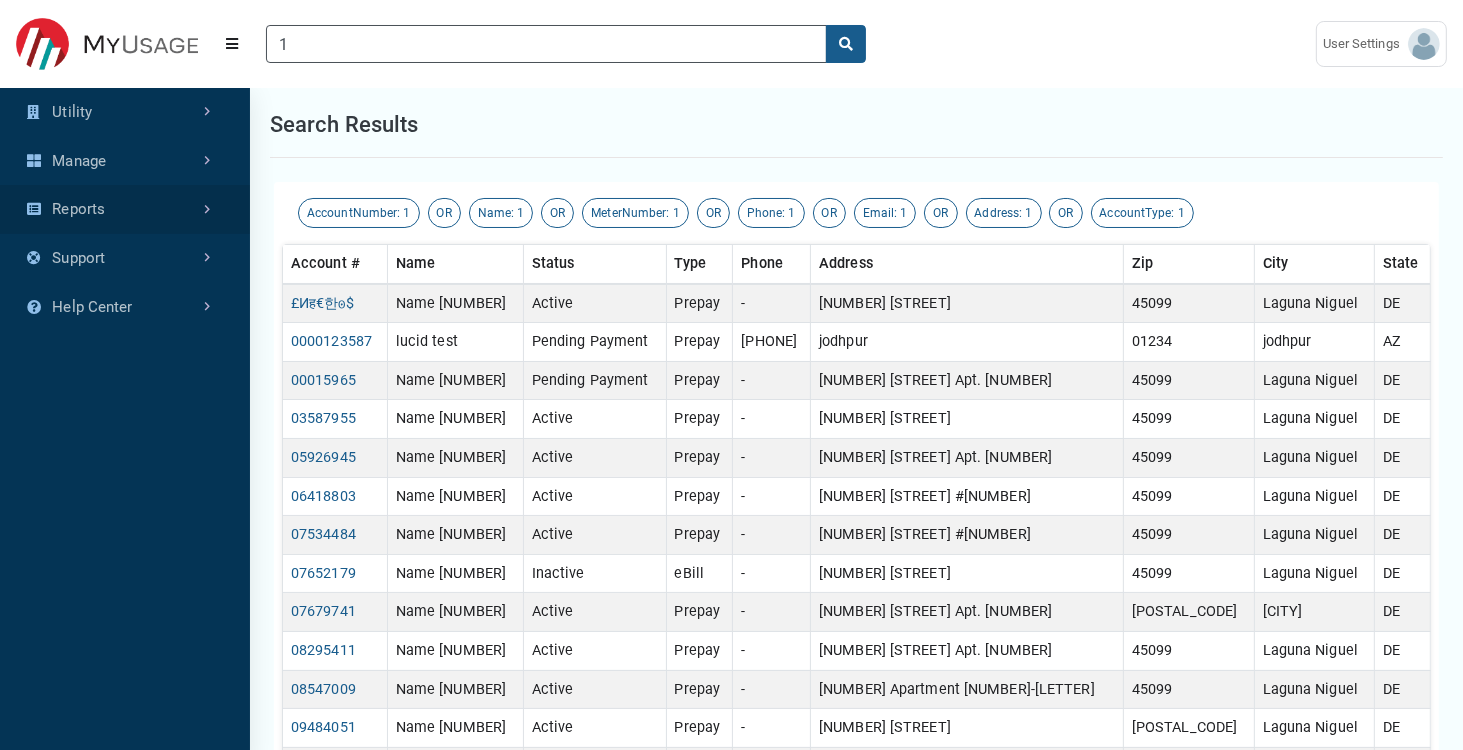 click on "Reports" at bounding box center [125, 209] 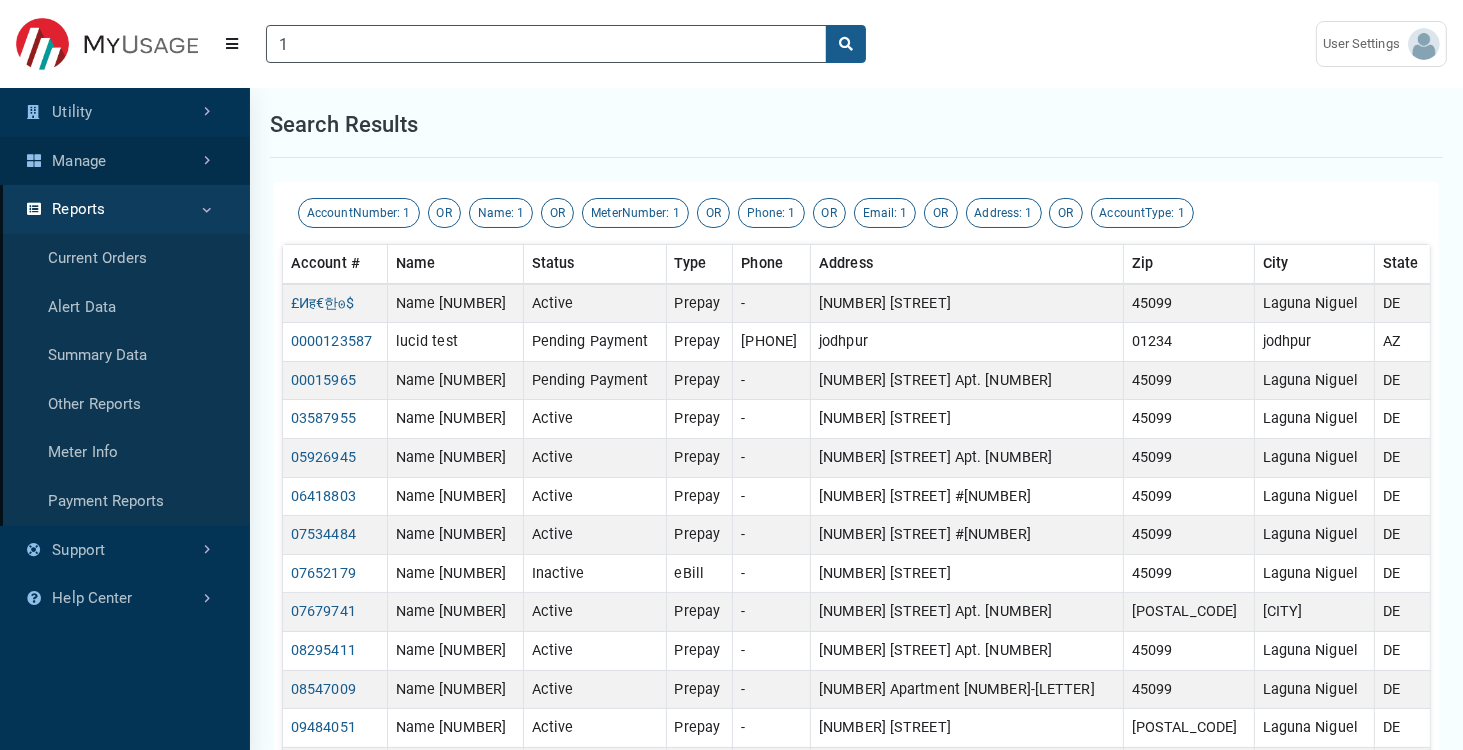 click on "Manage" at bounding box center [125, 161] 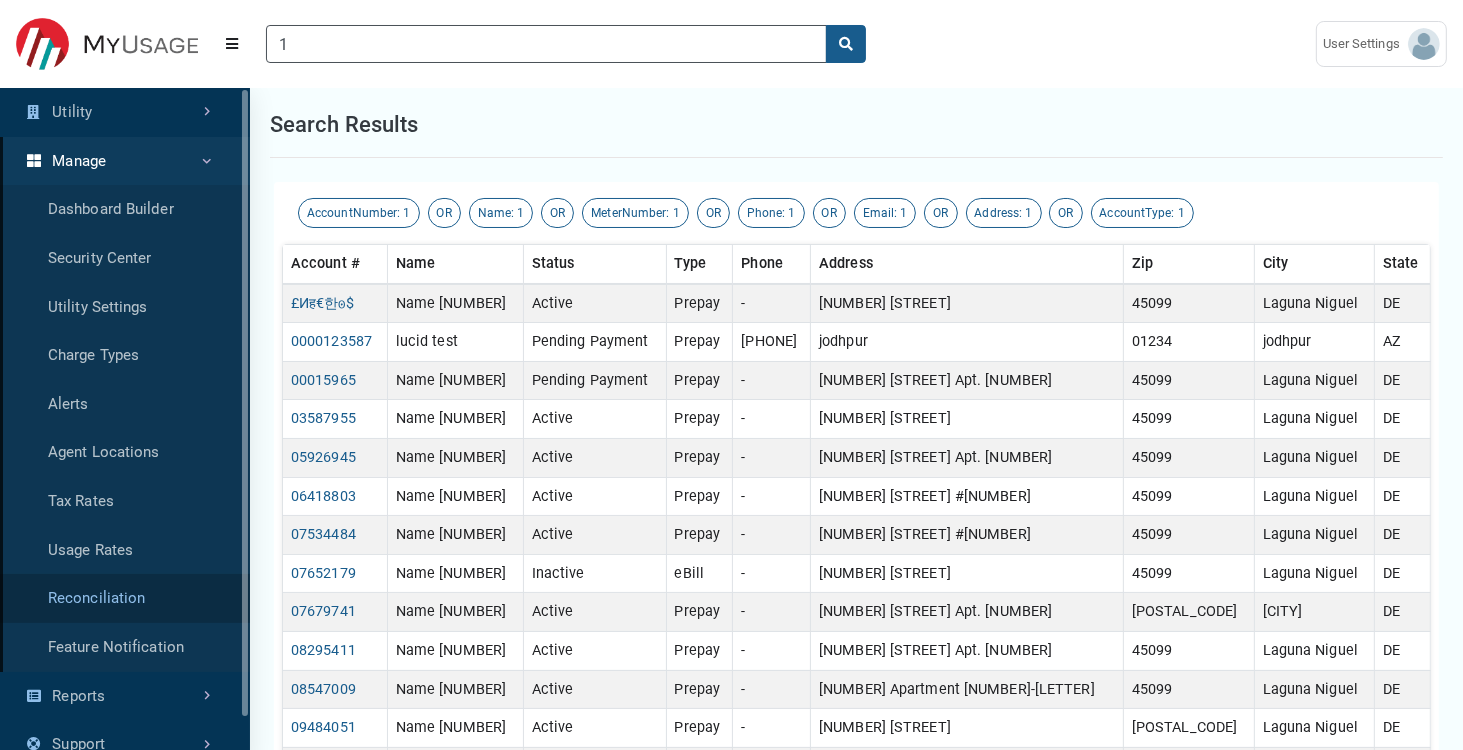 click on "Reconciliation" at bounding box center (125, 598) 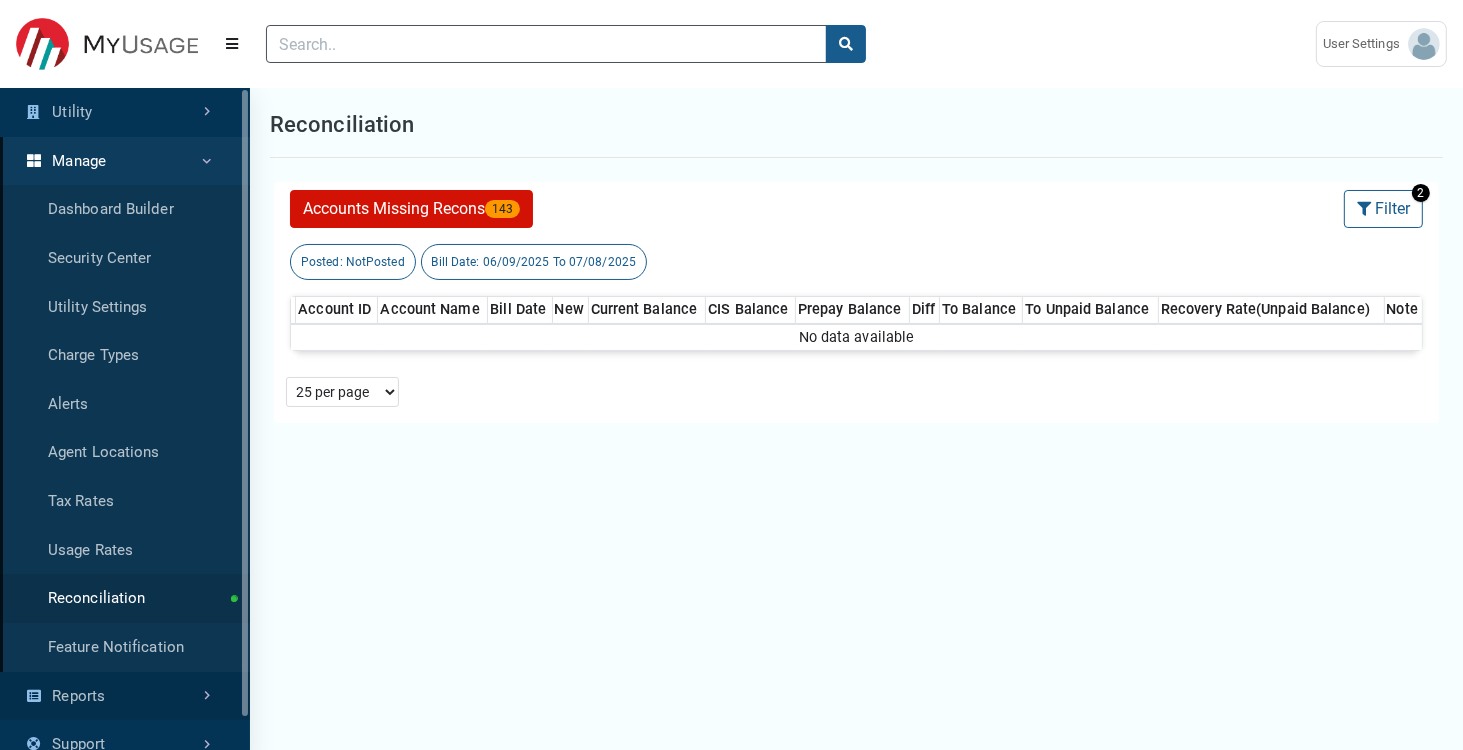 click on "Reports" at bounding box center (125, 696) 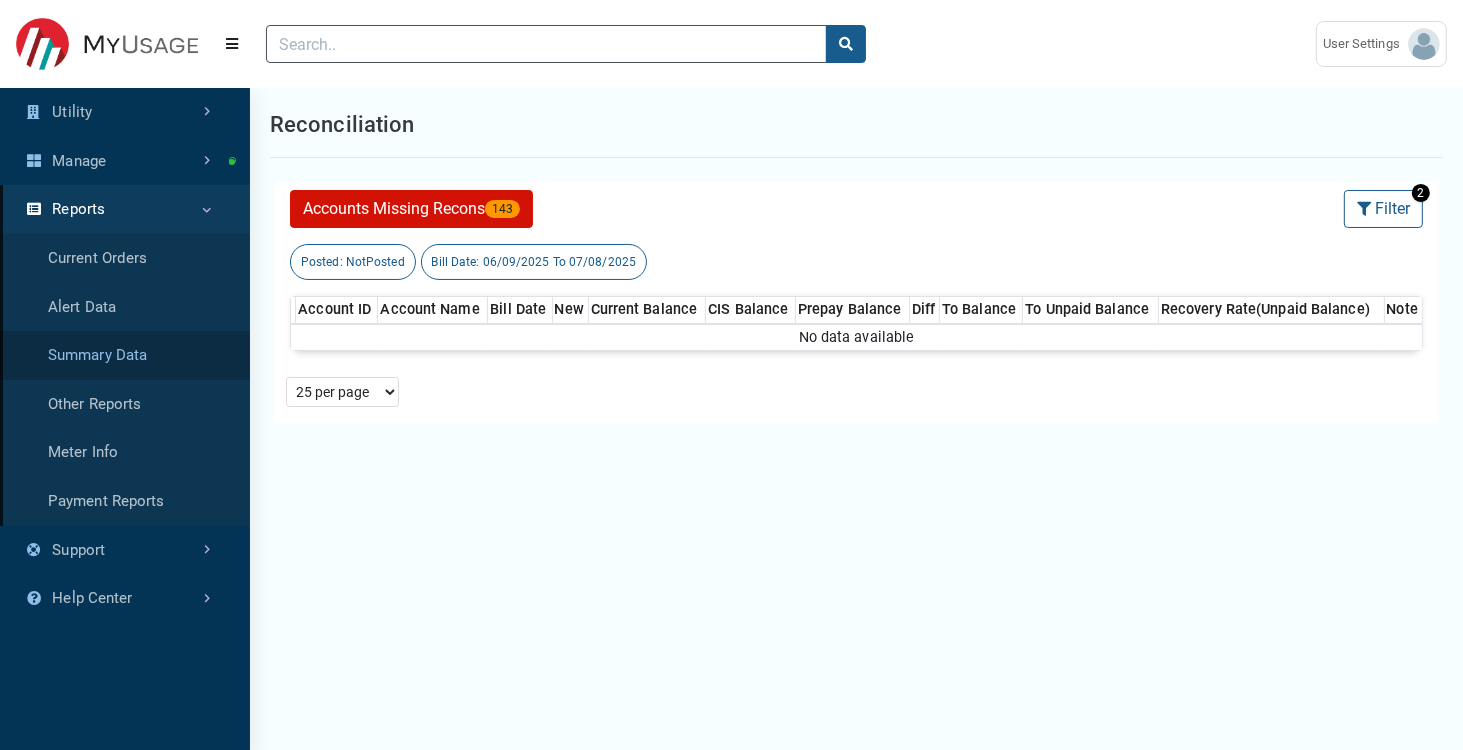 click on "Summary Data" at bounding box center [125, 355] 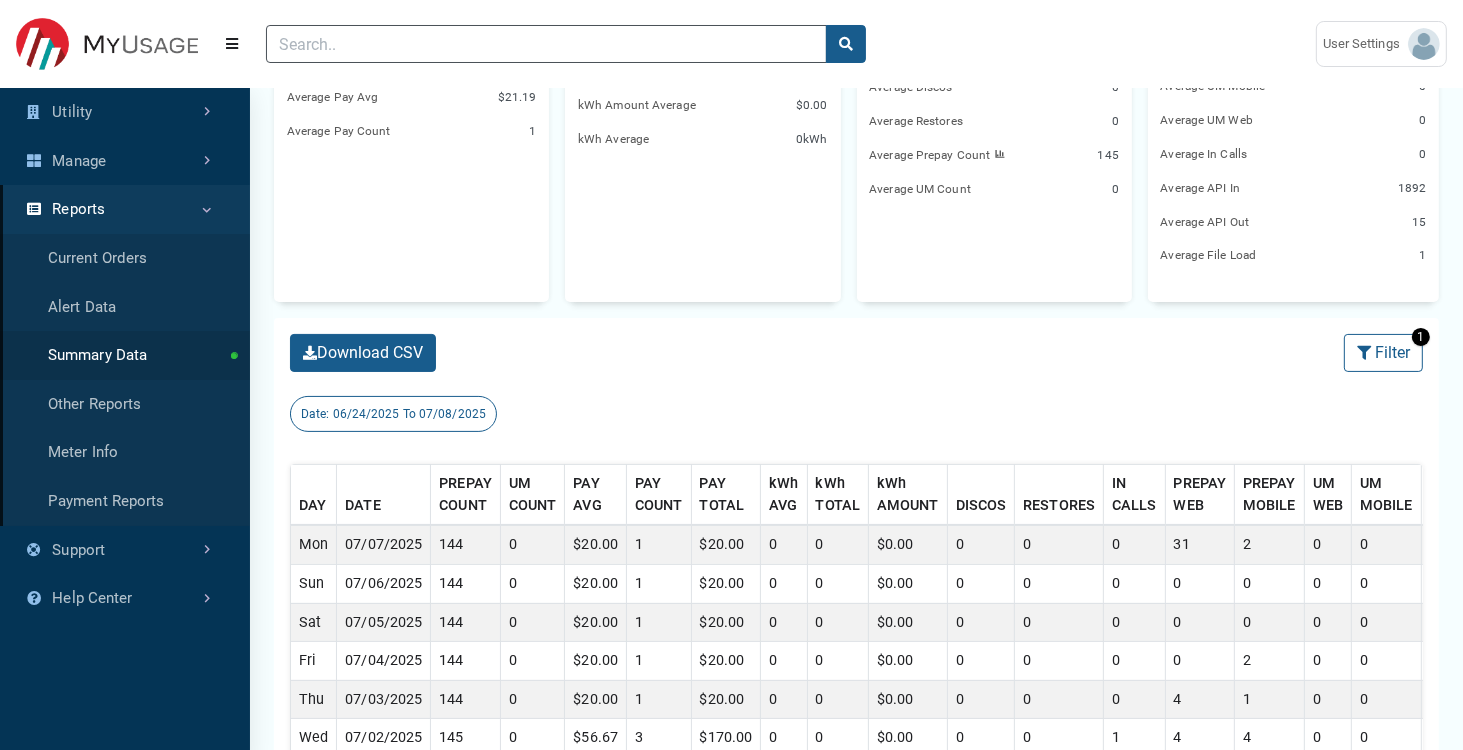 scroll, scrollTop: 360, scrollLeft: 0, axis: vertical 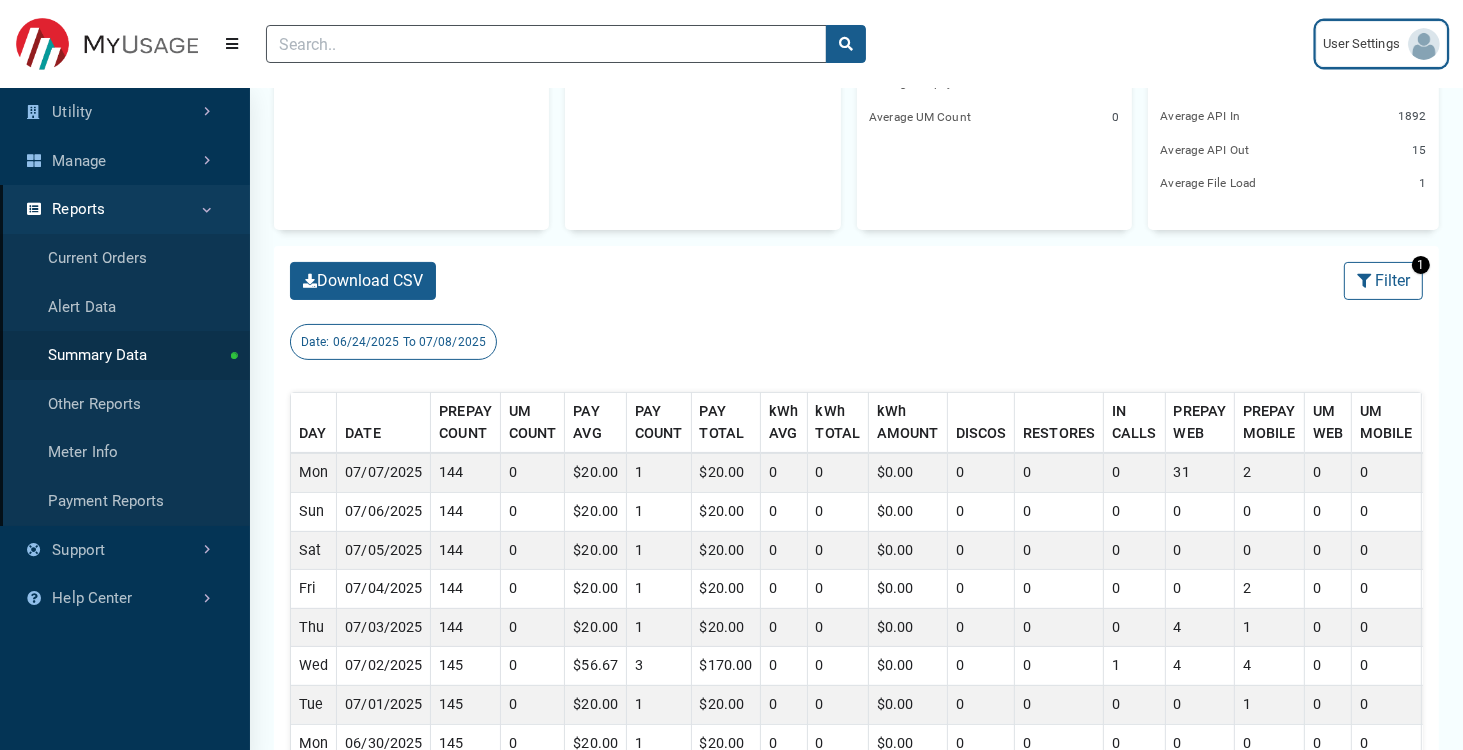 click on "User Settings" at bounding box center [1381, 44] 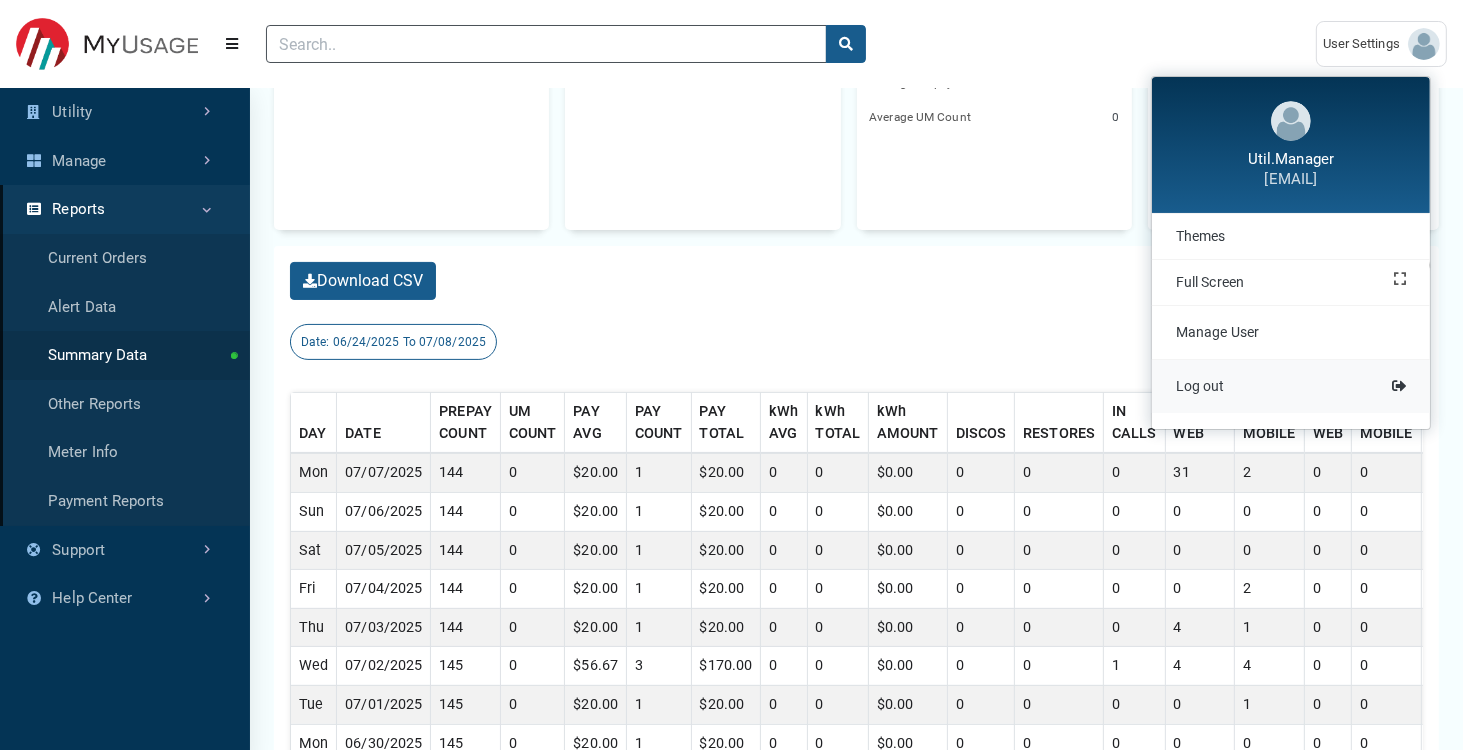 click on "Log out" at bounding box center (1291, 386) 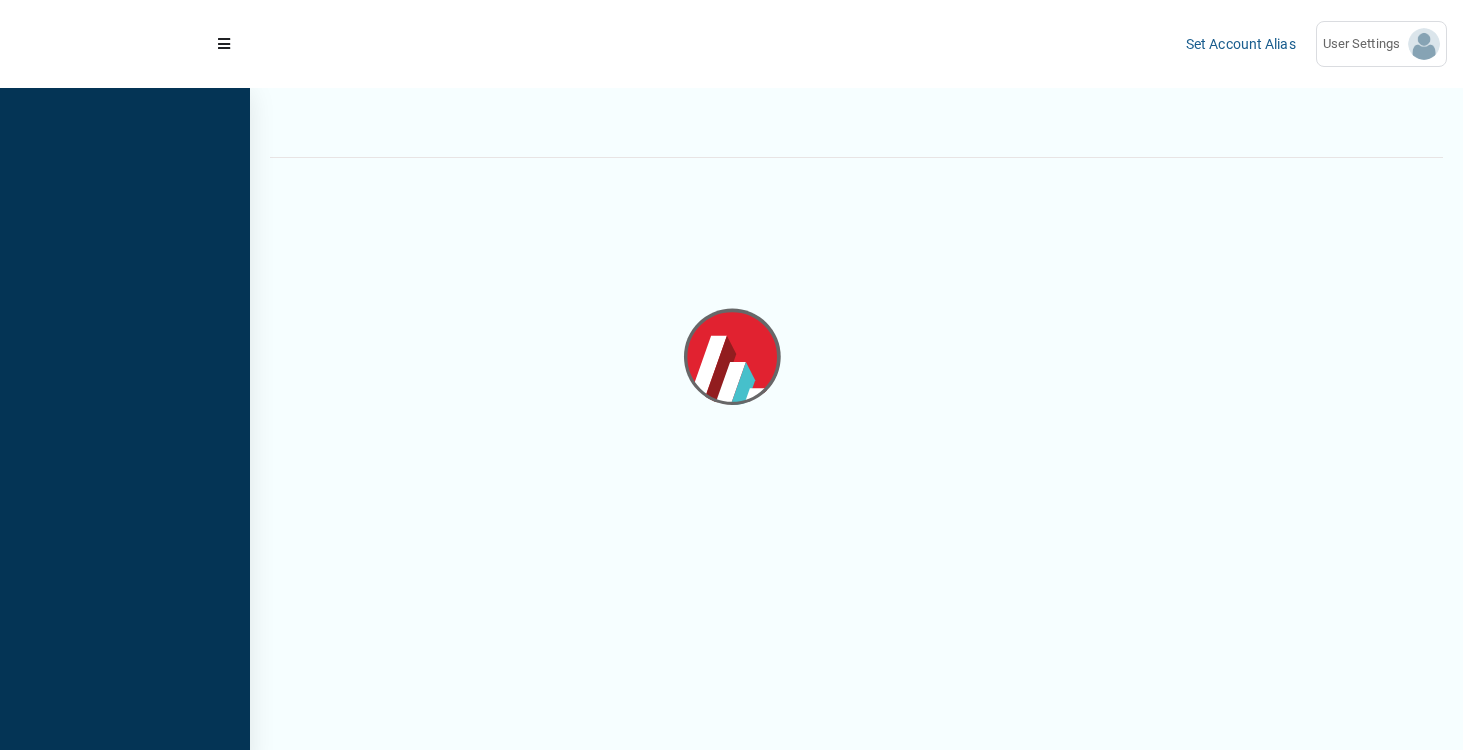 scroll, scrollTop: 0, scrollLeft: 0, axis: both 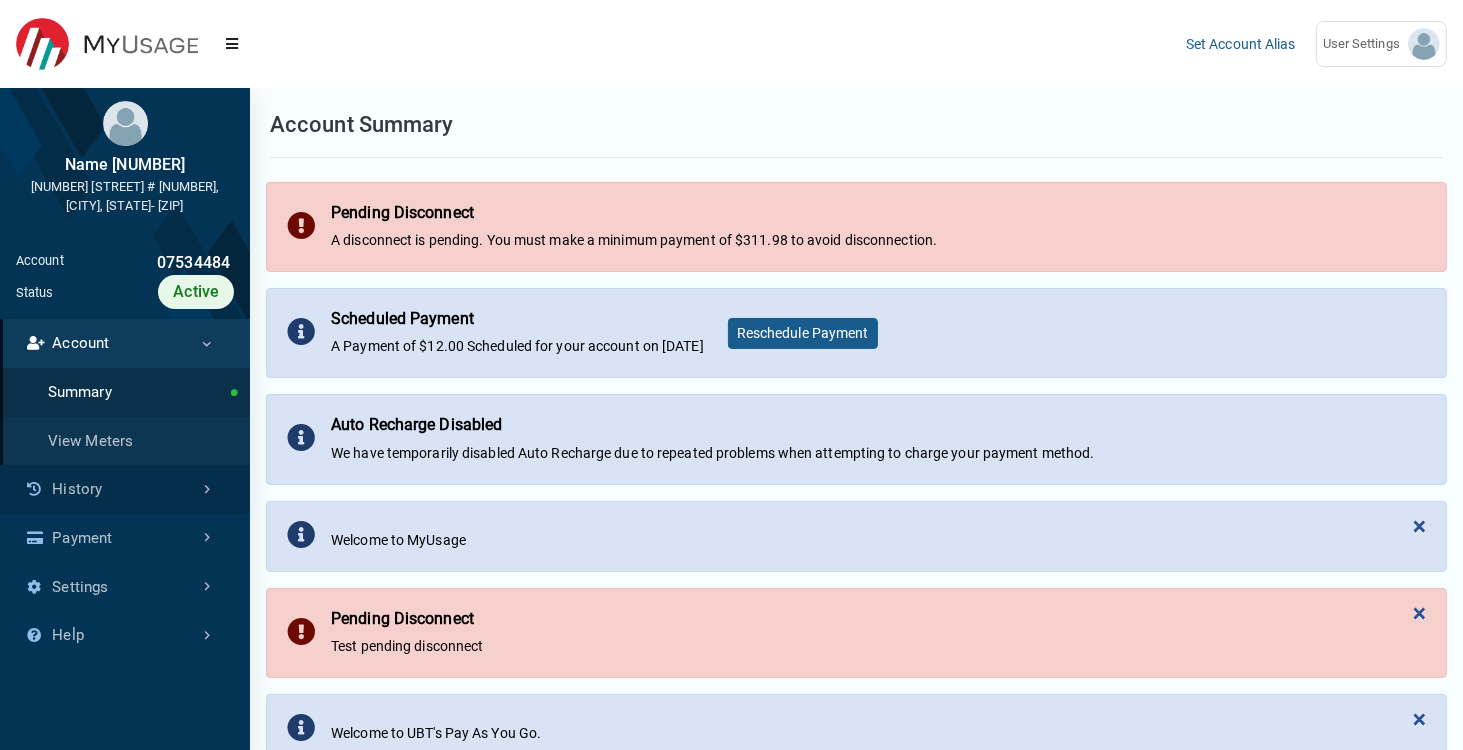 click on "History" at bounding box center [125, 489] 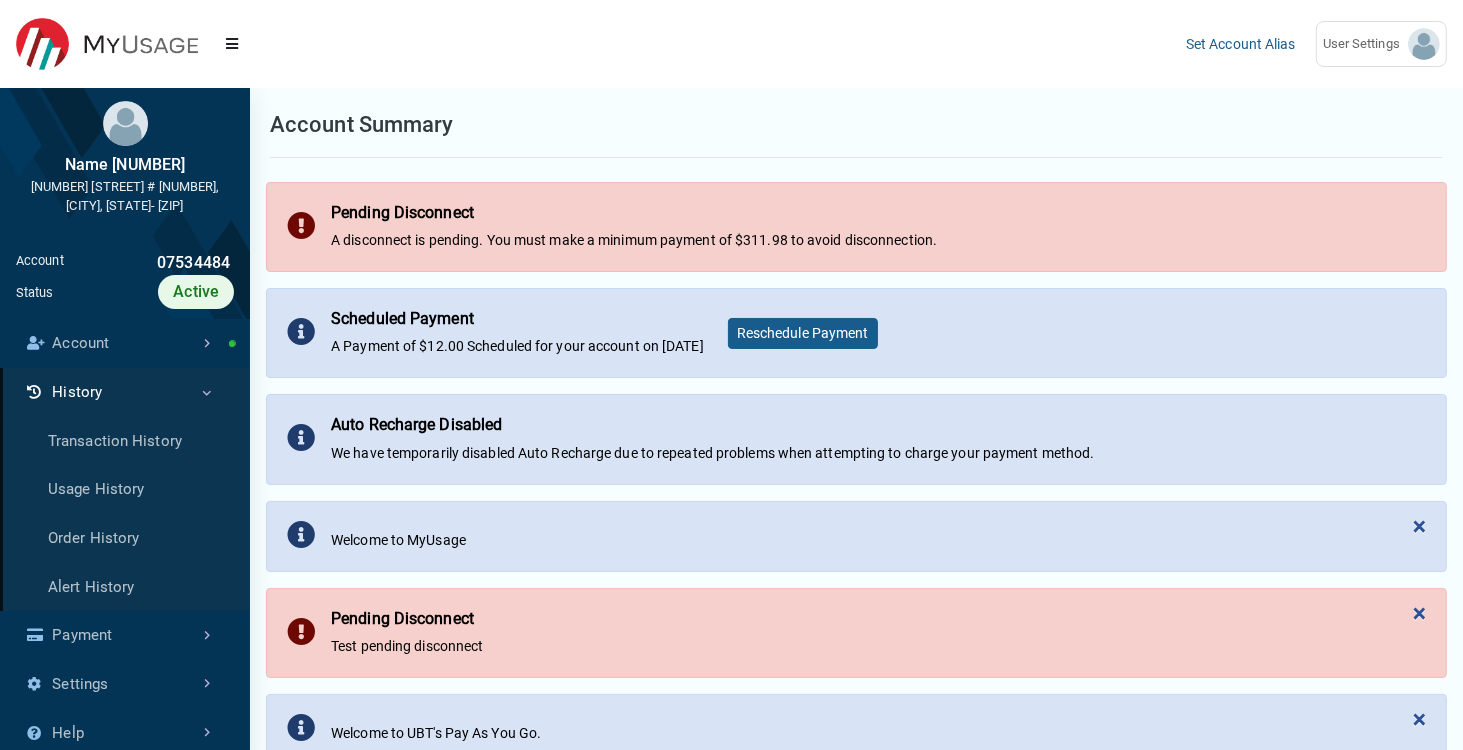click on "Usage History" at bounding box center [125, 489] 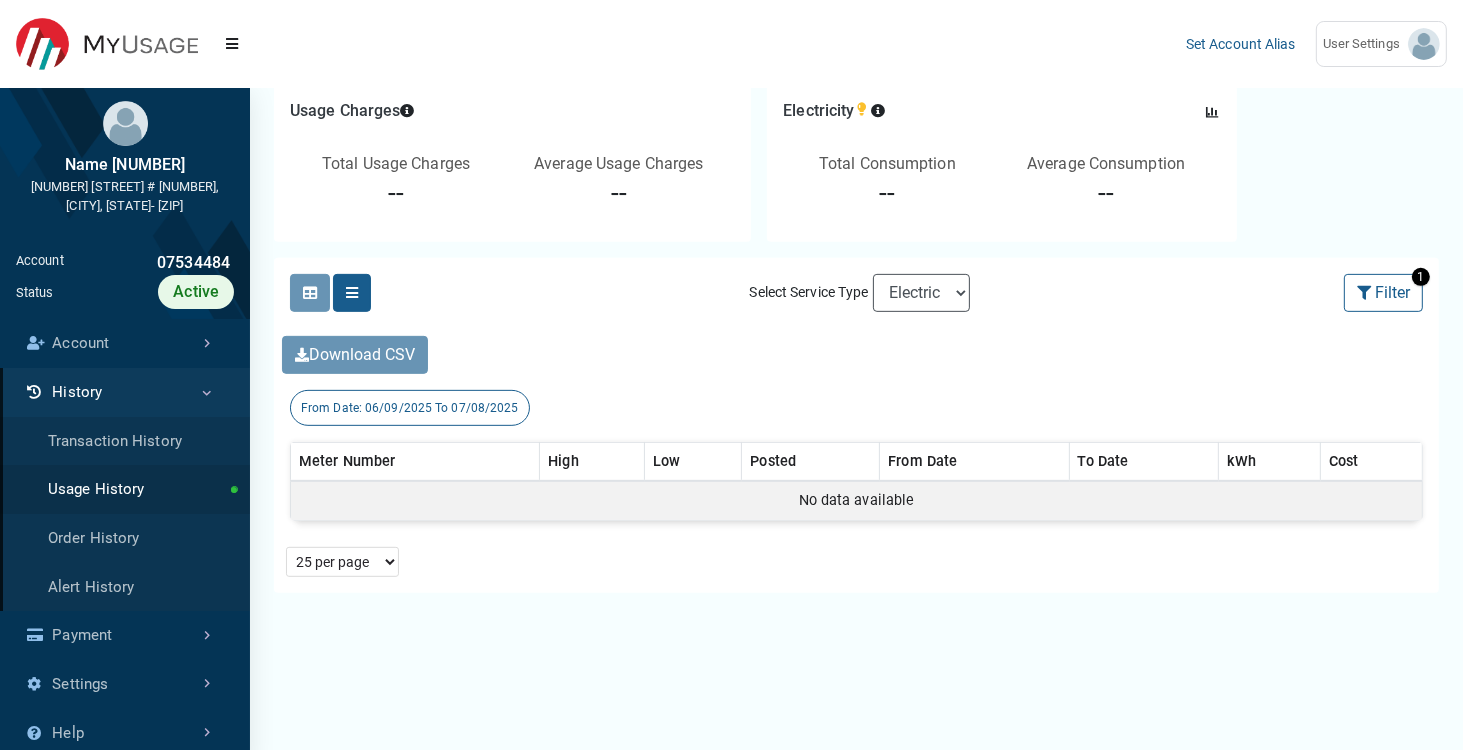 scroll, scrollTop: 840, scrollLeft: 0, axis: vertical 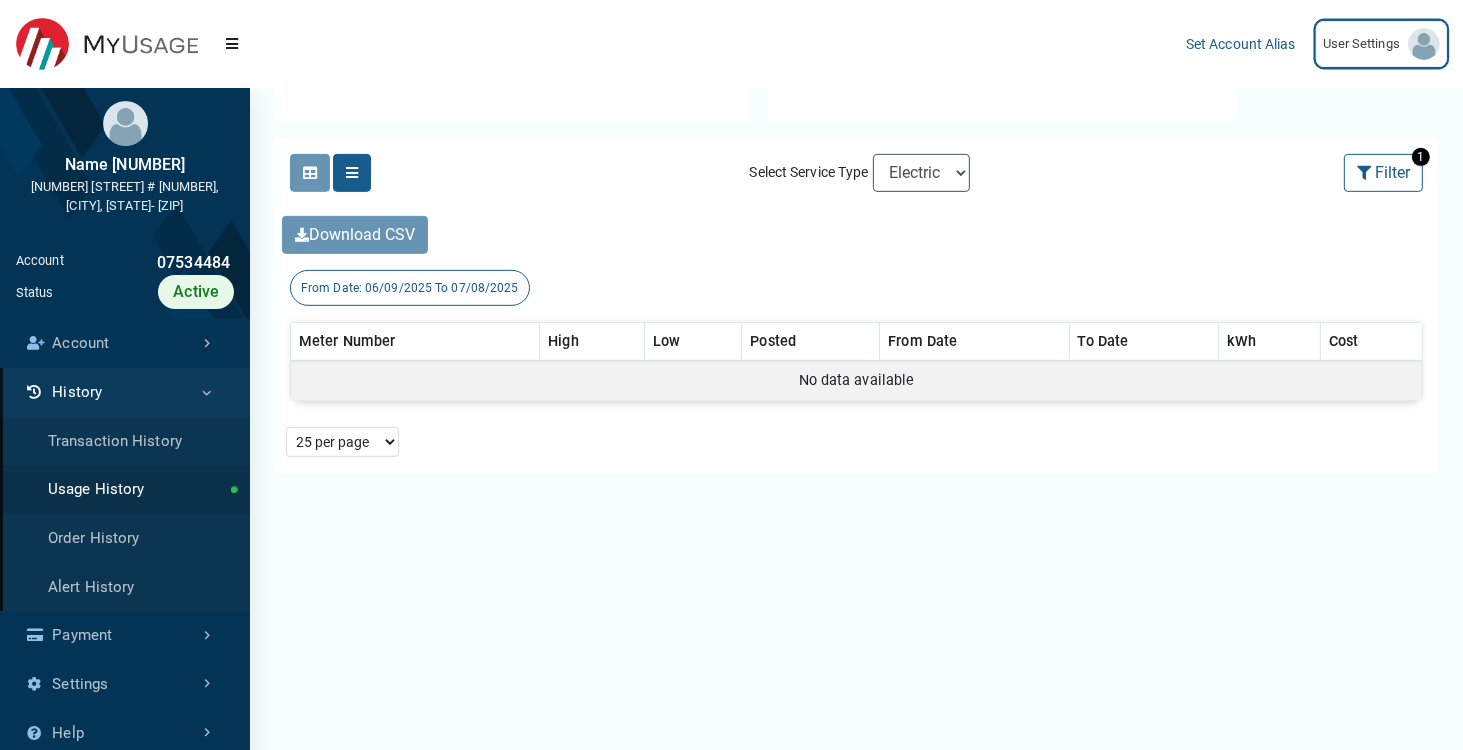 click on "User Settings" at bounding box center [1381, 44] 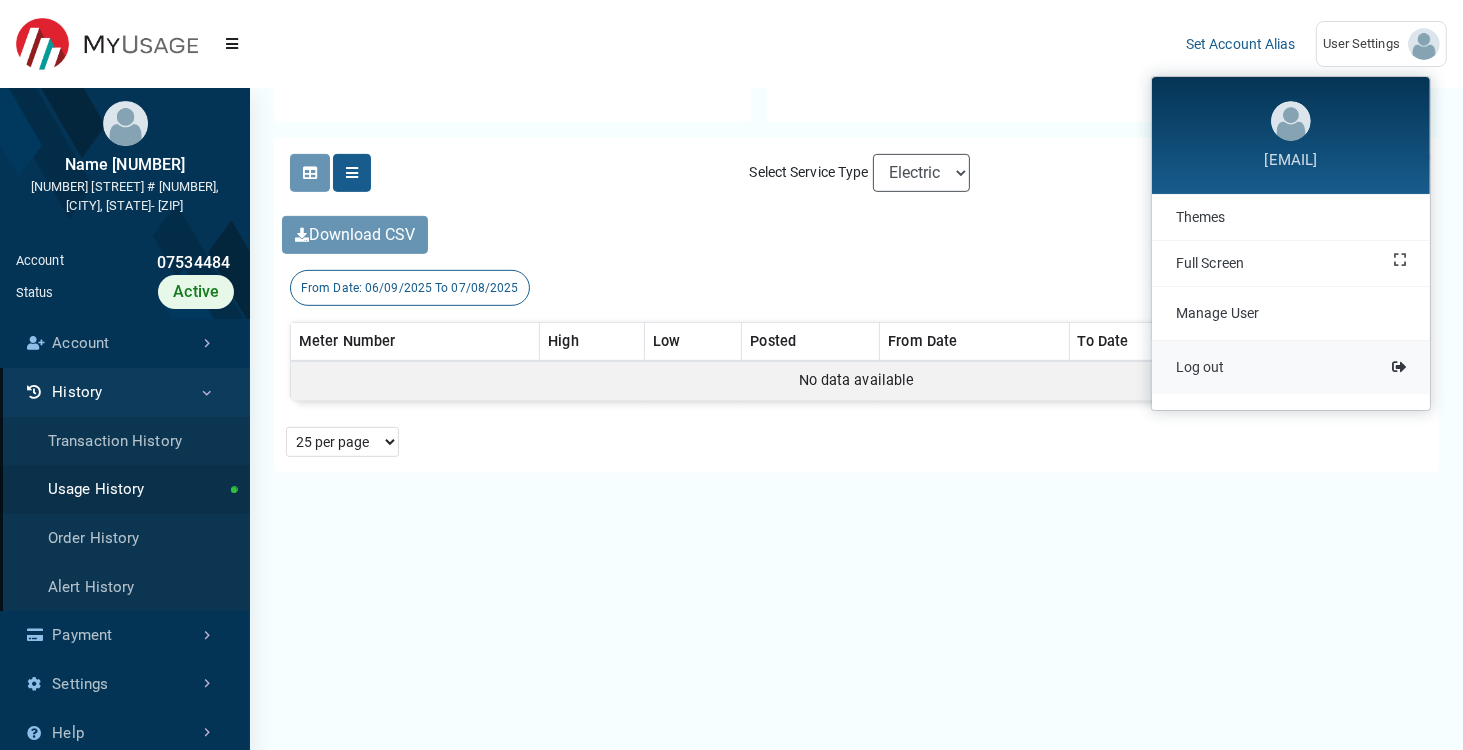 click on "Log out" at bounding box center (1291, 367) 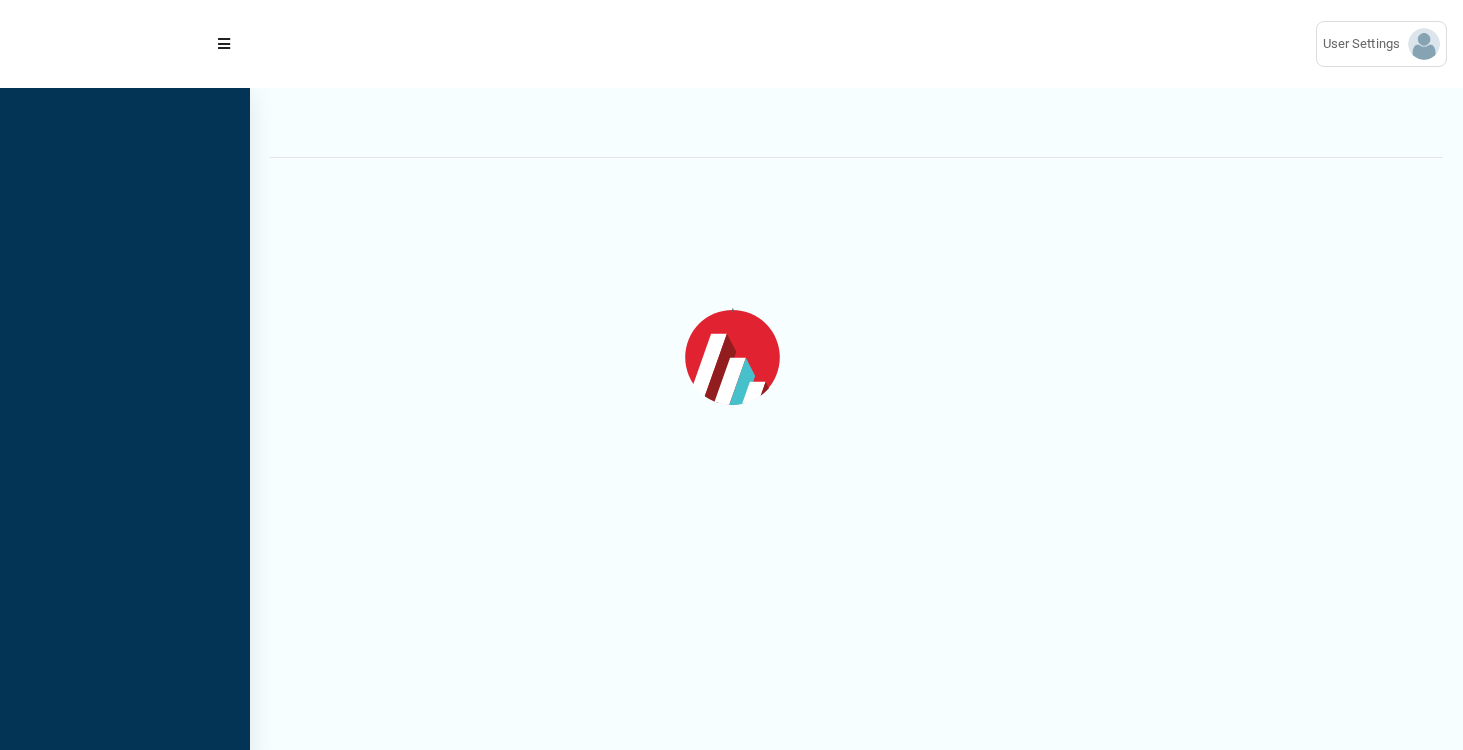scroll, scrollTop: 0, scrollLeft: 0, axis: both 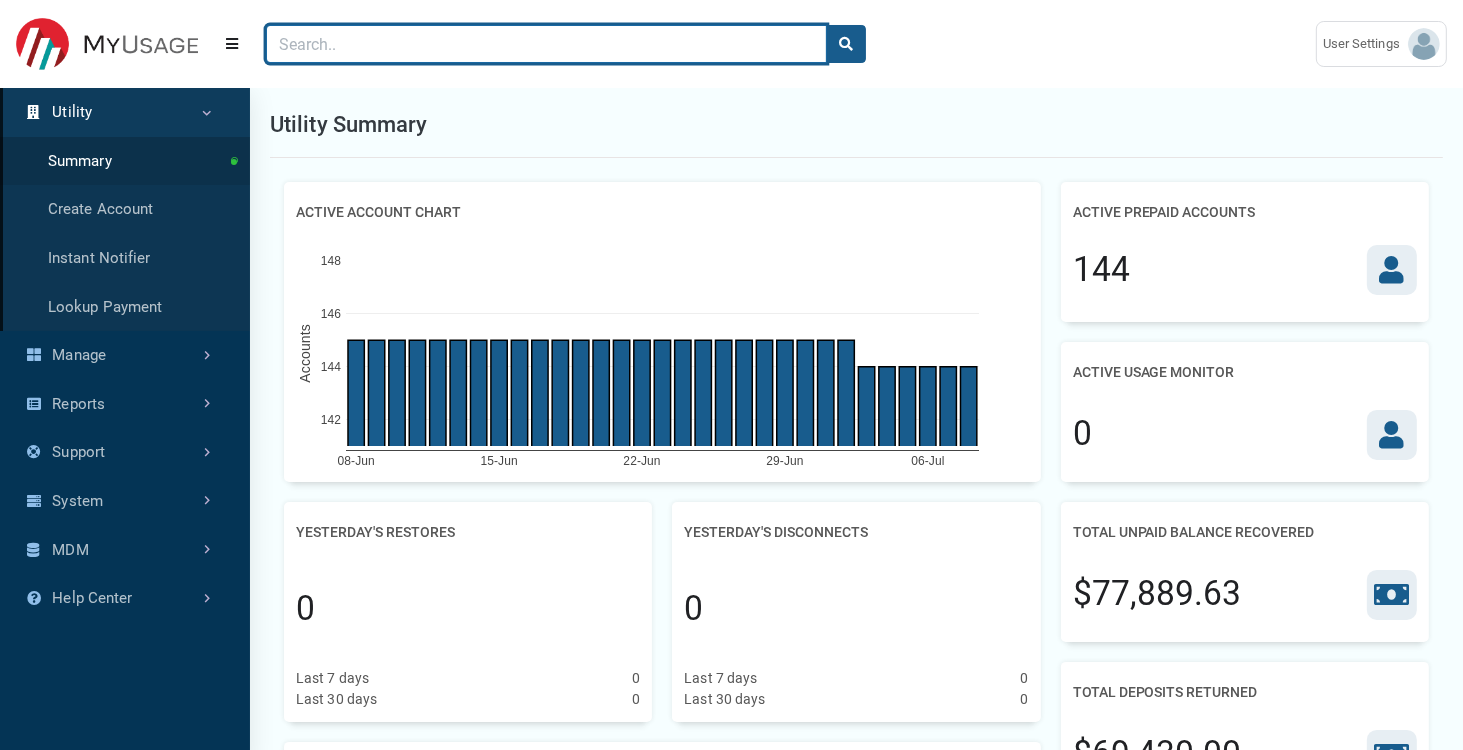 click at bounding box center (546, 44) 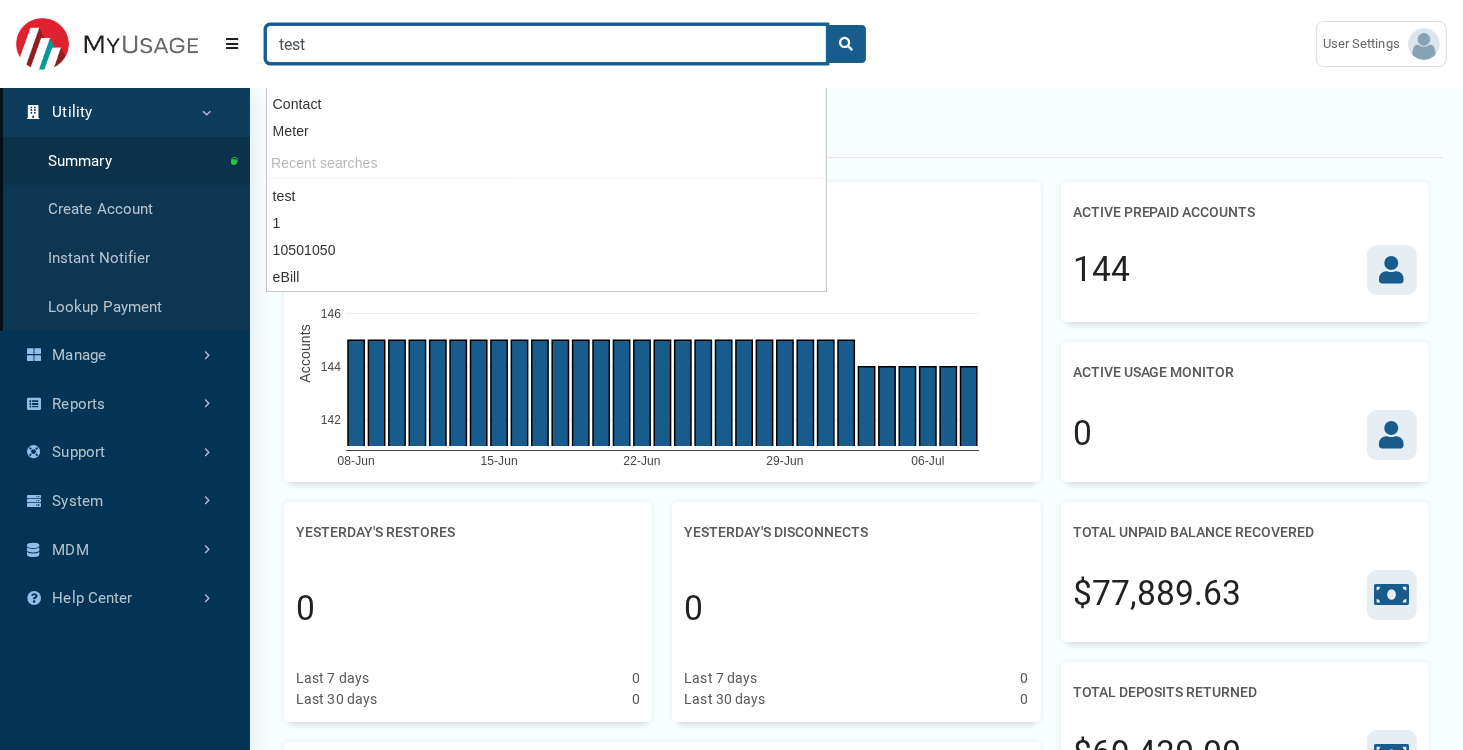type on "test" 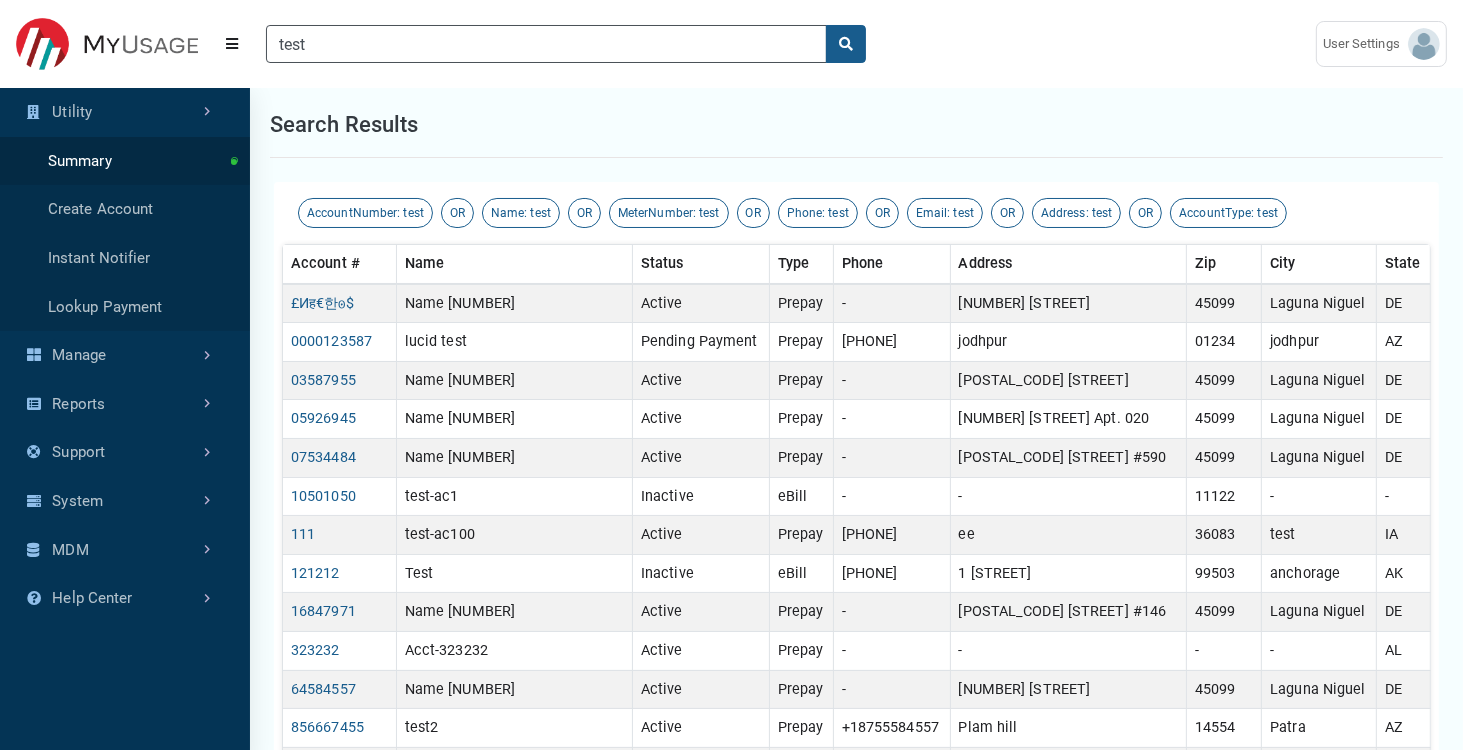 drag, startPoint x: 904, startPoint y: 65, endPoint x: 920, endPoint y: 57, distance: 17.888544 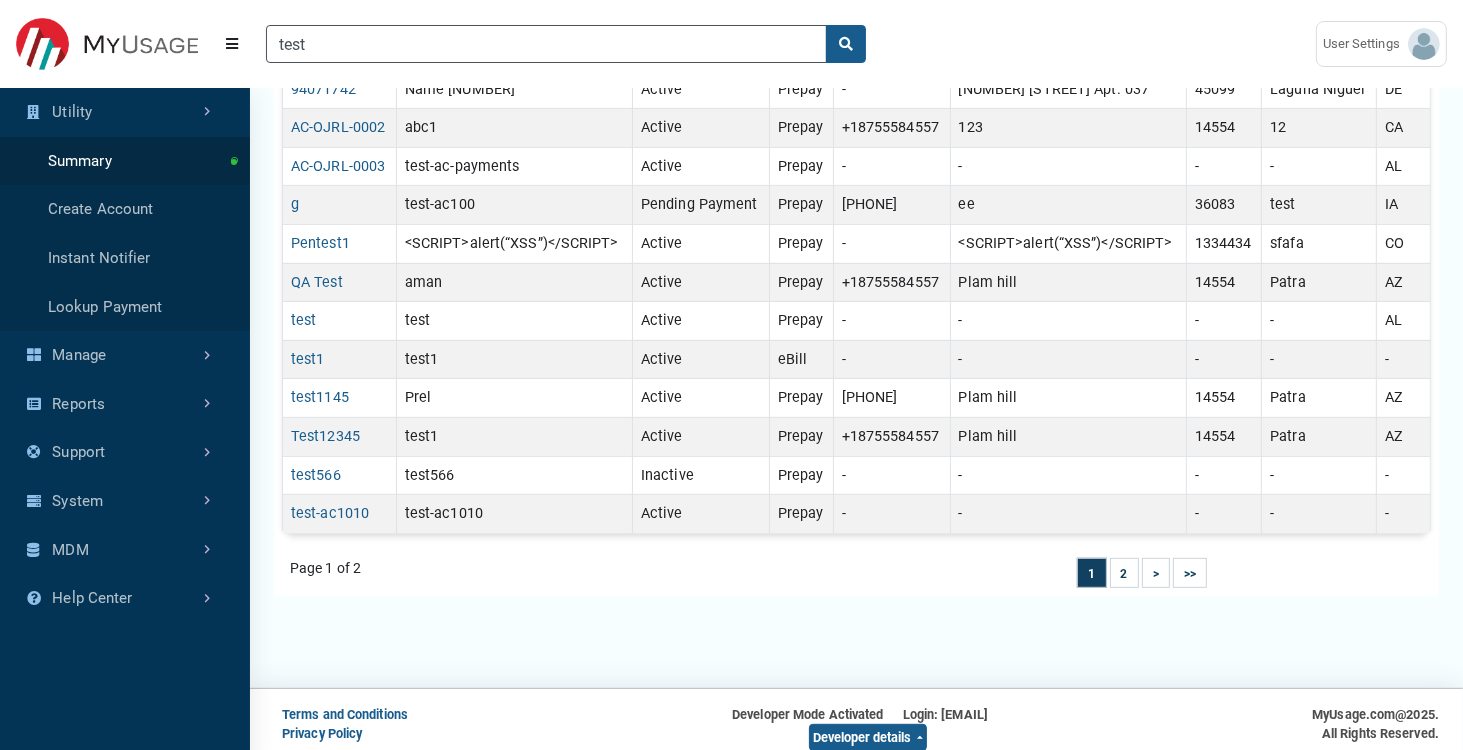 scroll, scrollTop: 720, scrollLeft: 0, axis: vertical 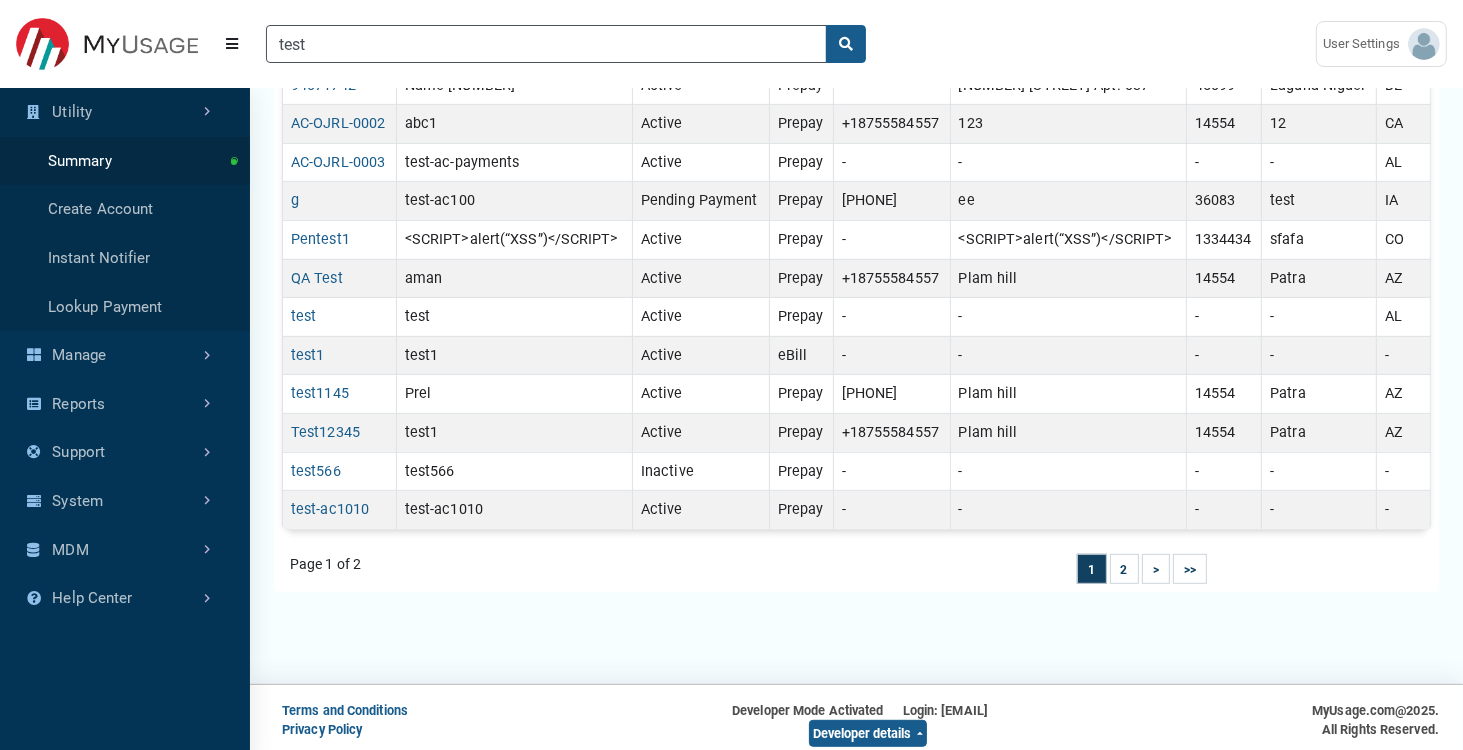 click on "Utility" at bounding box center [125, 112] 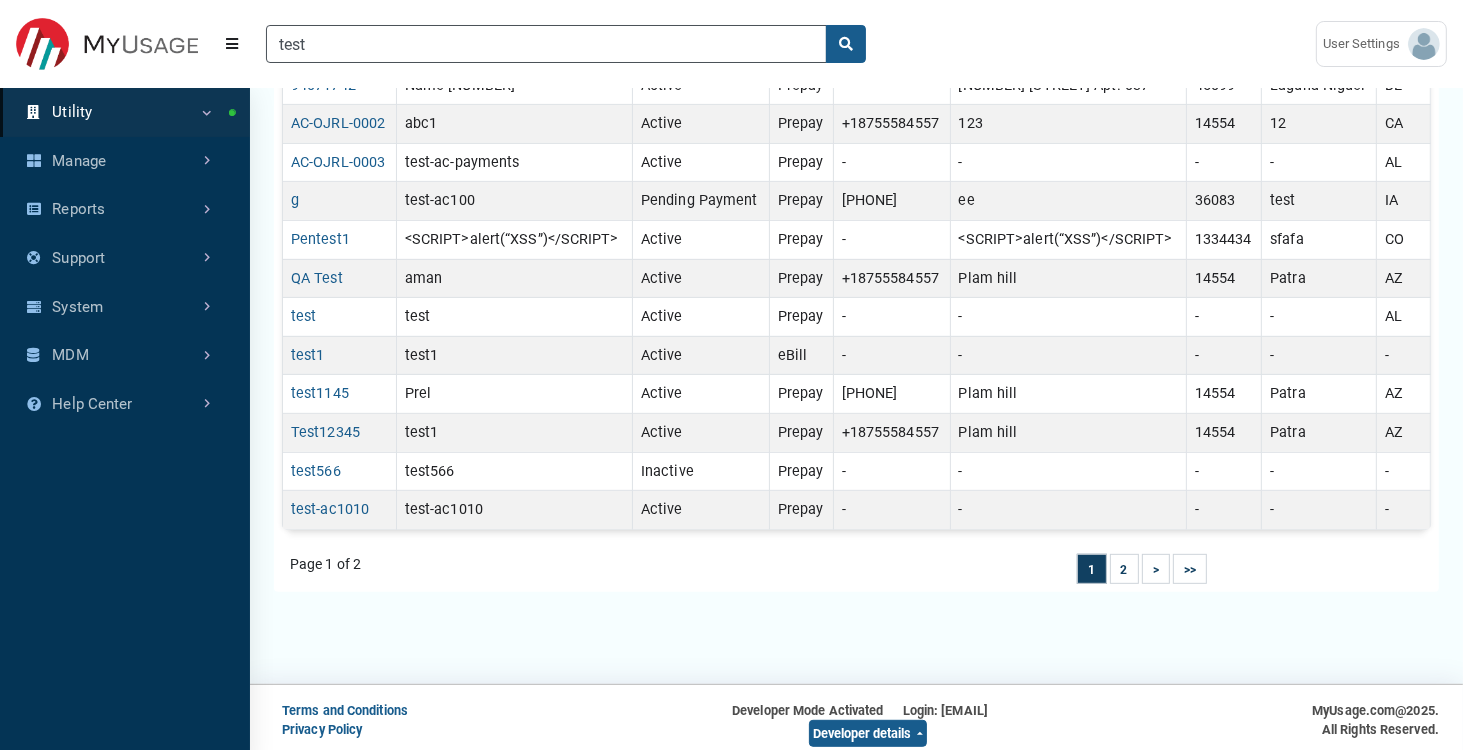 click on "Utility" at bounding box center [125, 112] 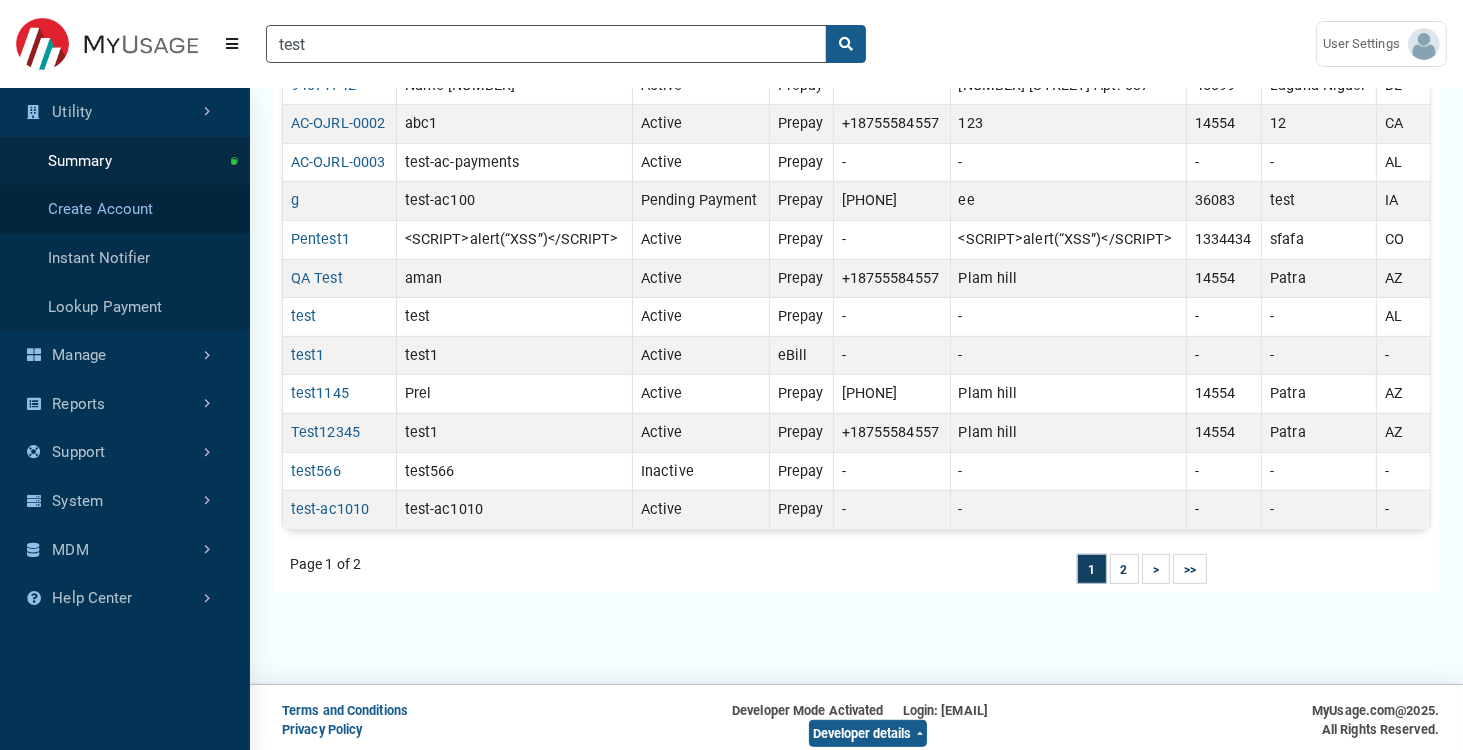 click on "Create Account" at bounding box center [125, 209] 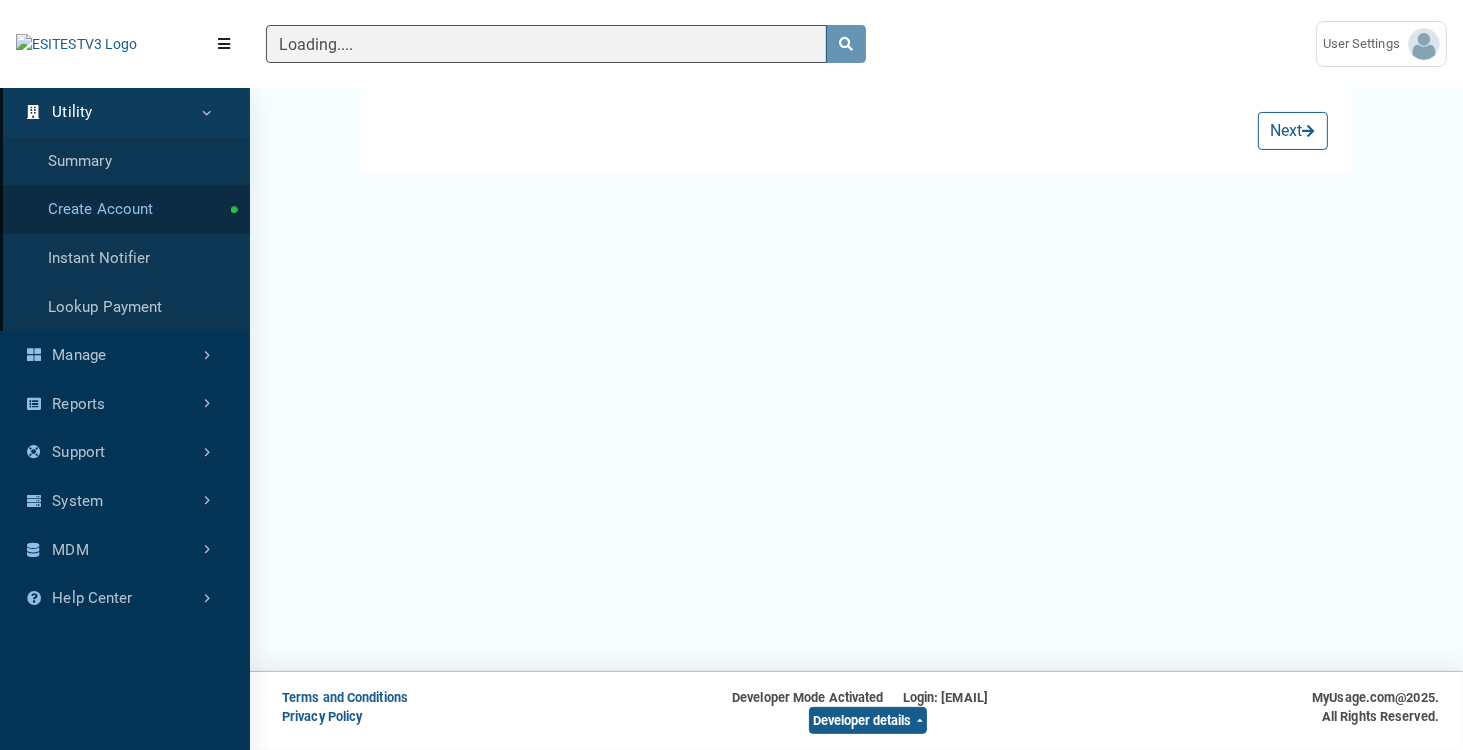 scroll, scrollTop: 0, scrollLeft: 0, axis: both 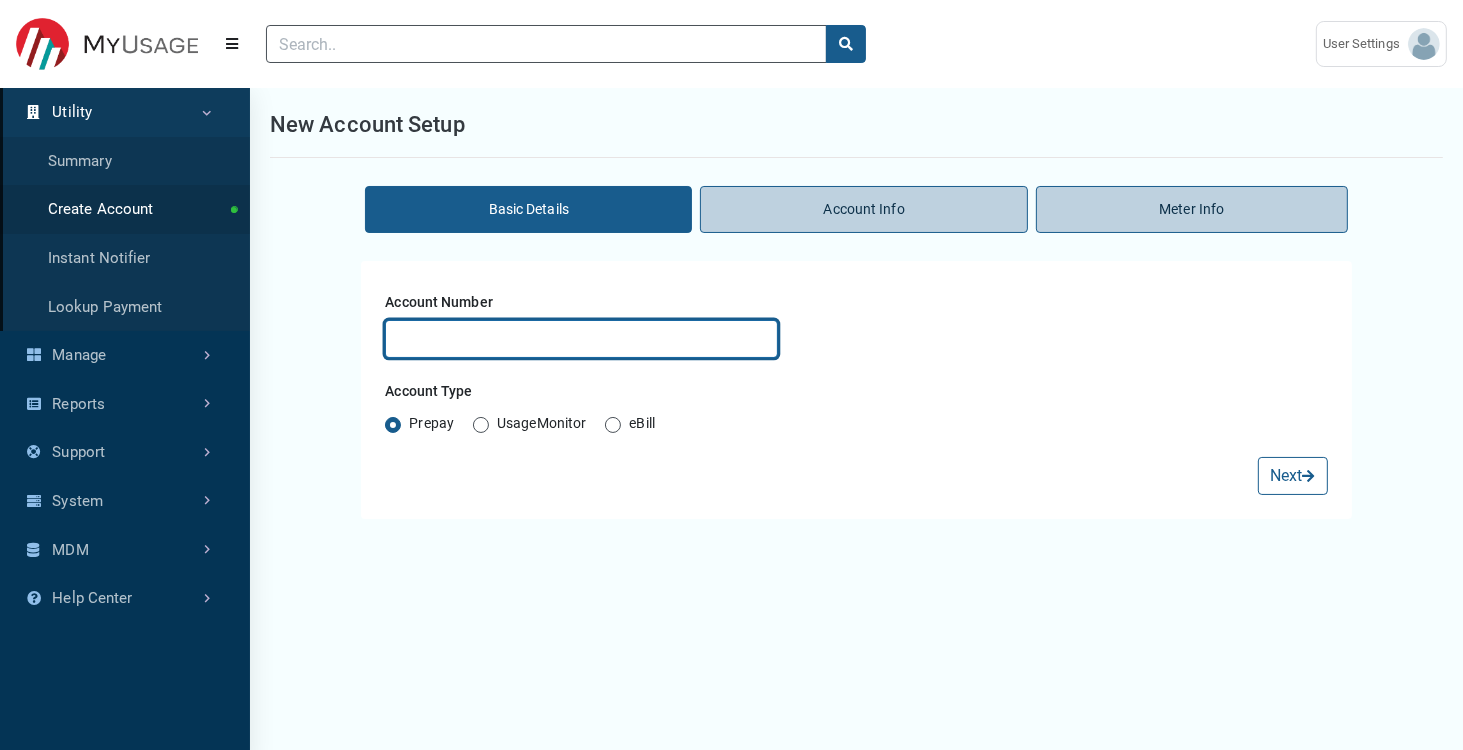click at bounding box center [581, 339] 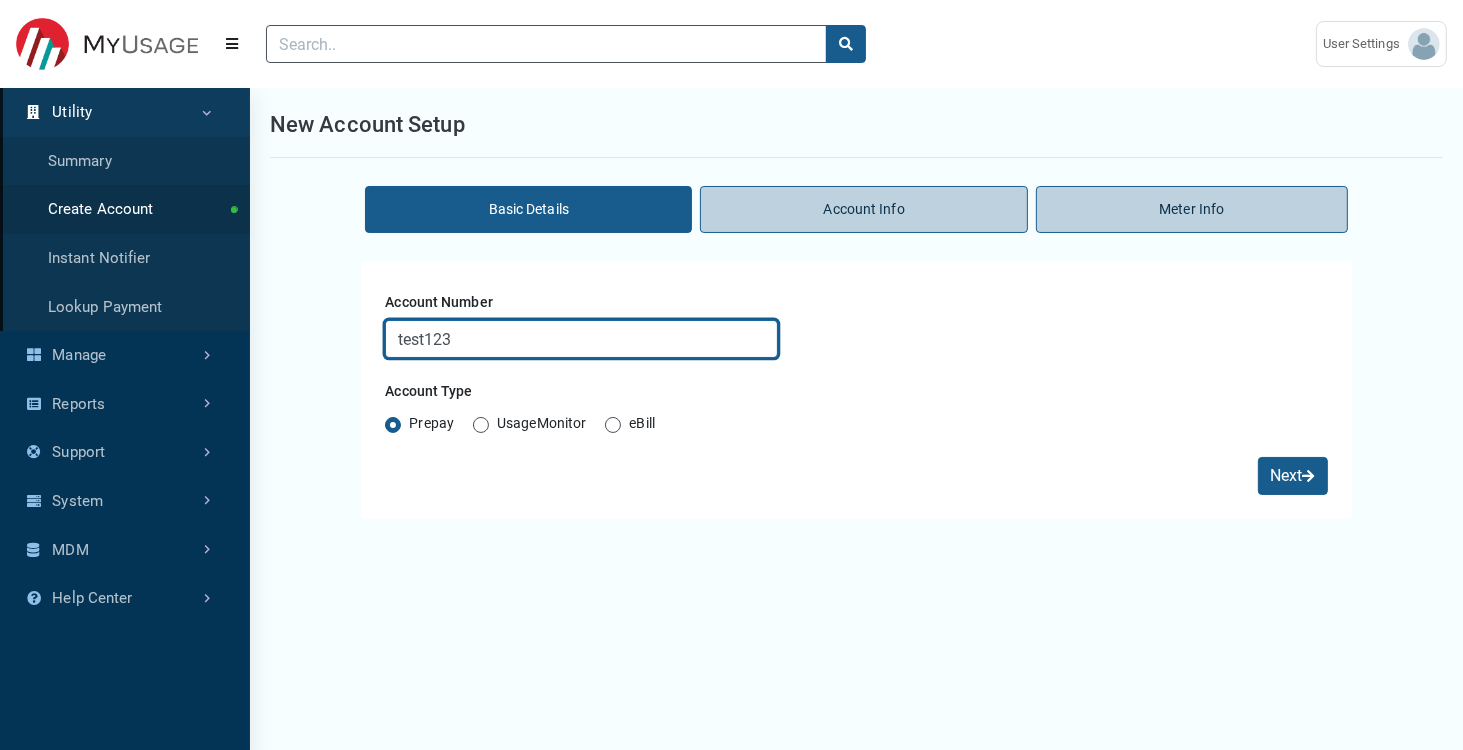 type on "test123" 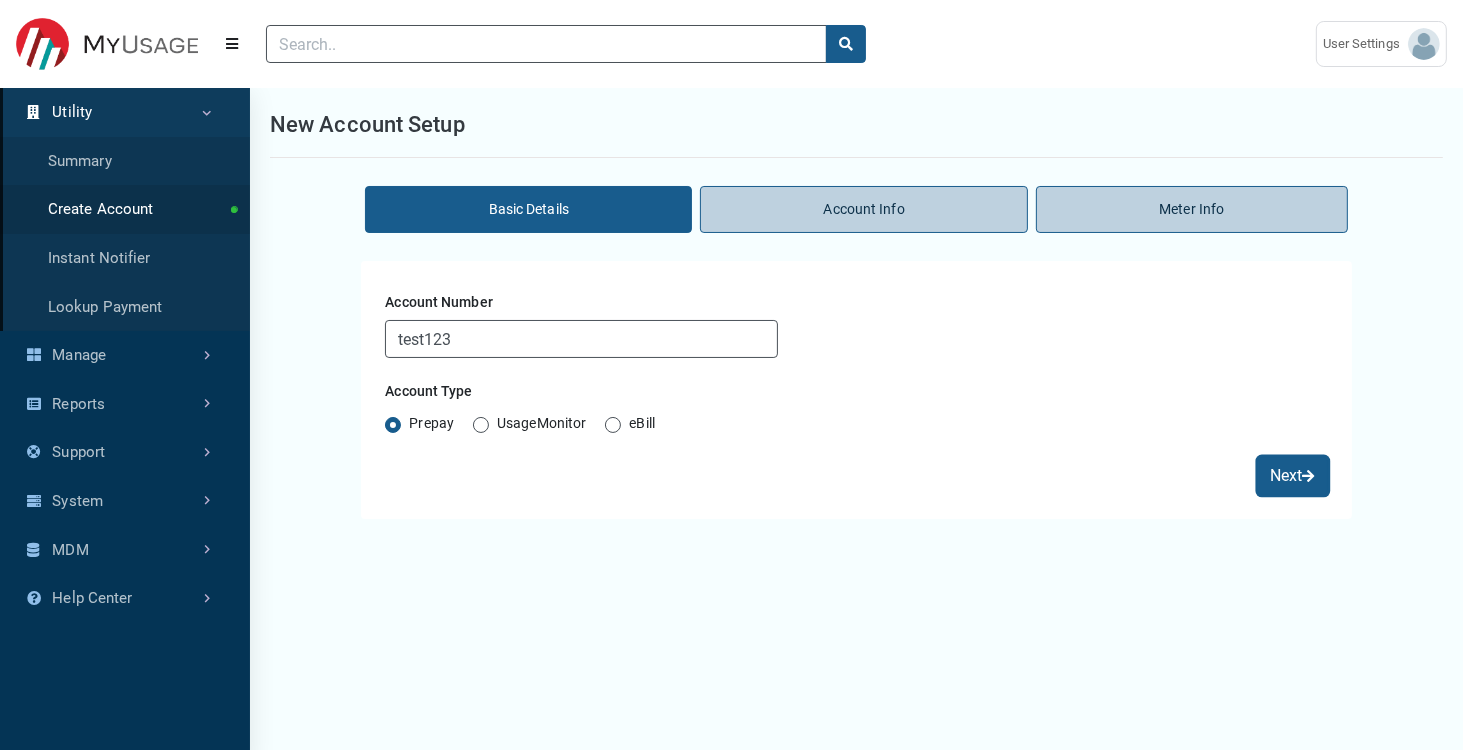 click on "Next" at bounding box center (1293, 476) 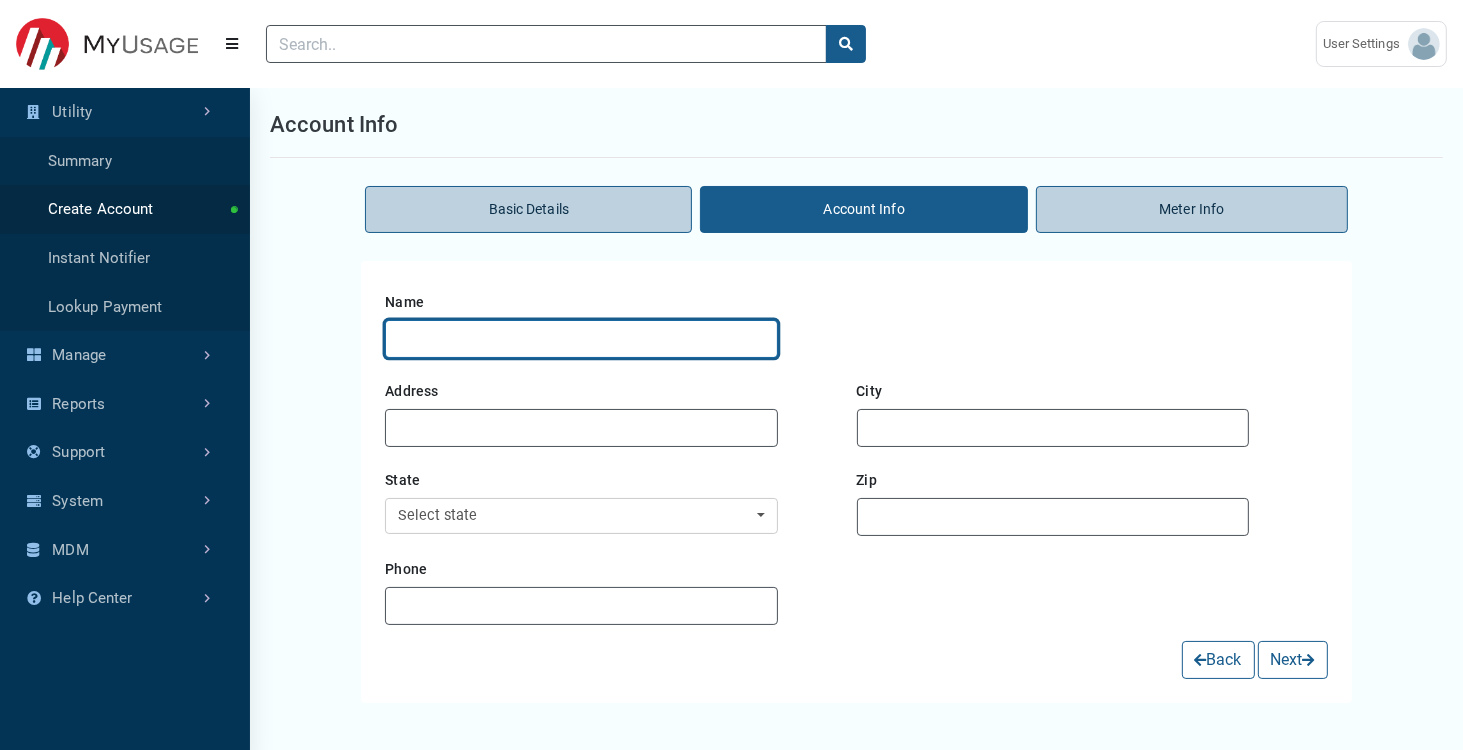 click at bounding box center (581, 339) 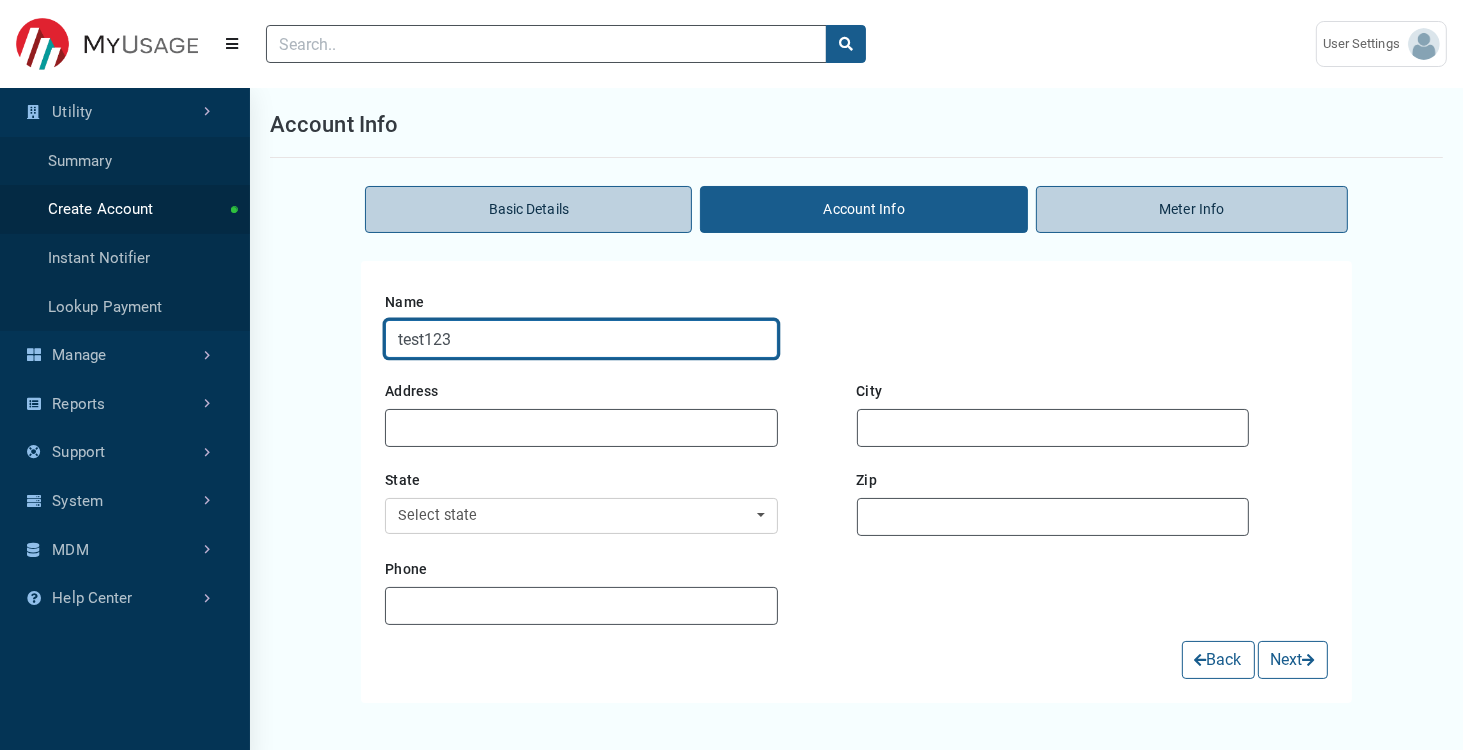type on "test123" 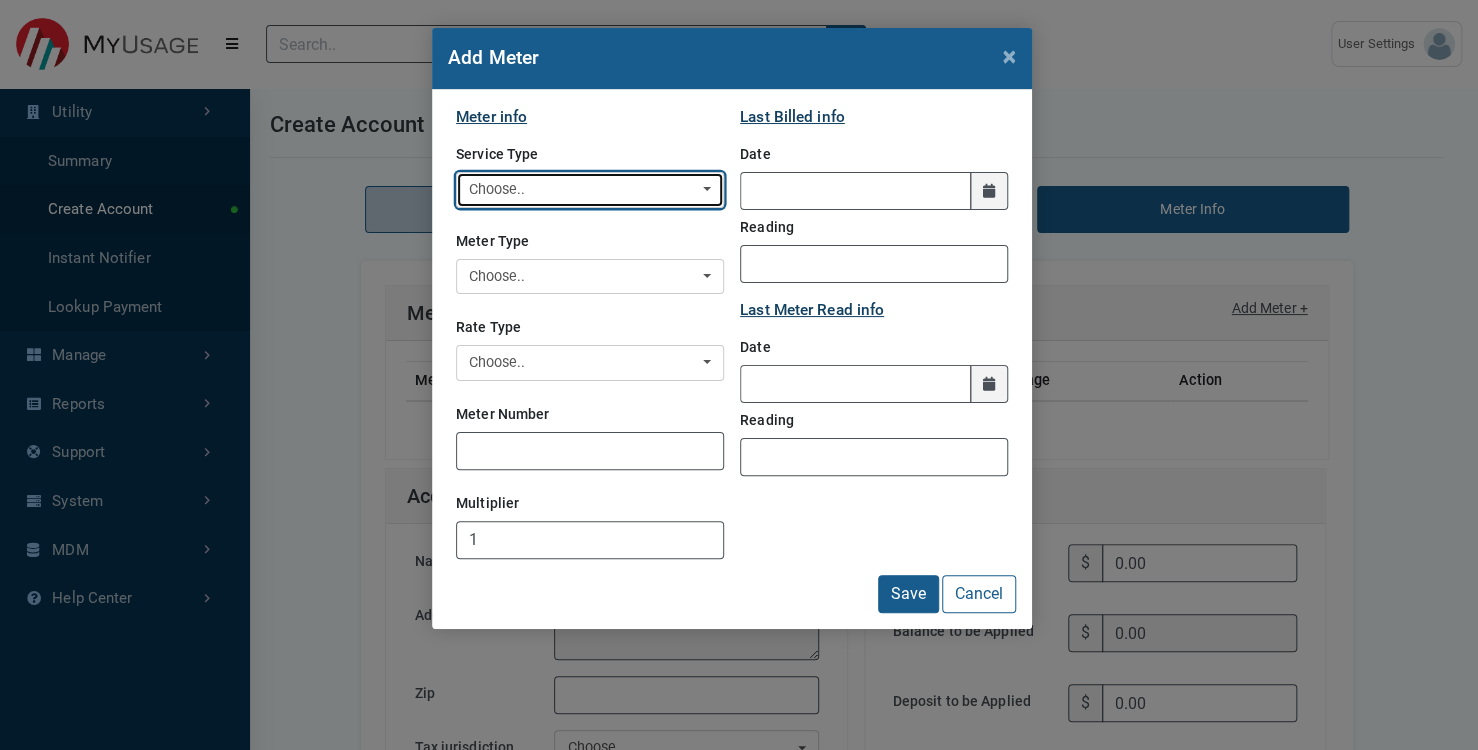click on "Choose.." at bounding box center [584, 190] 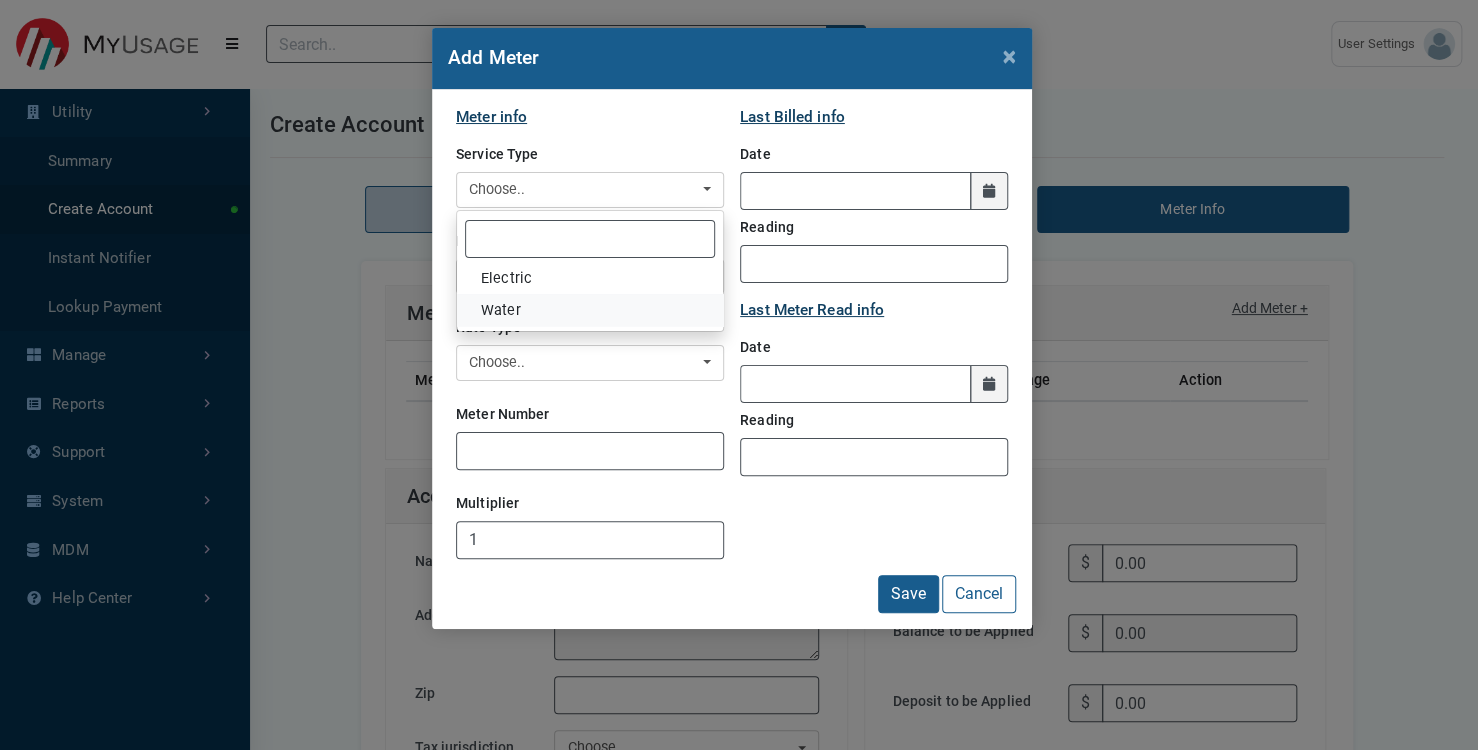 click on "Water" at bounding box center (590, 310) 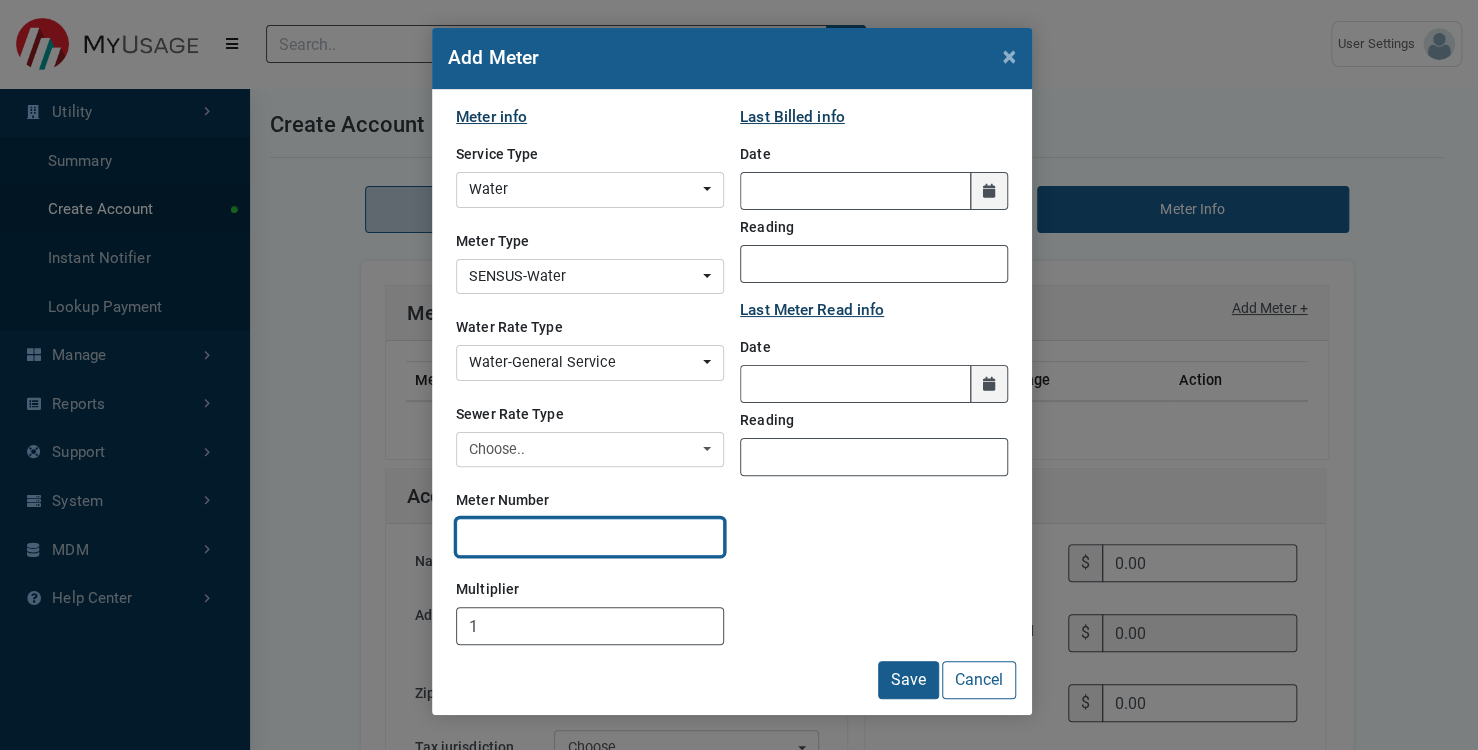 click on "Meter Number" at bounding box center [590, 537] 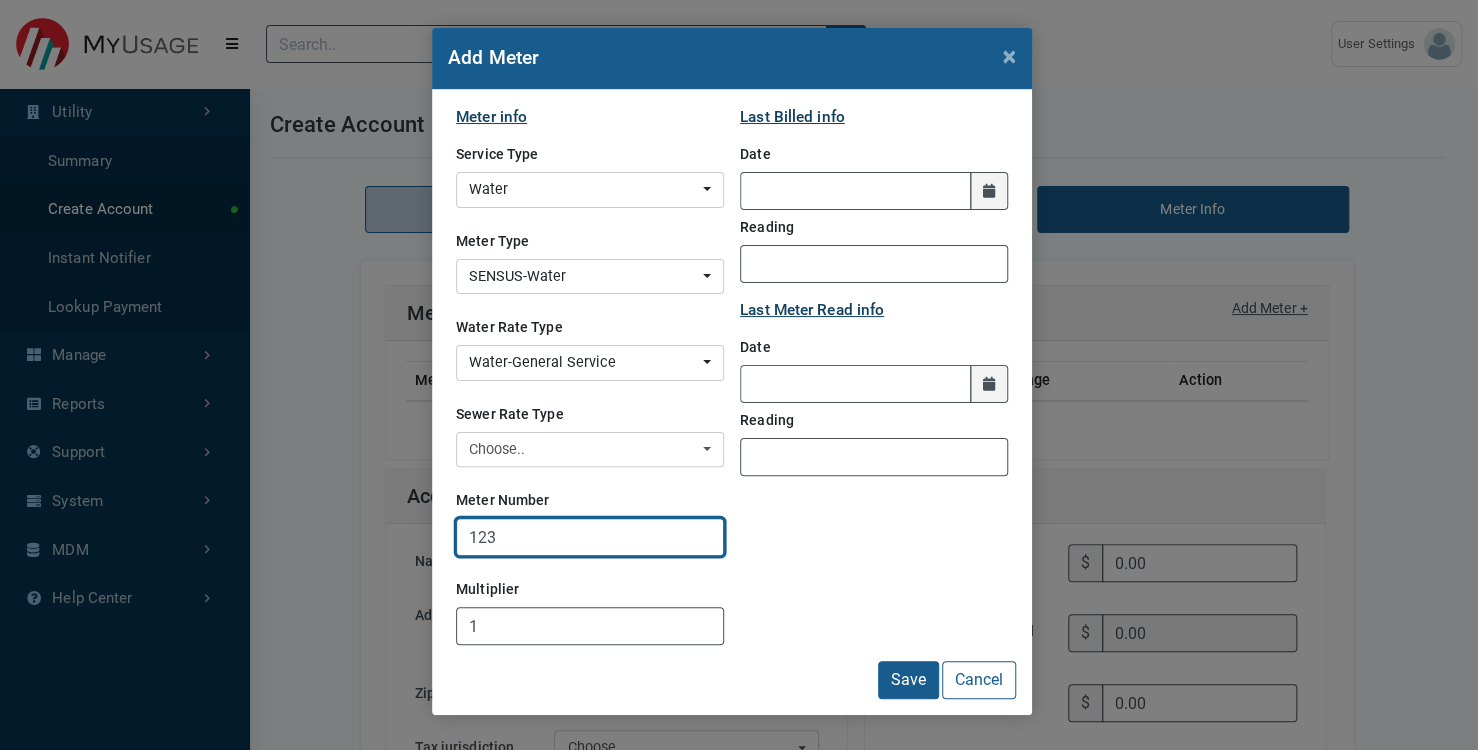 type on "123" 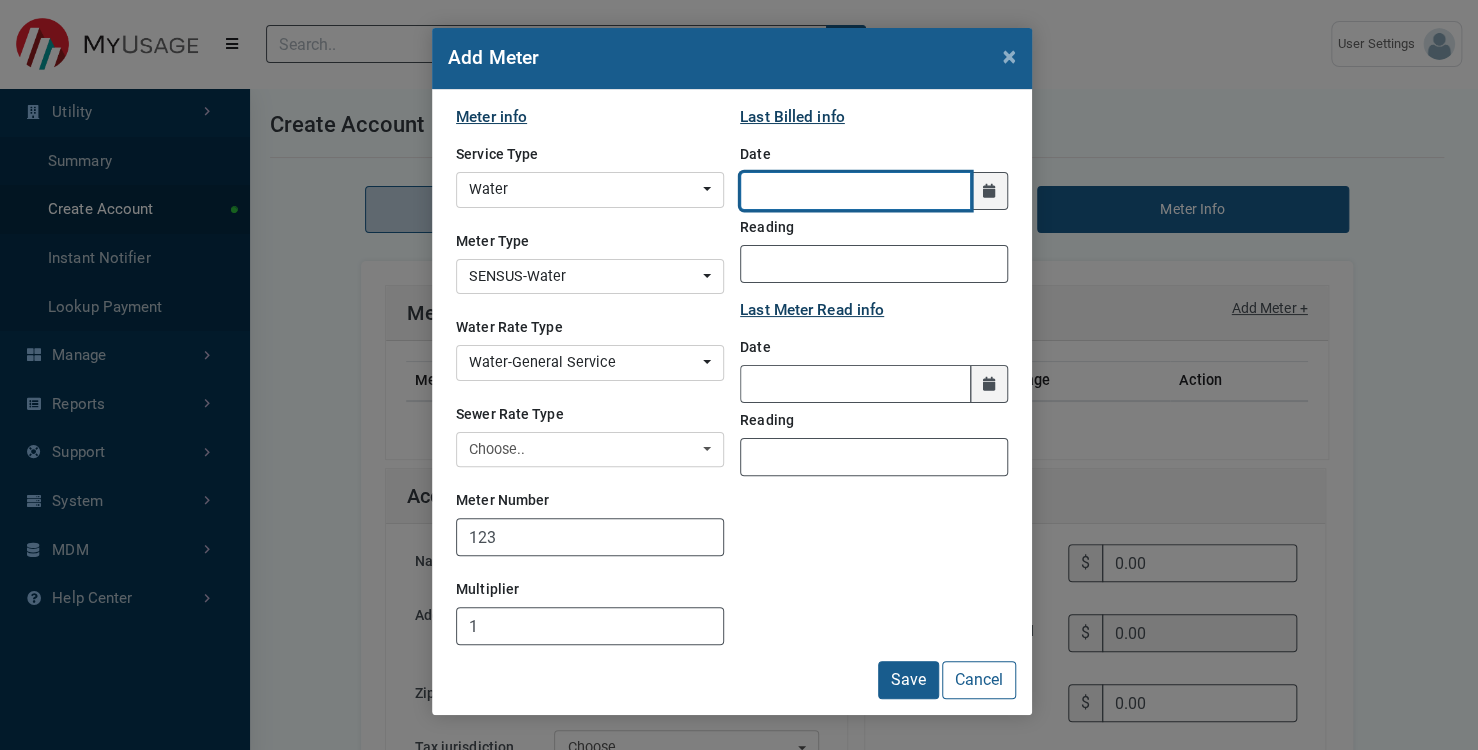 click at bounding box center (855, 191) 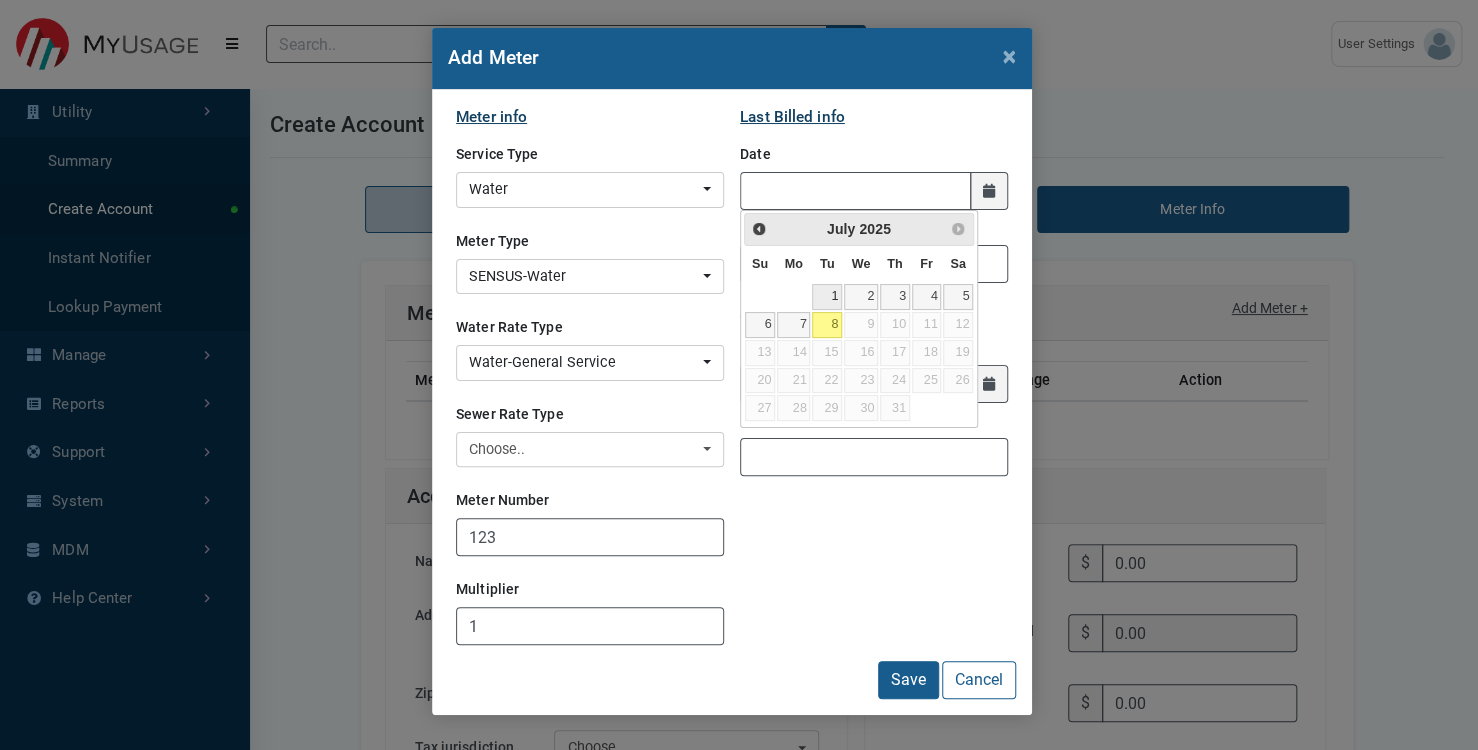 click on "1" at bounding box center (827, 297) 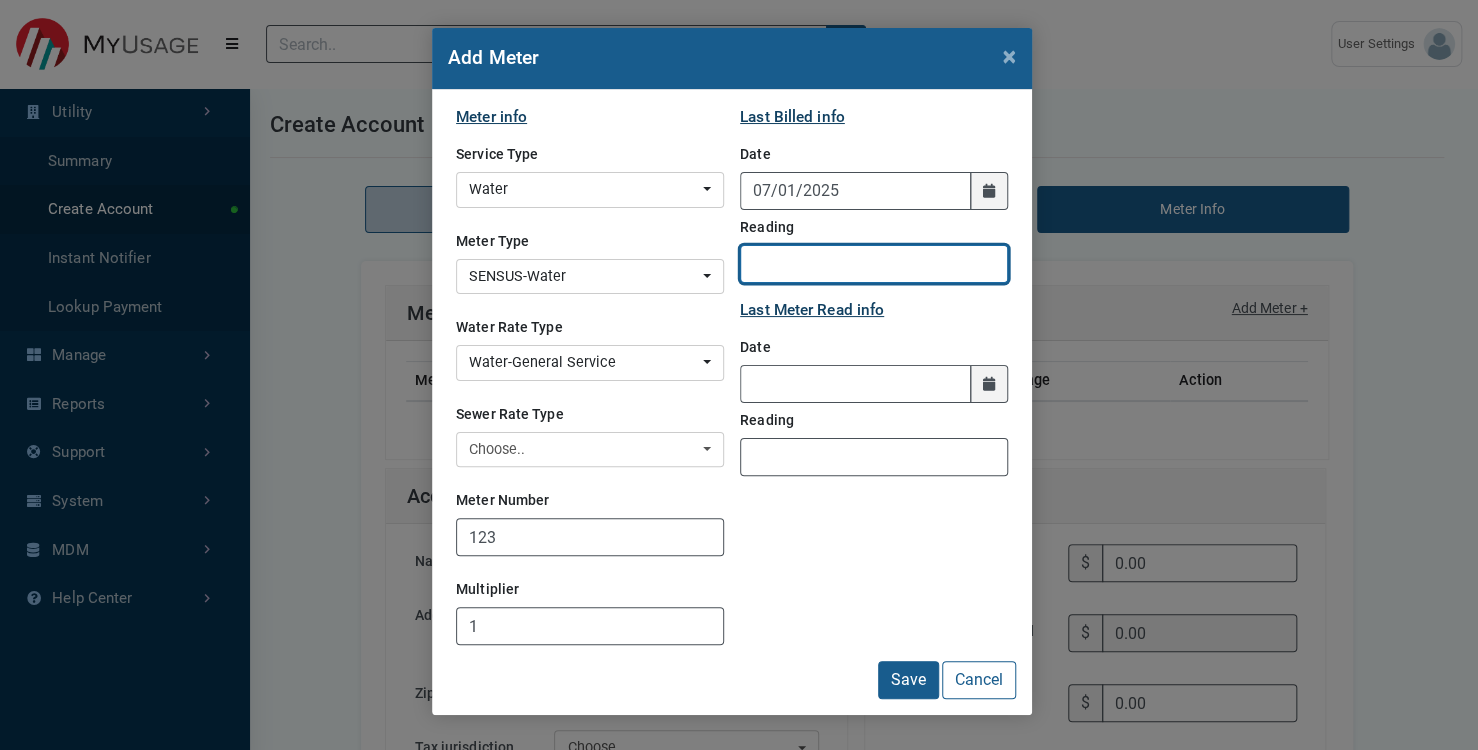 click on "Reading" at bounding box center [874, 264] 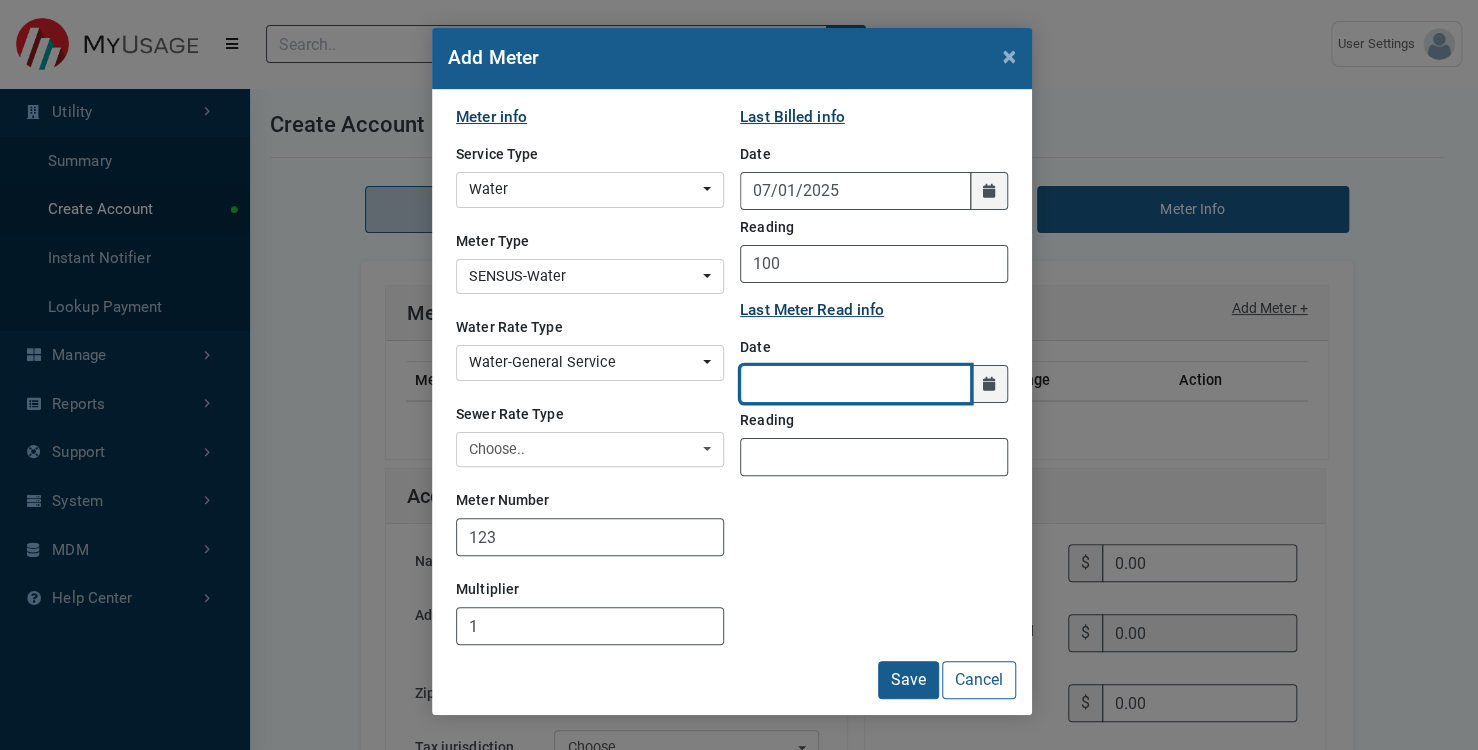 click at bounding box center (855, 384) 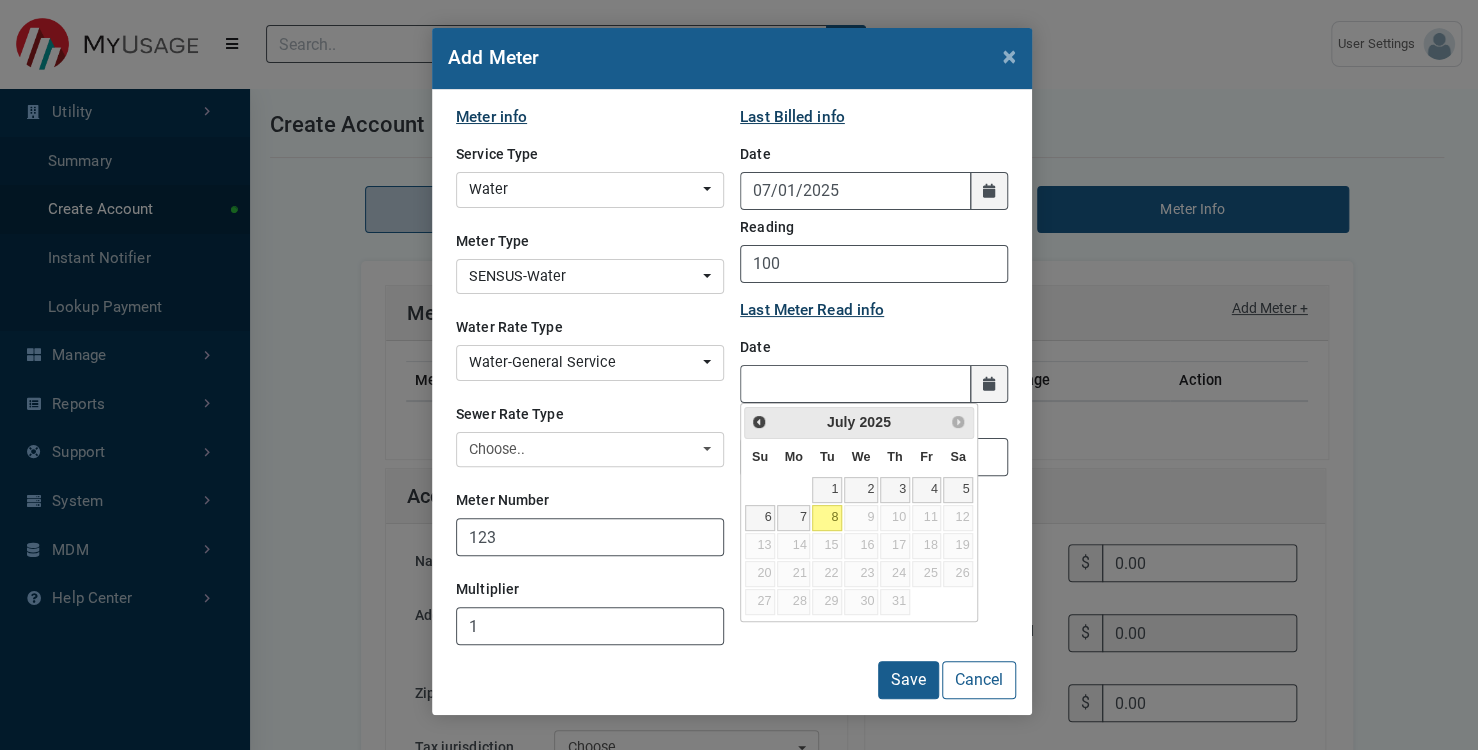 click on "8" at bounding box center [827, 518] 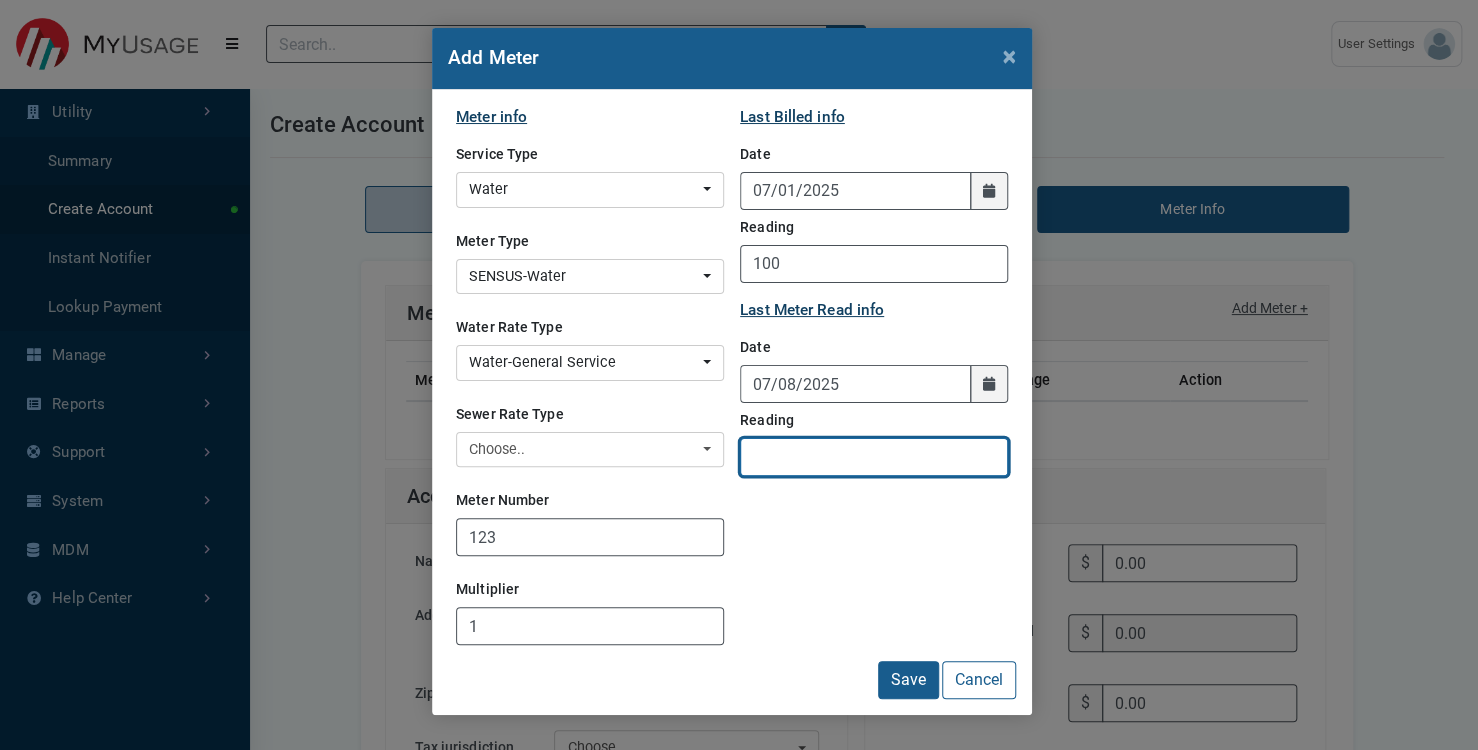 click on "Reading" at bounding box center [874, 457] 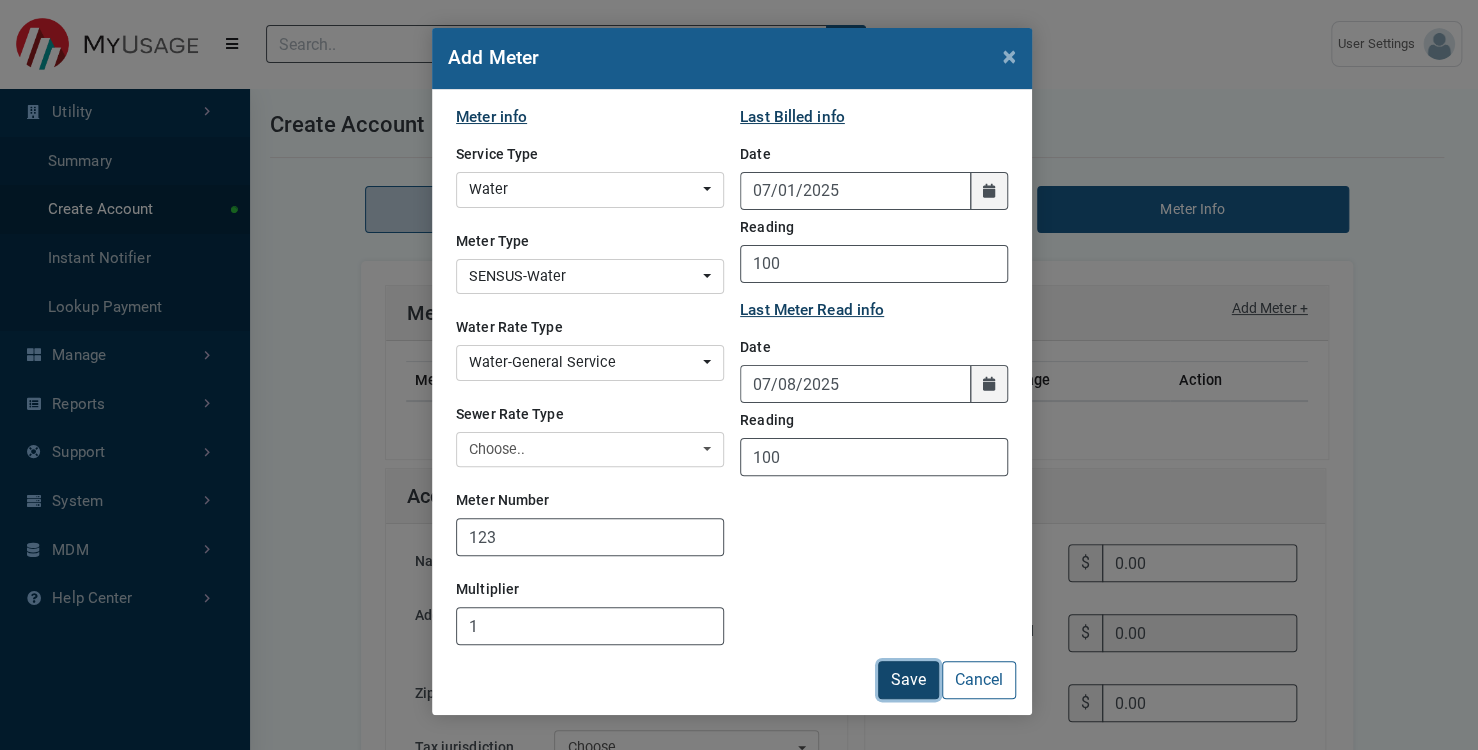 click on "Save" at bounding box center [908, 680] 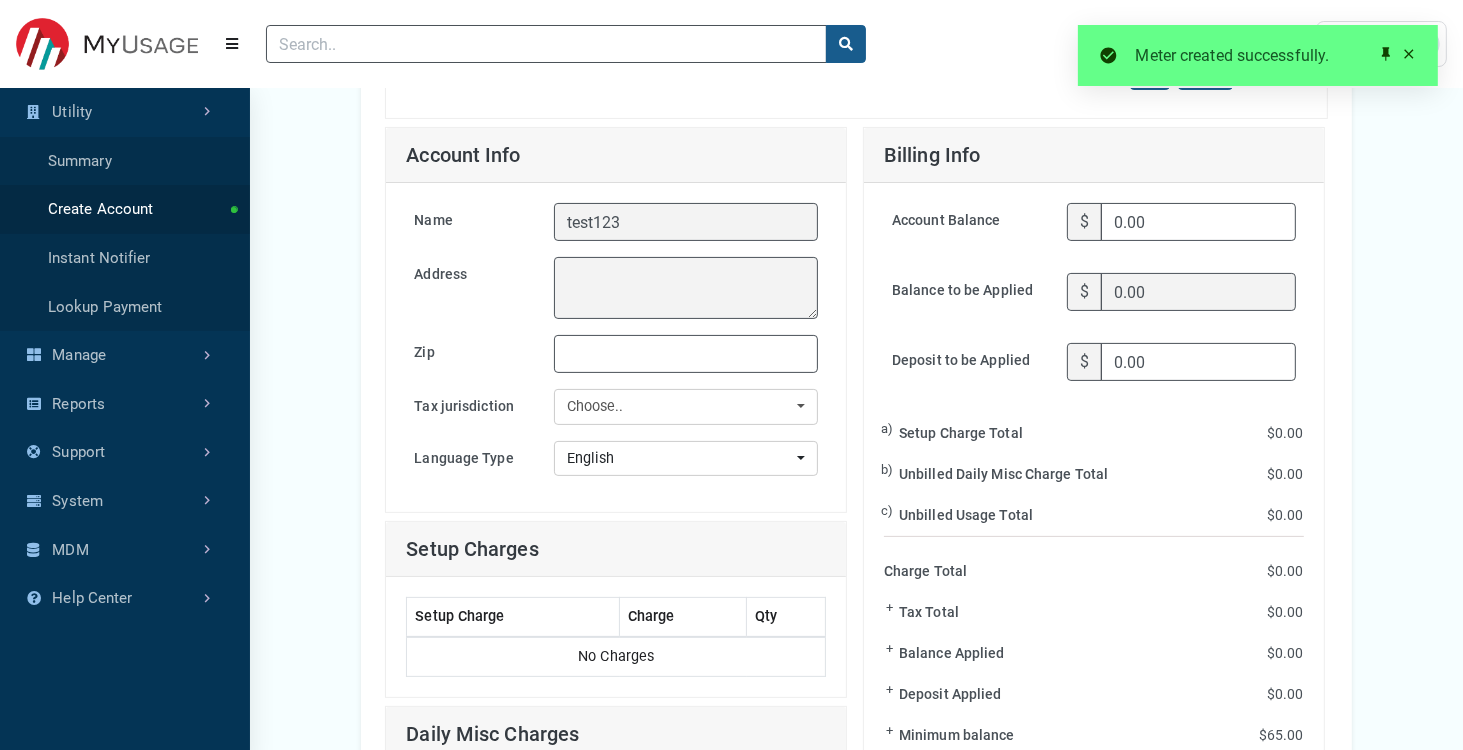 scroll, scrollTop: 360, scrollLeft: 0, axis: vertical 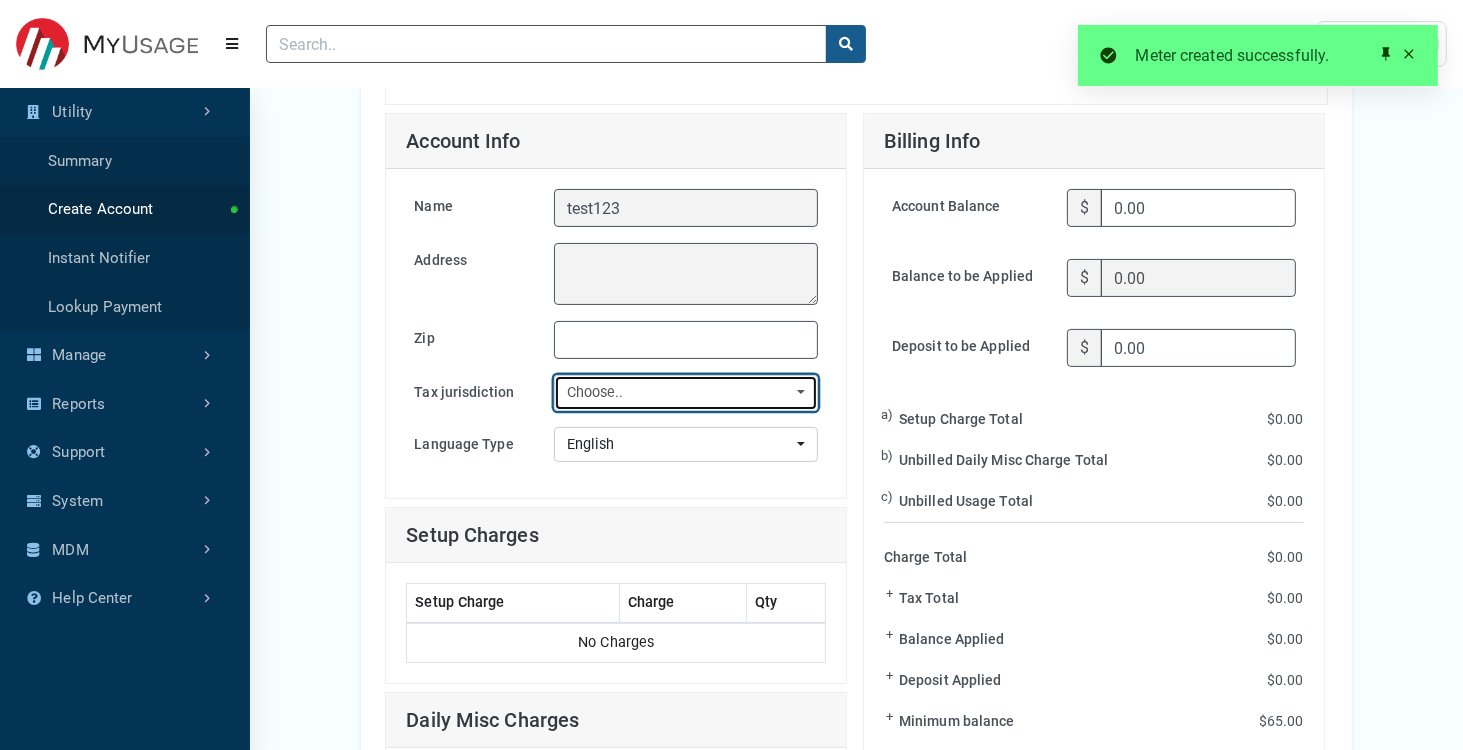 click on "Choose.." at bounding box center (680, 393) 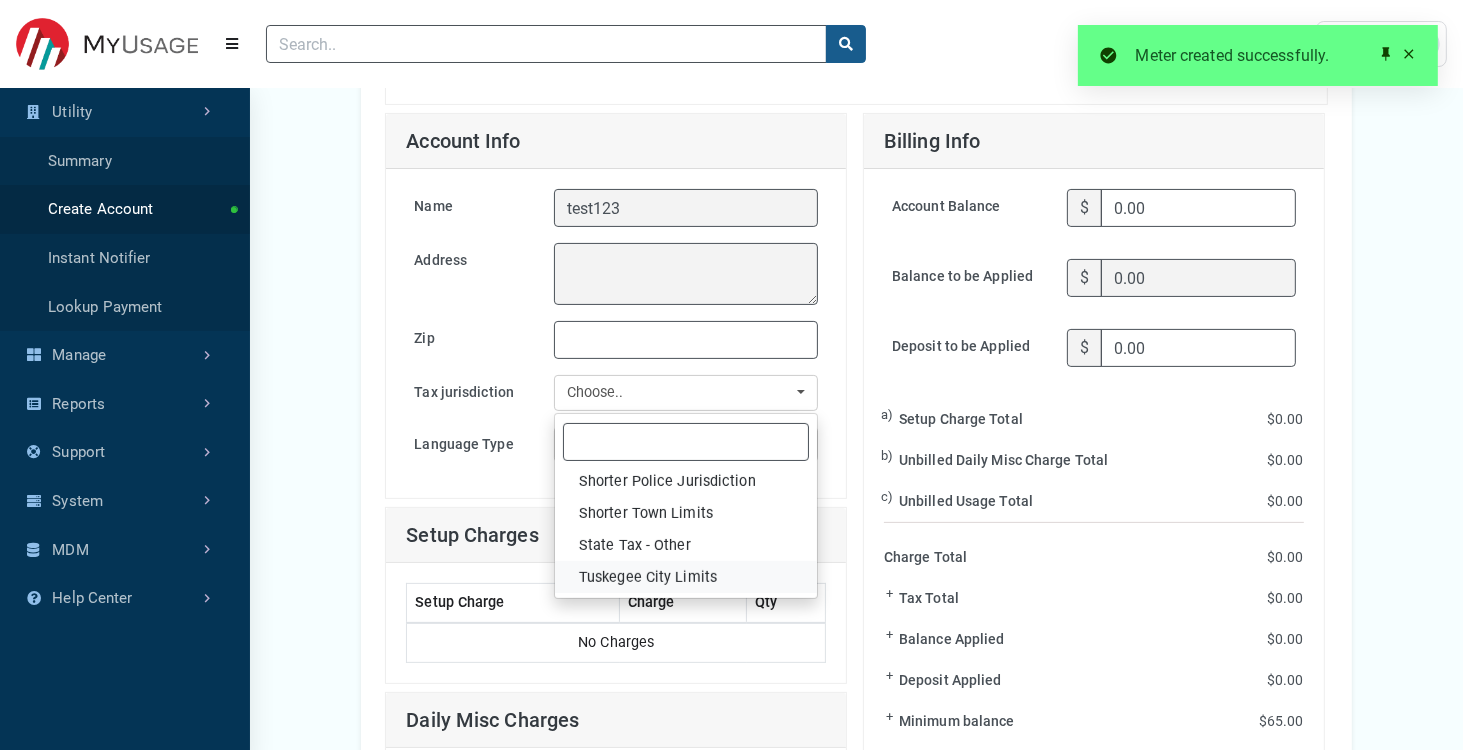 click on "Tuskegee City Limits" at bounding box center (648, 578) 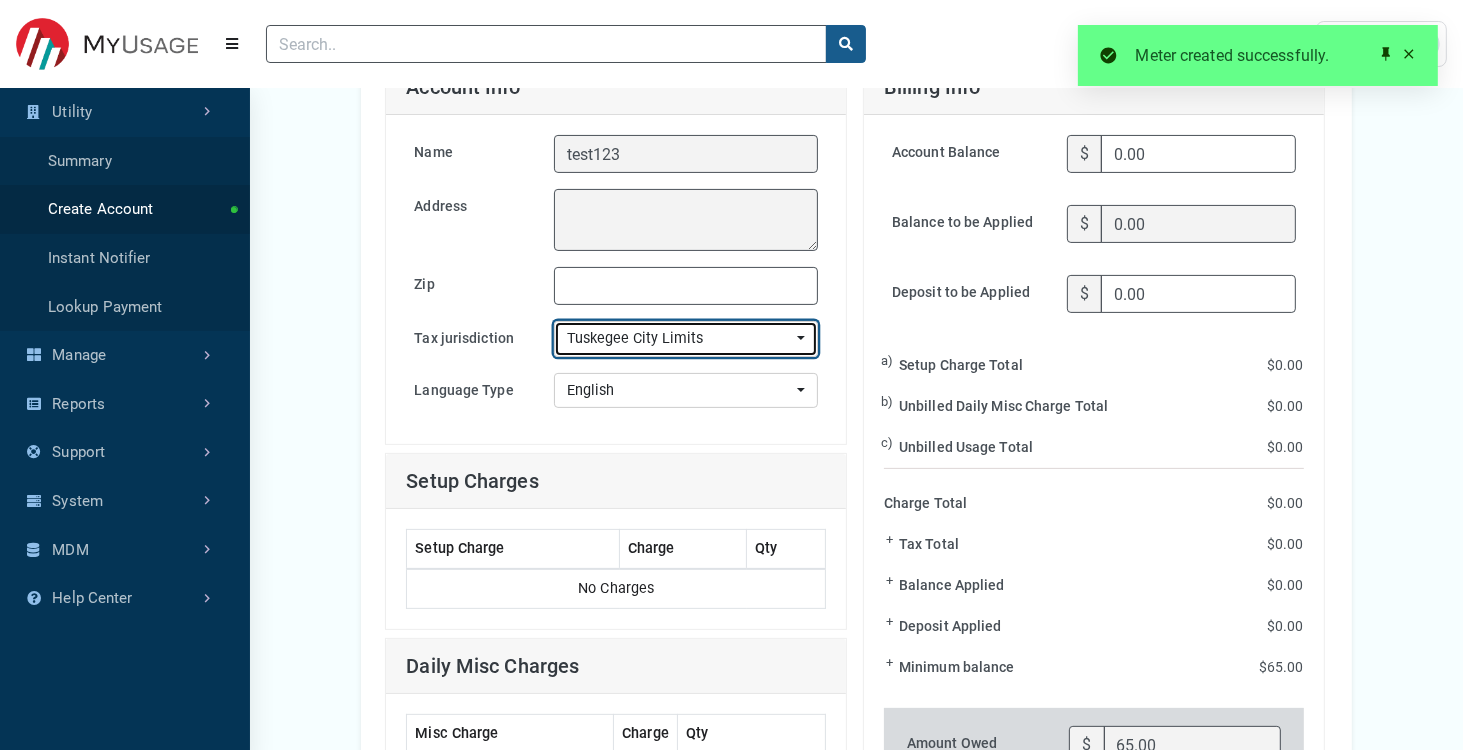 scroll, scrollTop: 413, scrollLeft: 0, axis: vertical 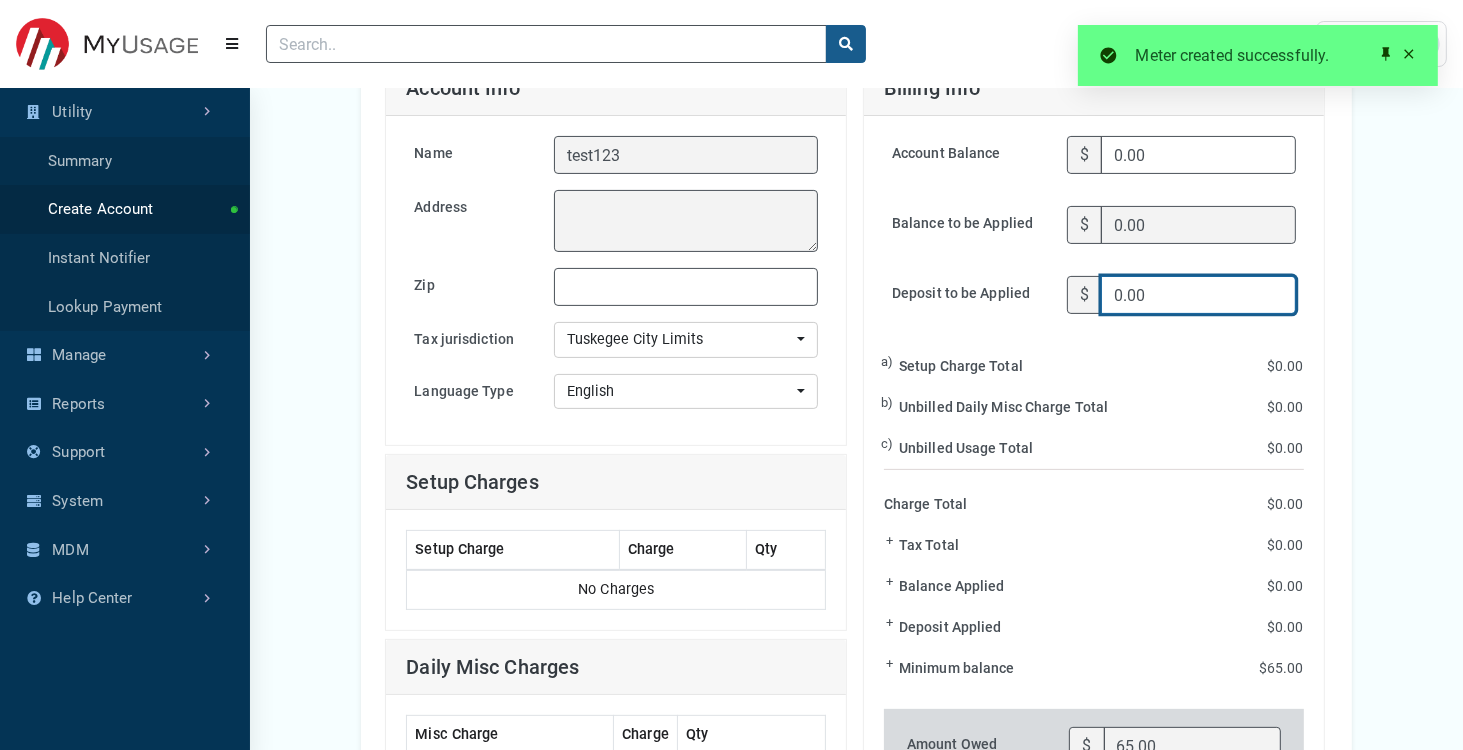 drag, startPoint x: 1173, startPoint y: 289, endPoint x: 1095, endPoint y: 298, distance: 78.51752 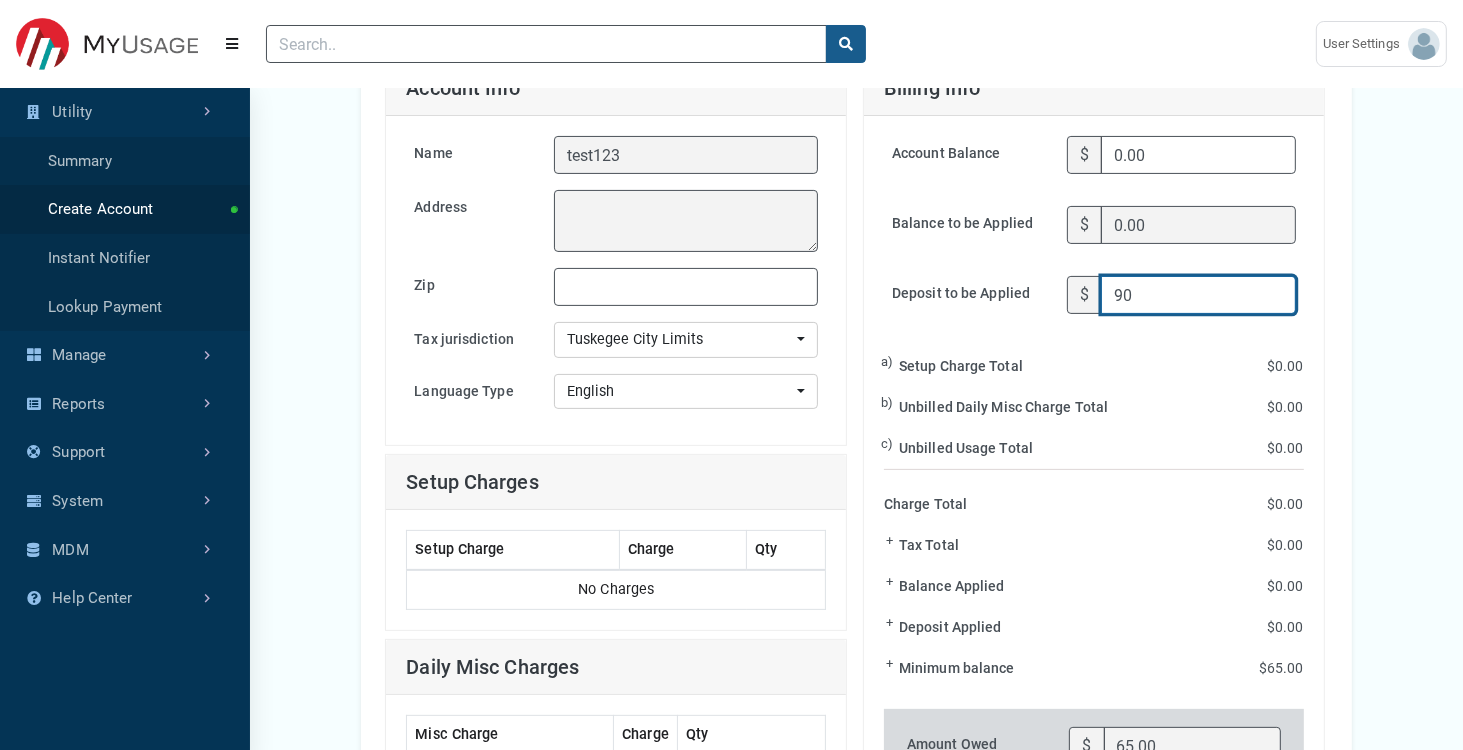 type on "90" 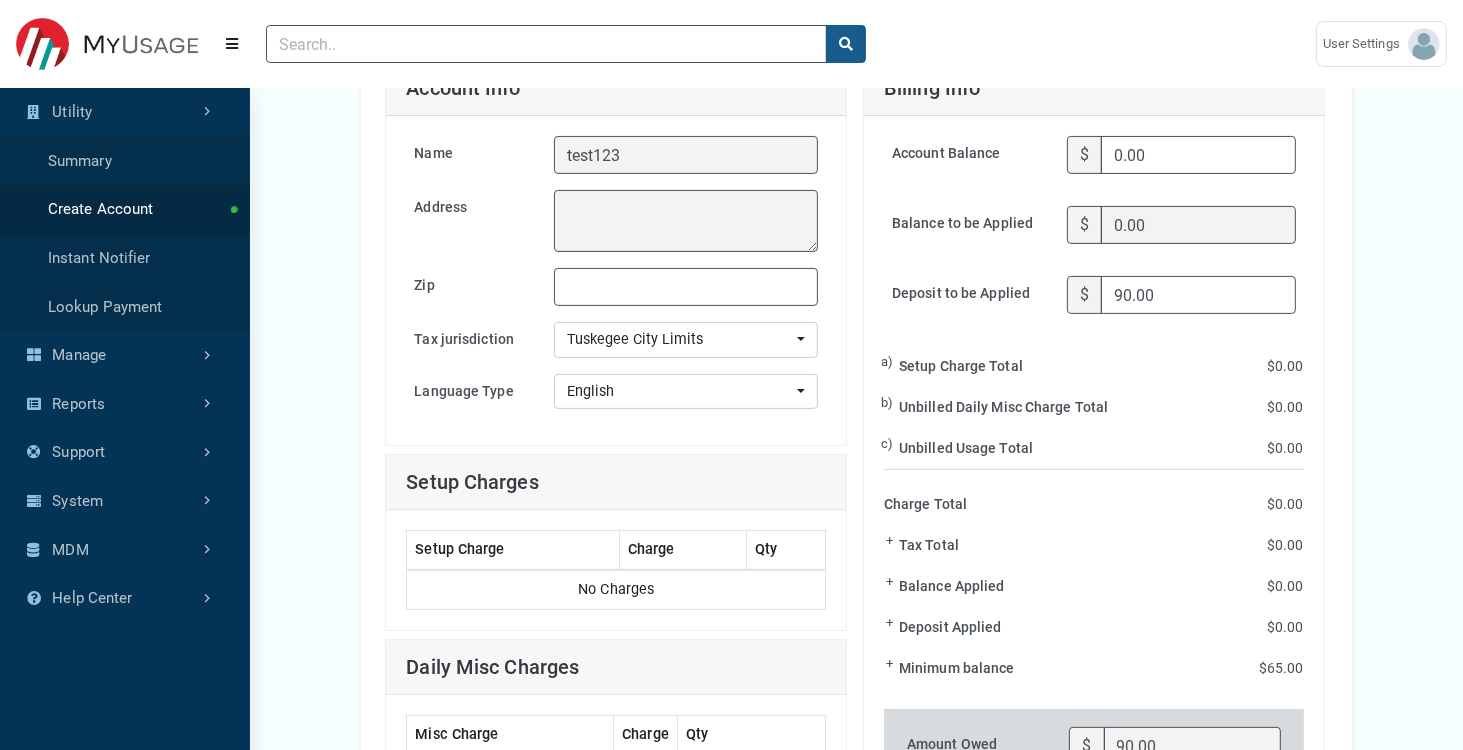 click on "Basic Details
Account Info
Meter Info
Meters
Add Meter +
Meter Number
Type
Last Billed
Avg Usage
Action
123
SENSUS-Water
07/01/2025
(7 days)
$0.00
Edit
Delete
Account Info
Name
test123
Address Zip" at bounding box center [856, 416] 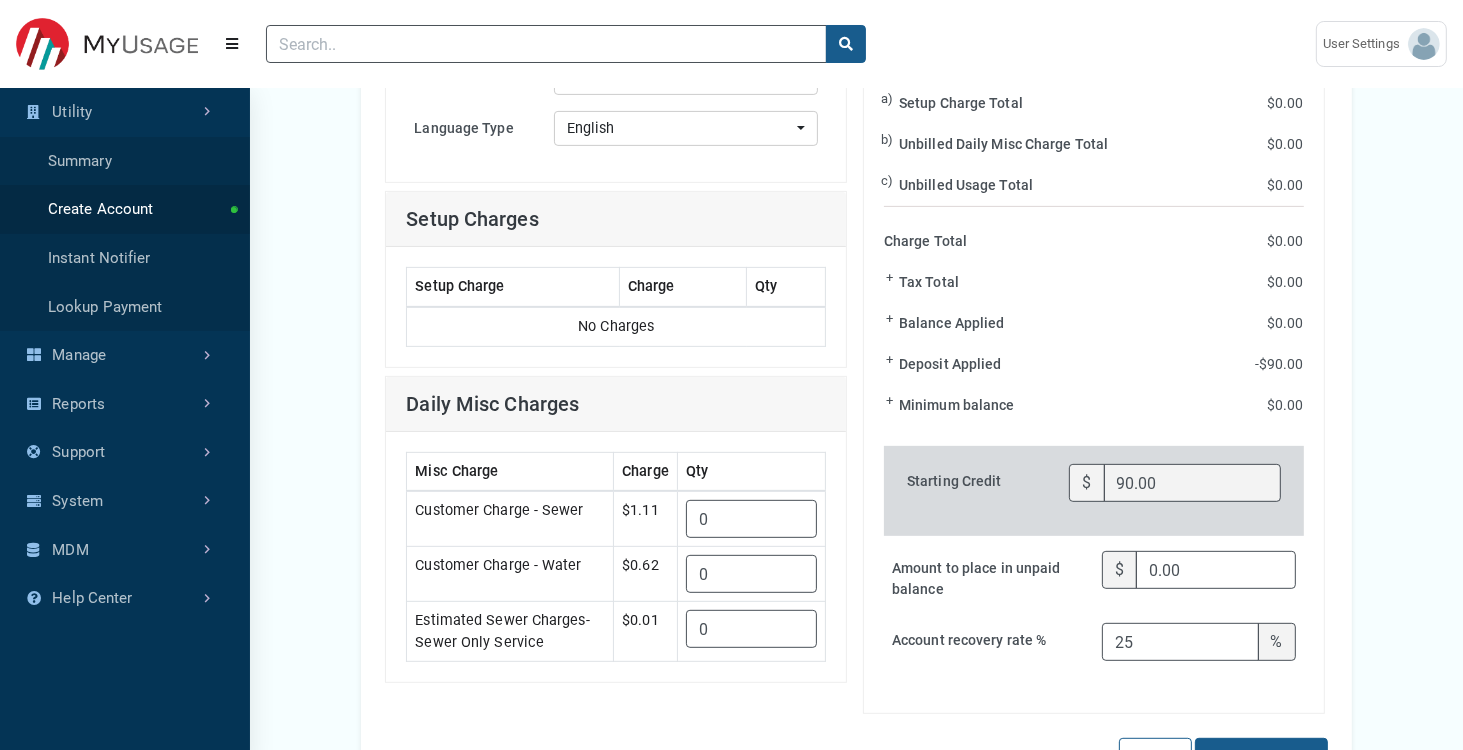 scroll, scrollTop: 893, scrollLeft: 0, axis: vertical 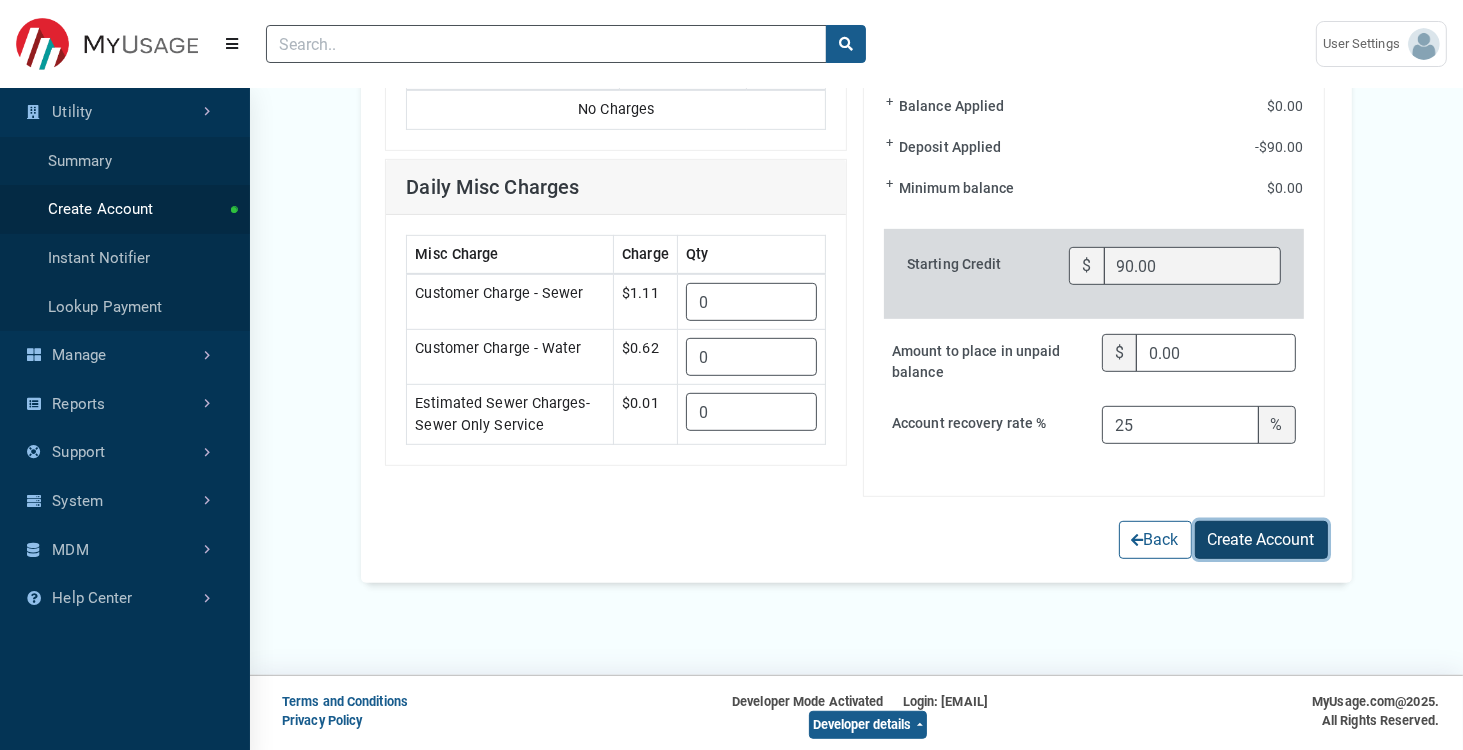 click on "Create Account" at bounding box center [1261, 540] 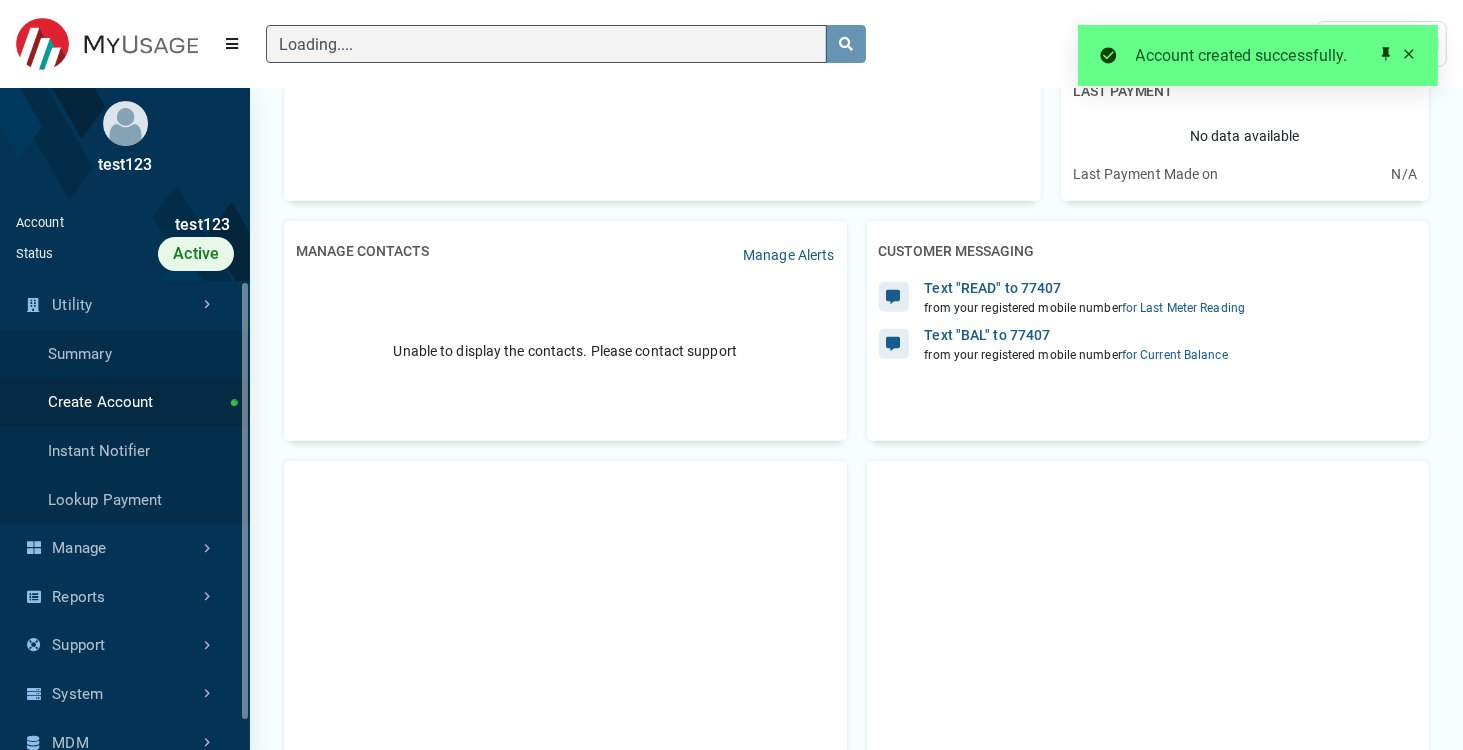 scroll, scrollTop: 0, scrollLeft: 0, axis: both 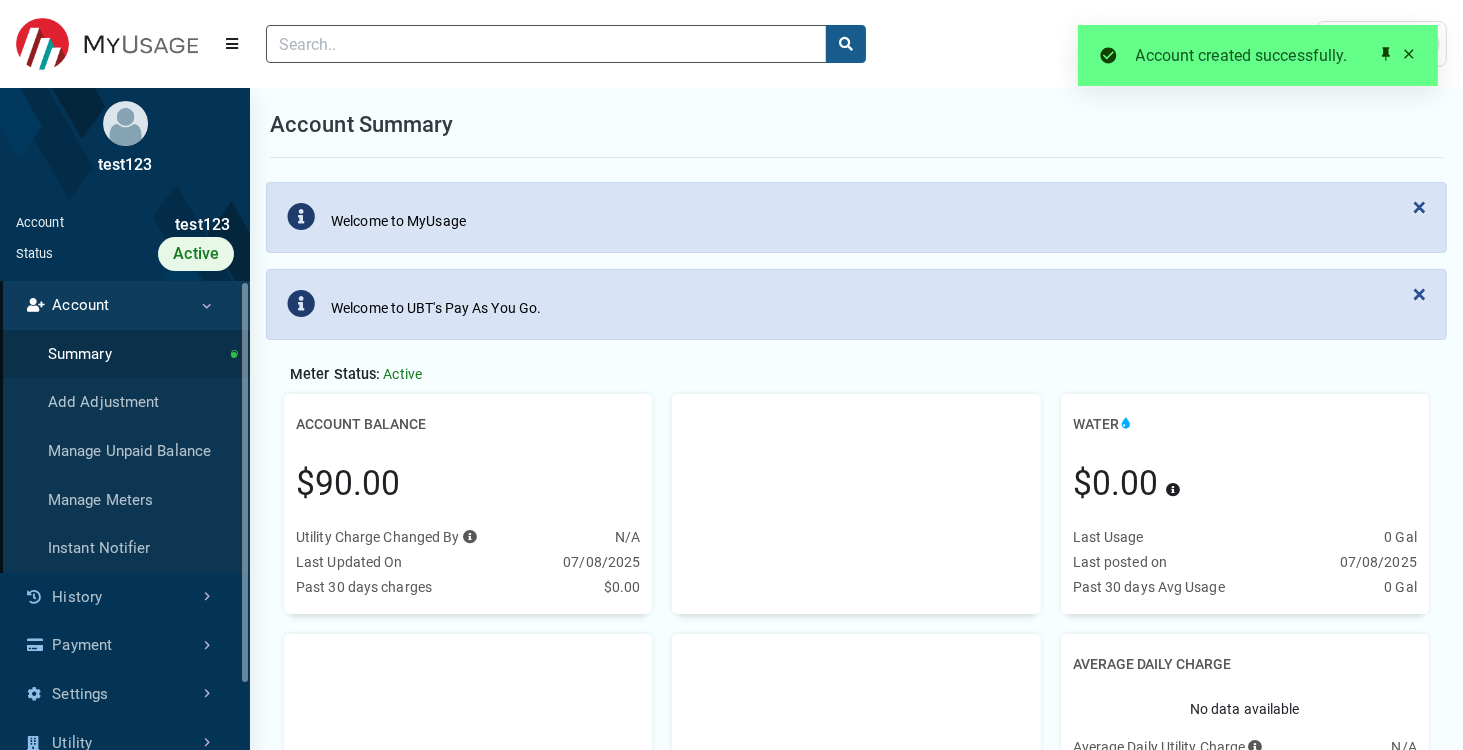 click on "Settings" at bounding box center [125, 694] 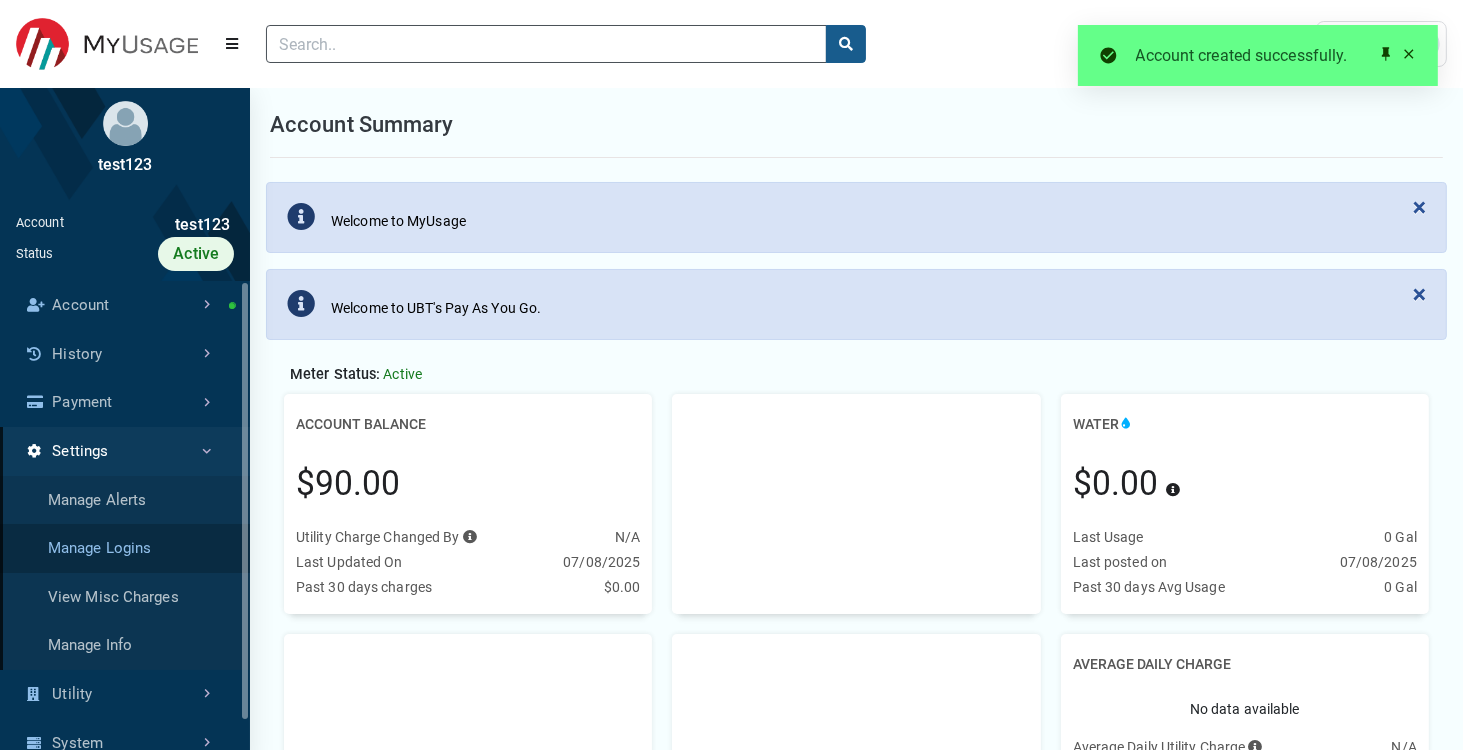 click on "Manage Logins" at bounding box center (125, 548) 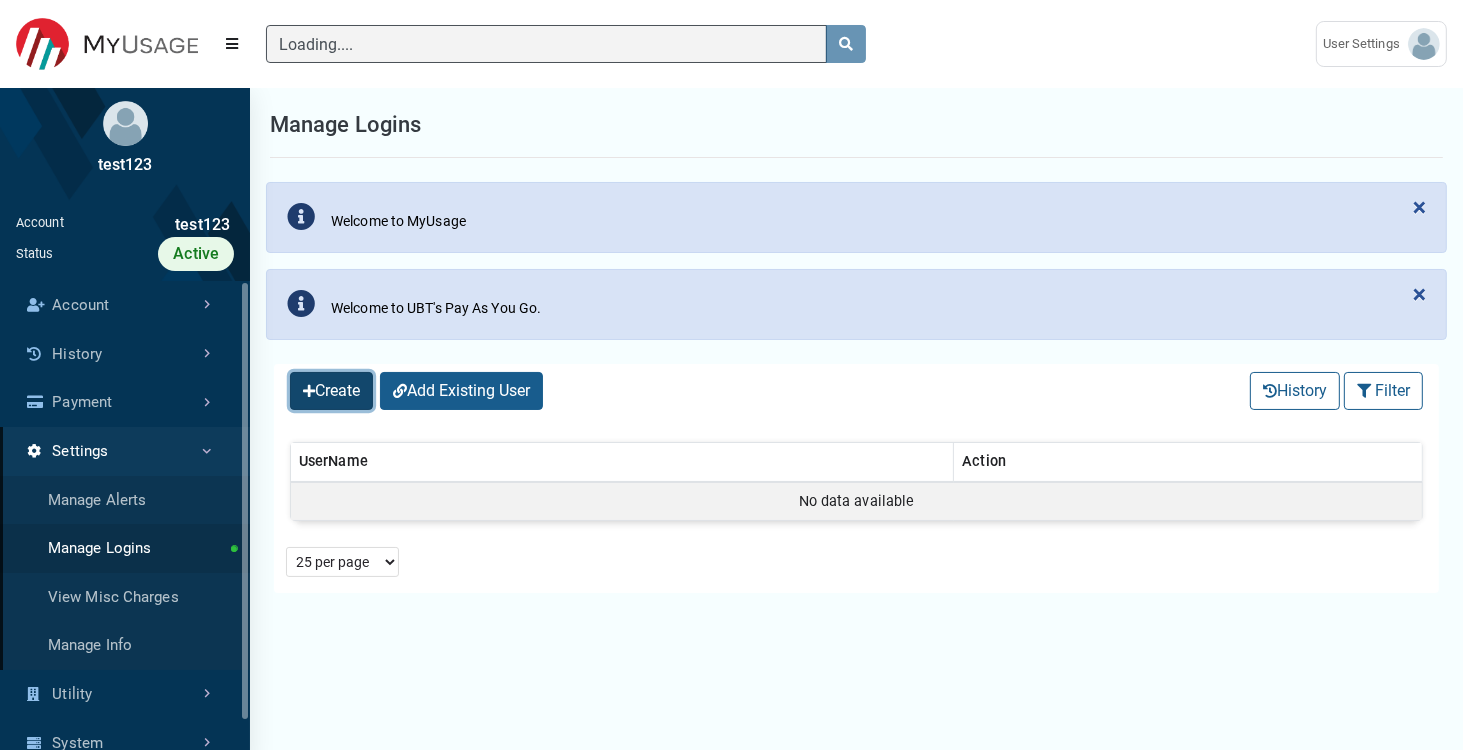 click on "Create" at bounding box center (331, 391) 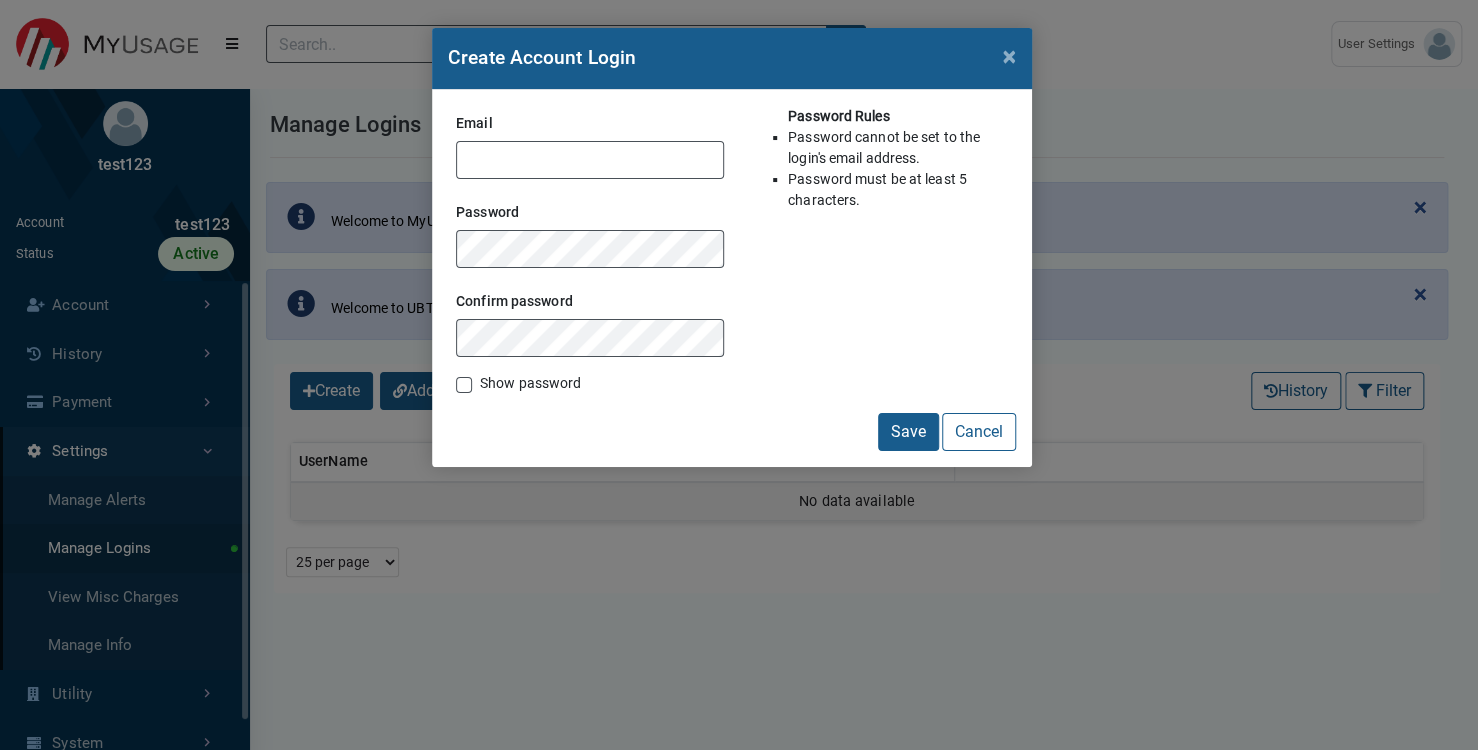 click on "Show password" at bounding box center [530, 383] 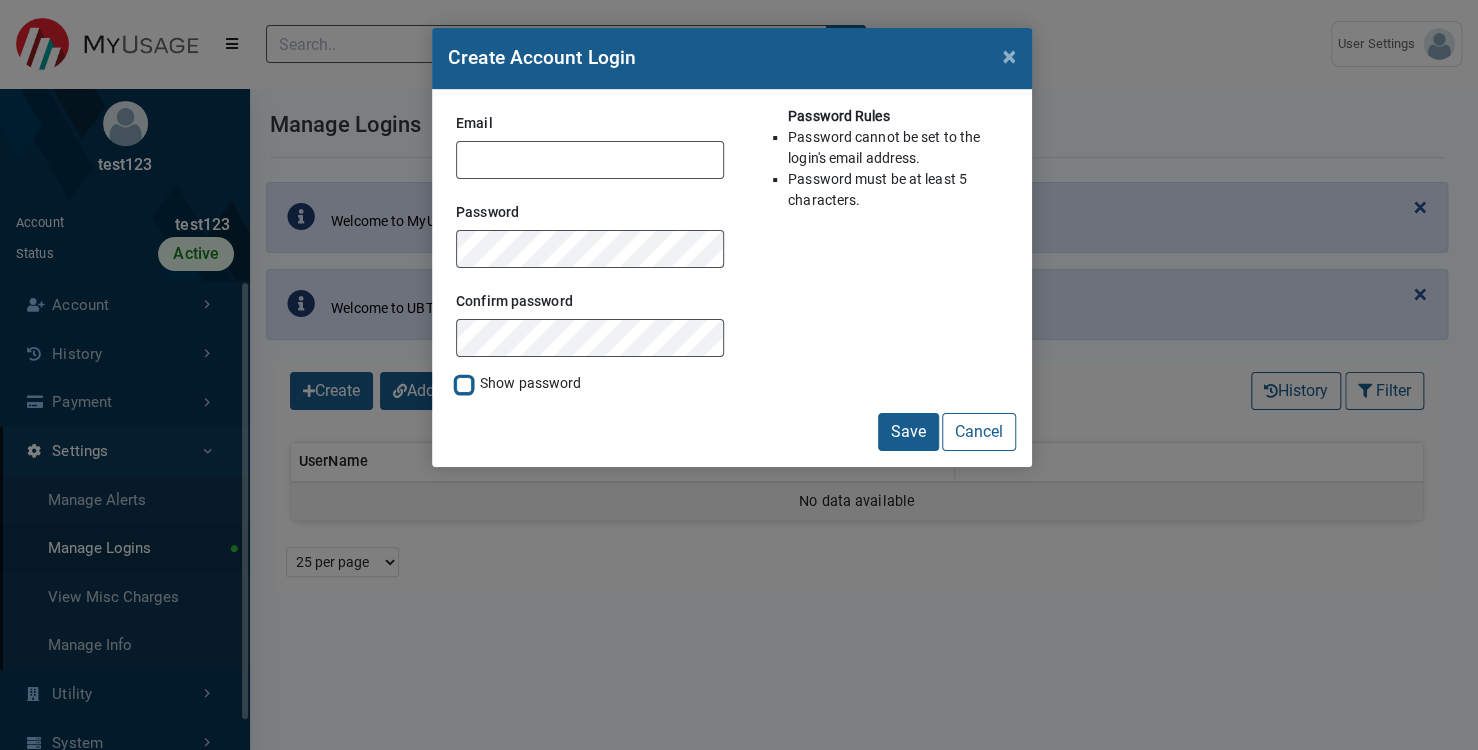 checkbox on "true" 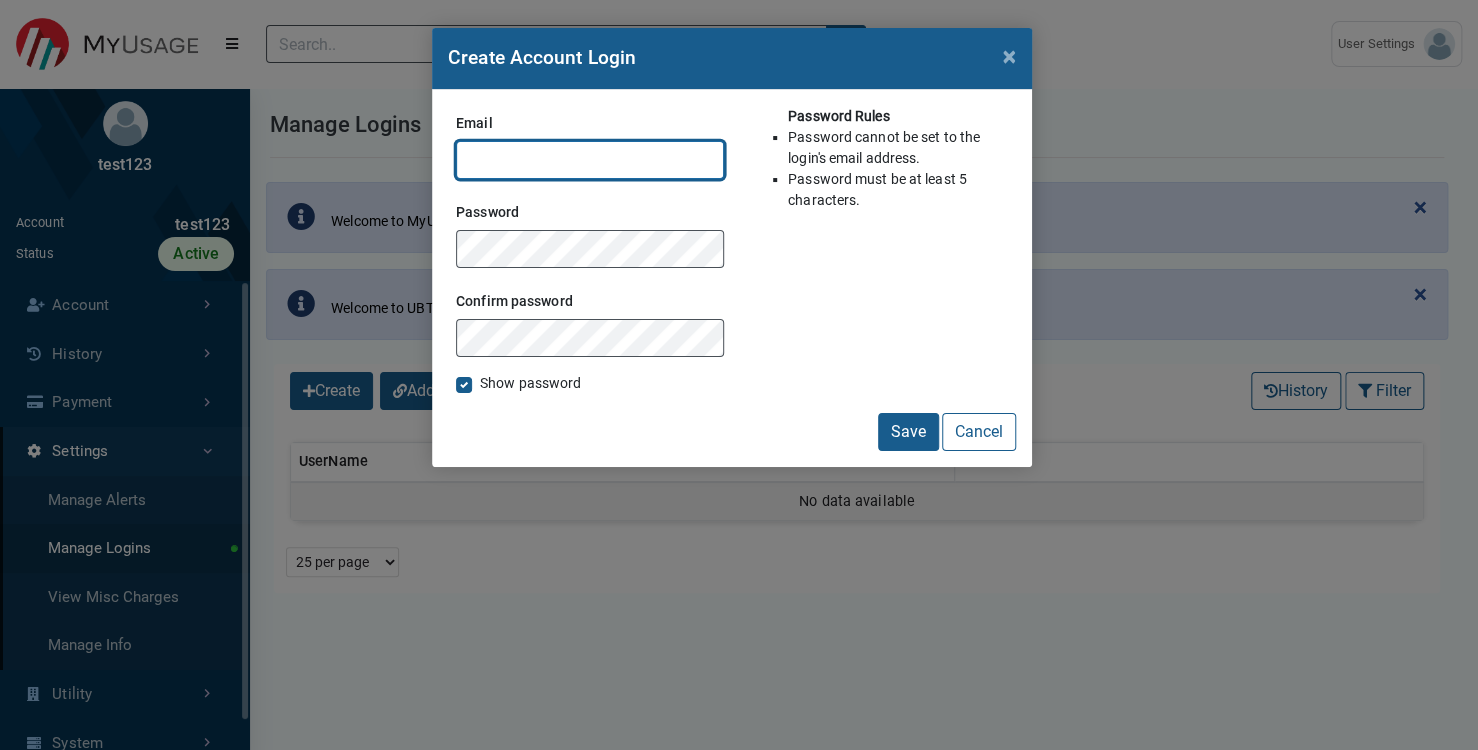click on "Email" at bounding box center [590, 160] 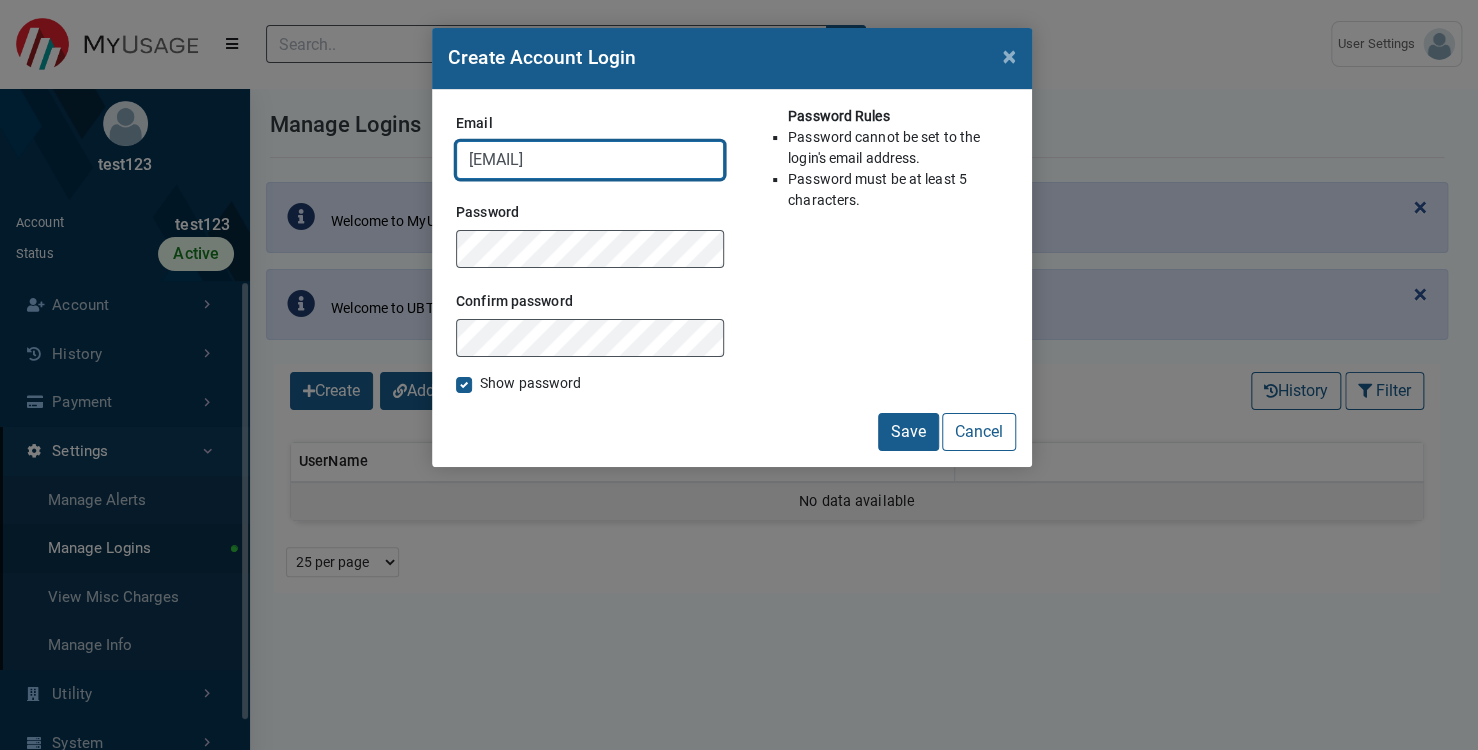 type on "[EMAIL]" 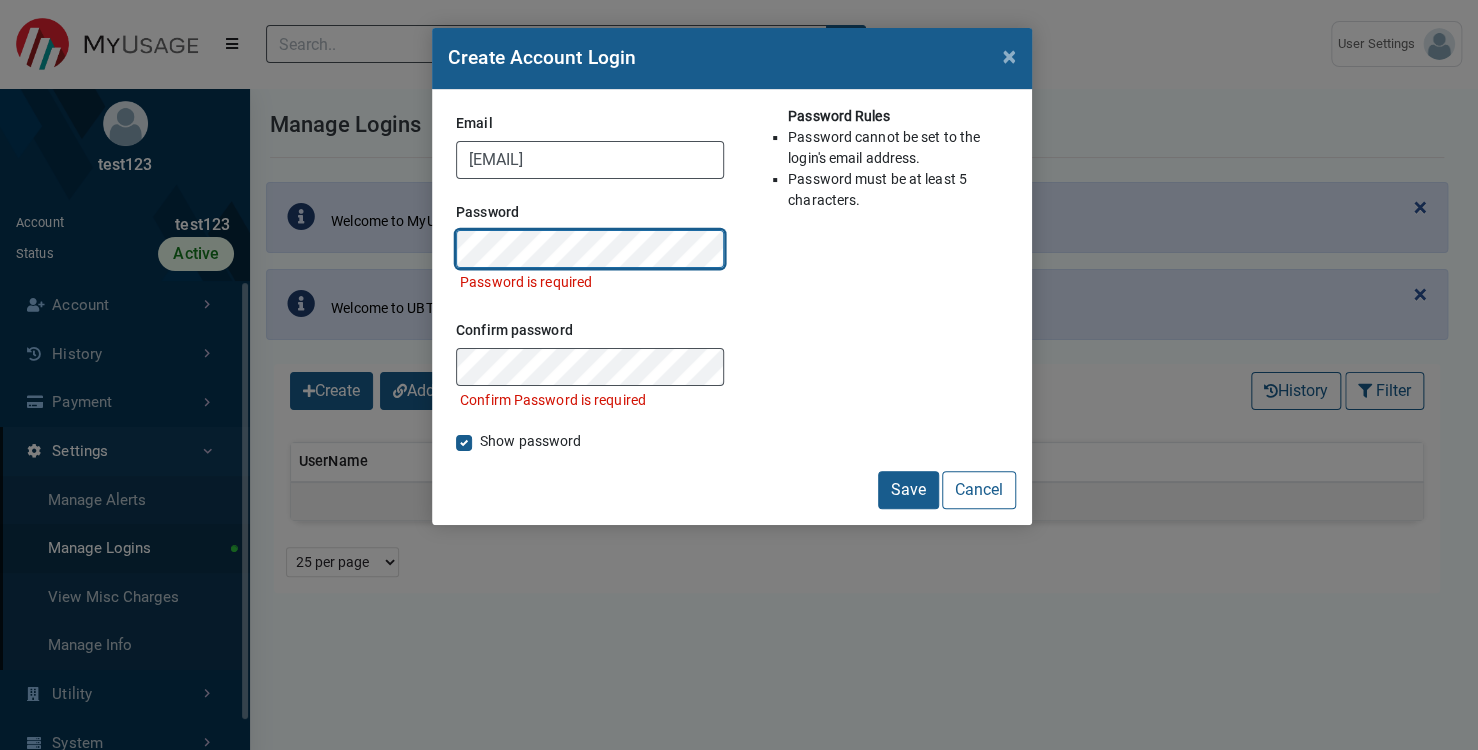 click on "Save" at bounding box center [908, 490] 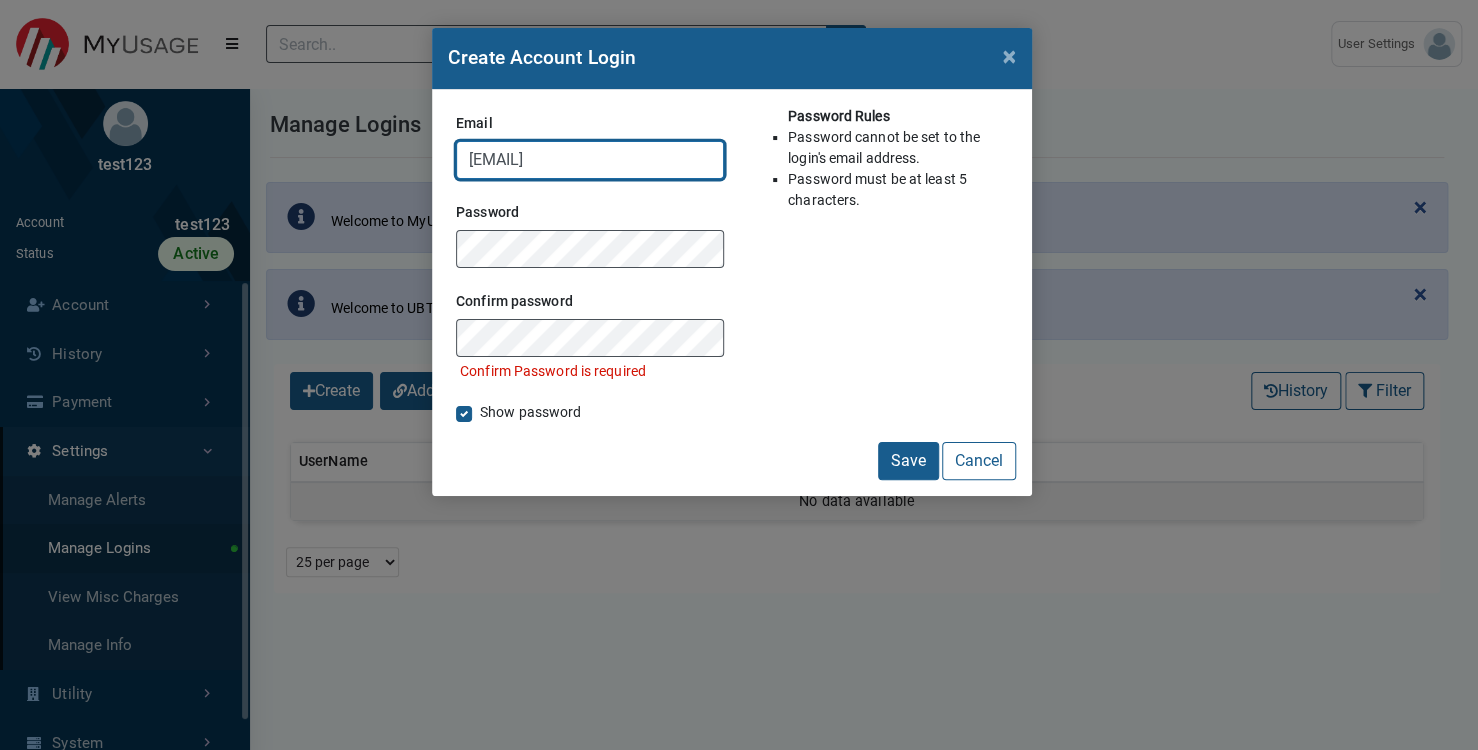 click on "[EMAIL]" at bounding box center (590, 160) 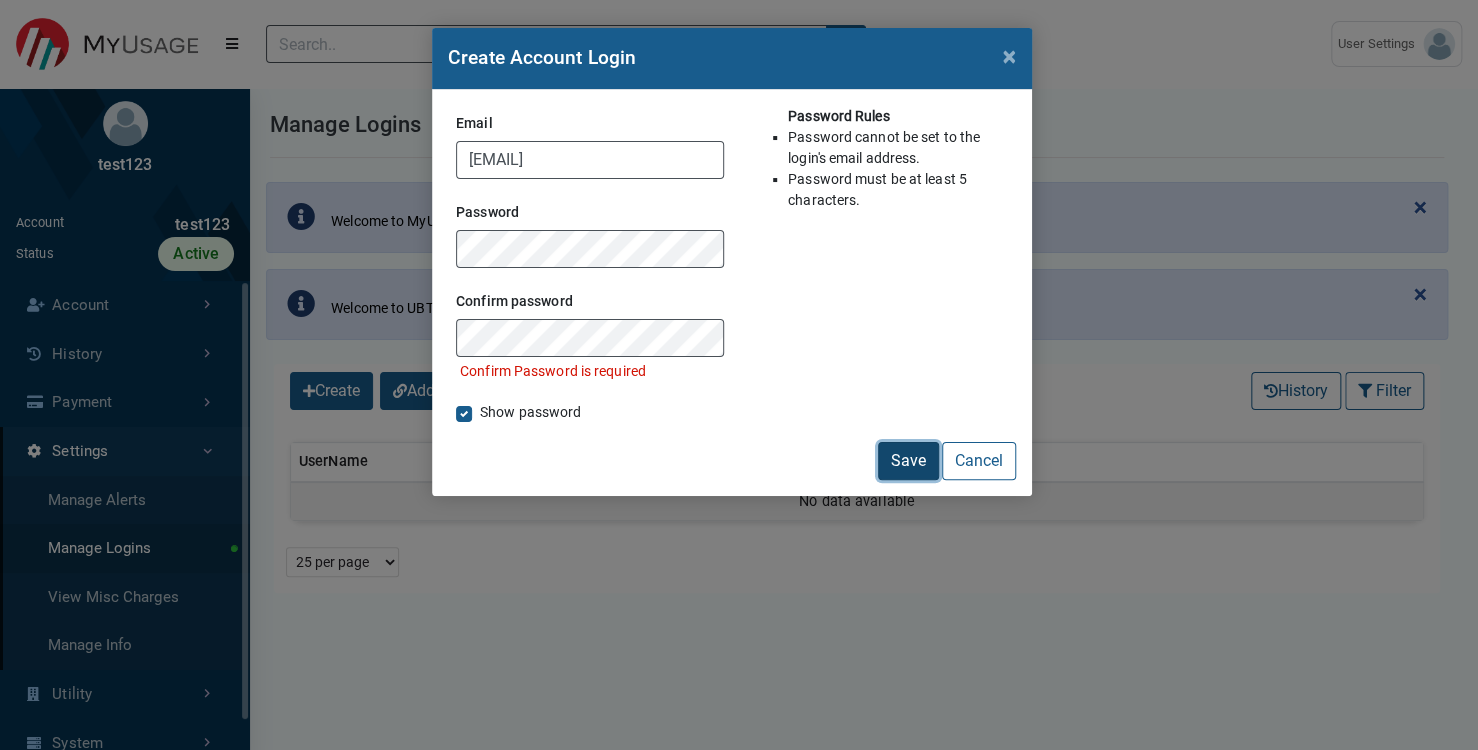 click on "Save" at bounding box center [908, 461] 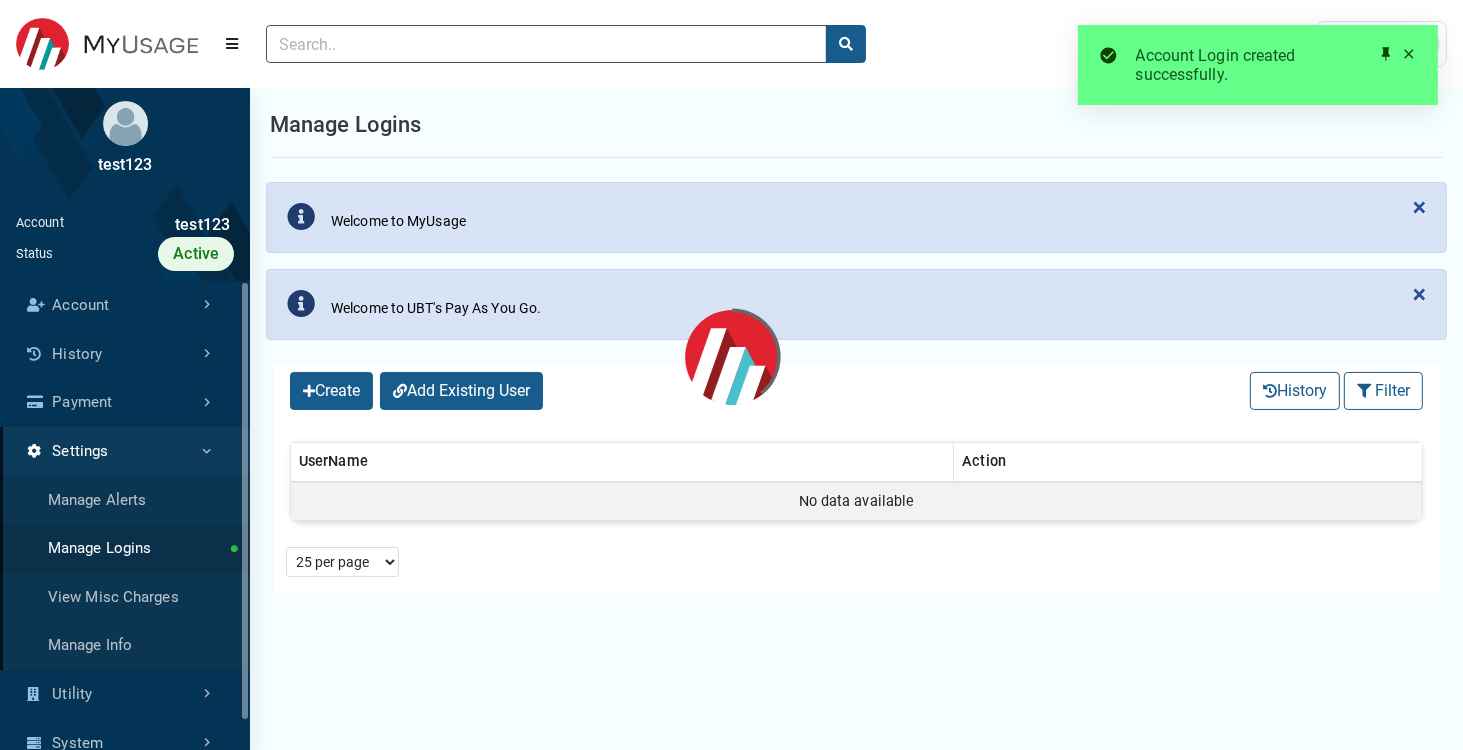 click on "test123" at bounding box center (149, 225) 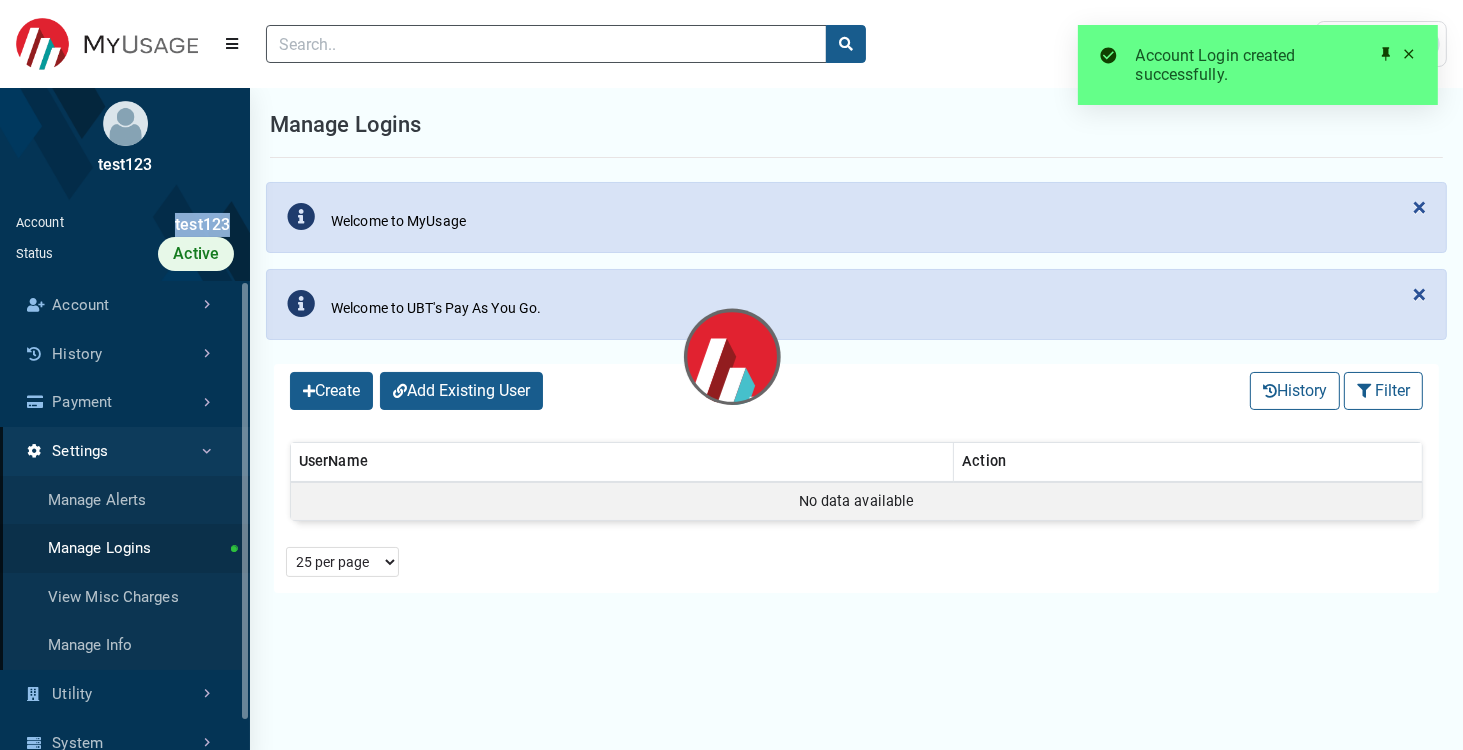 click on "test123" at bounding box center (149, 225) 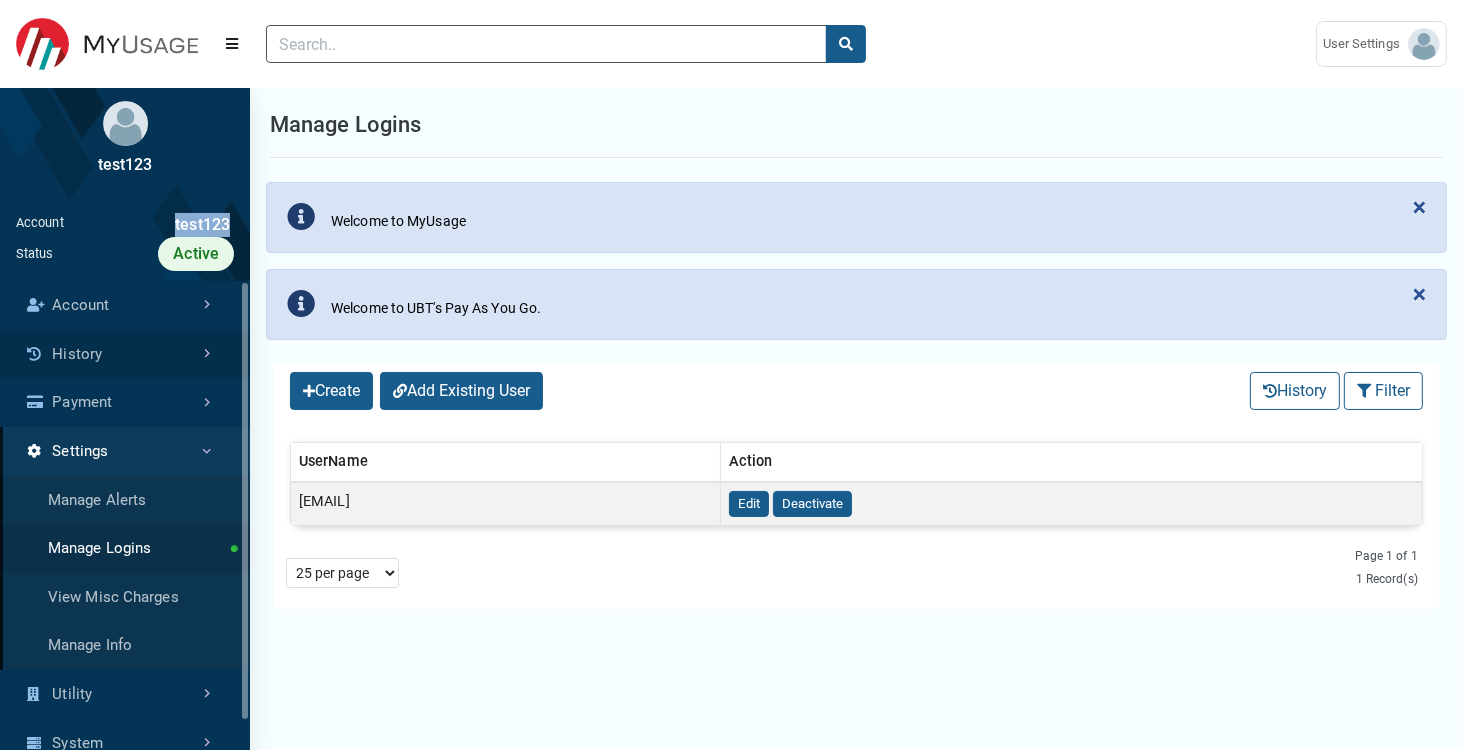 click on "History" at bounding box center [125, 354] 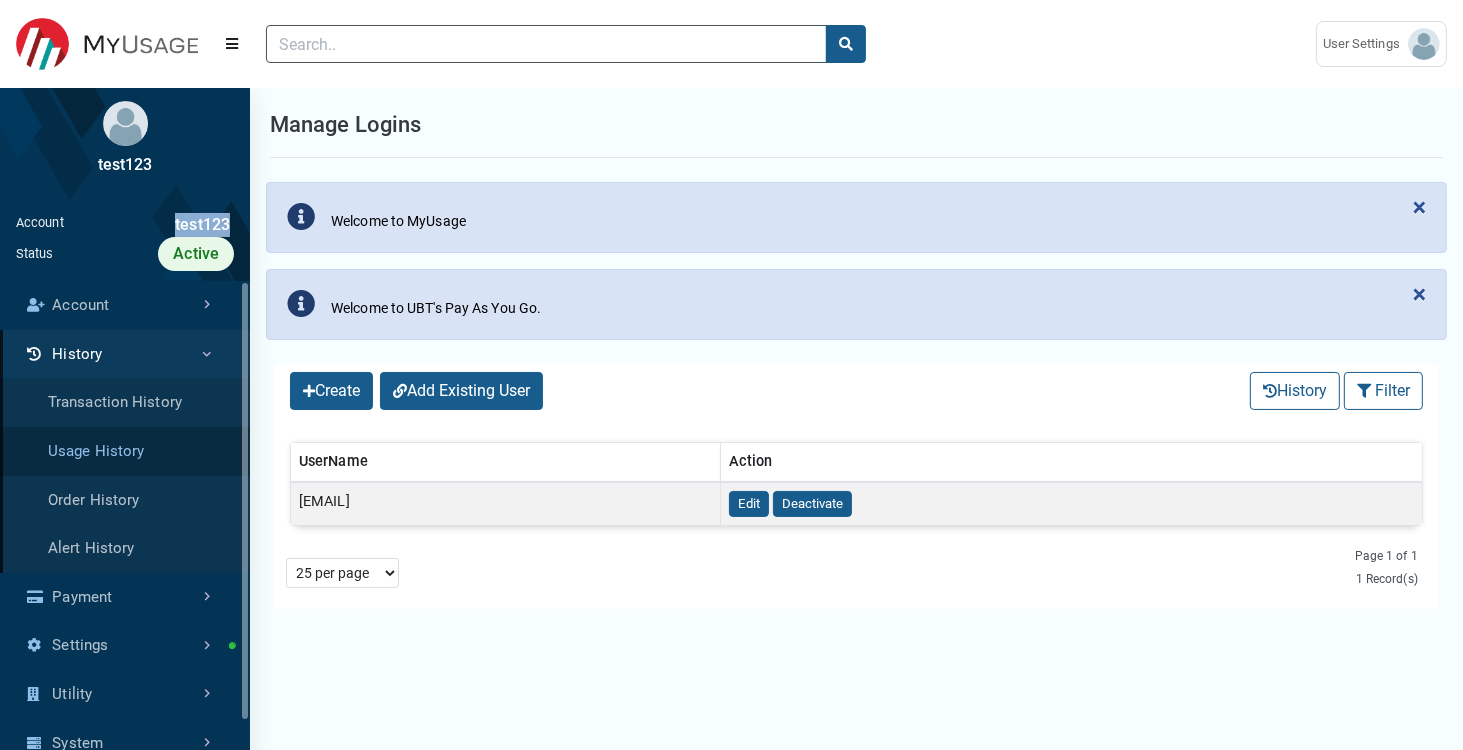 click on "Usage History" at bounding box center [125, 451] 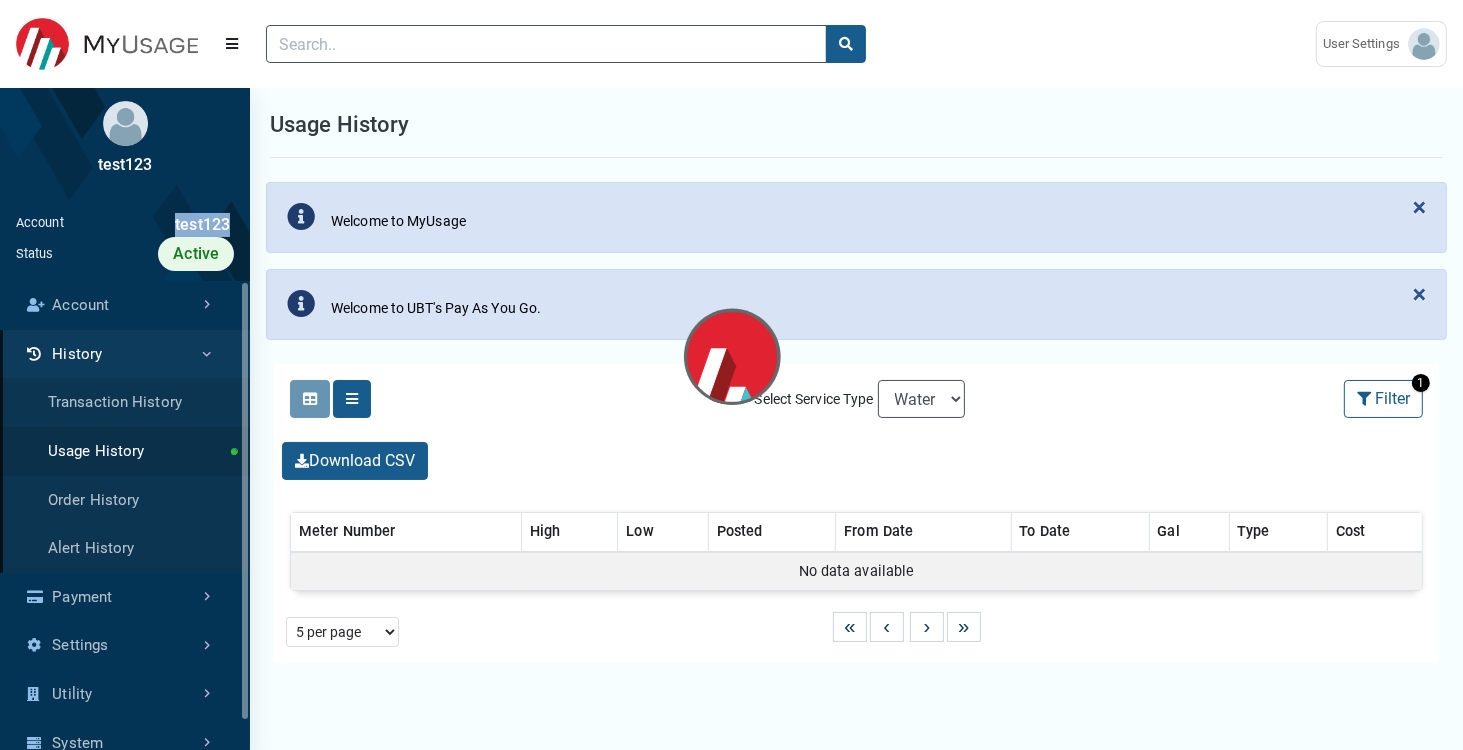 click at bounding box center (732, 375) 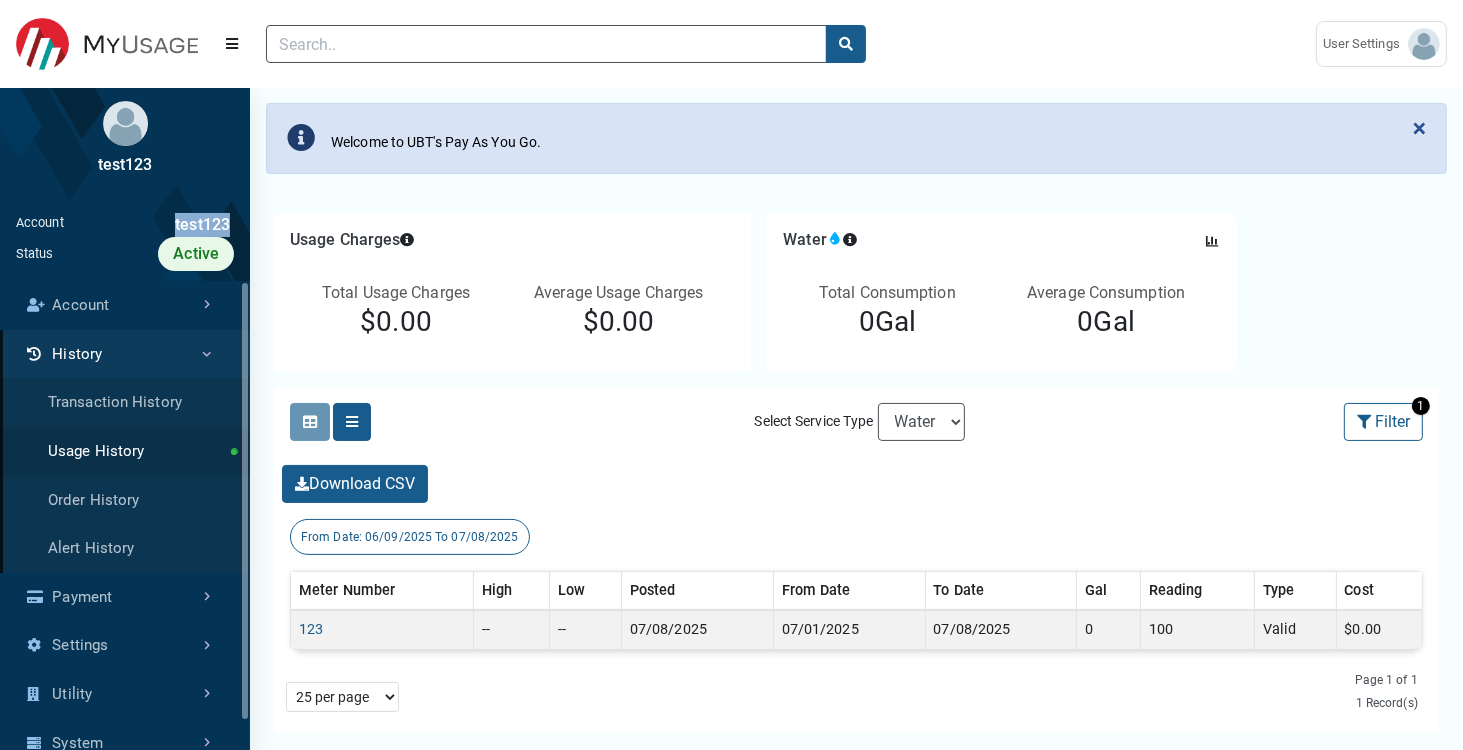 scroll, scrollTop: 480, scrollLeft: 0, axis: vertical 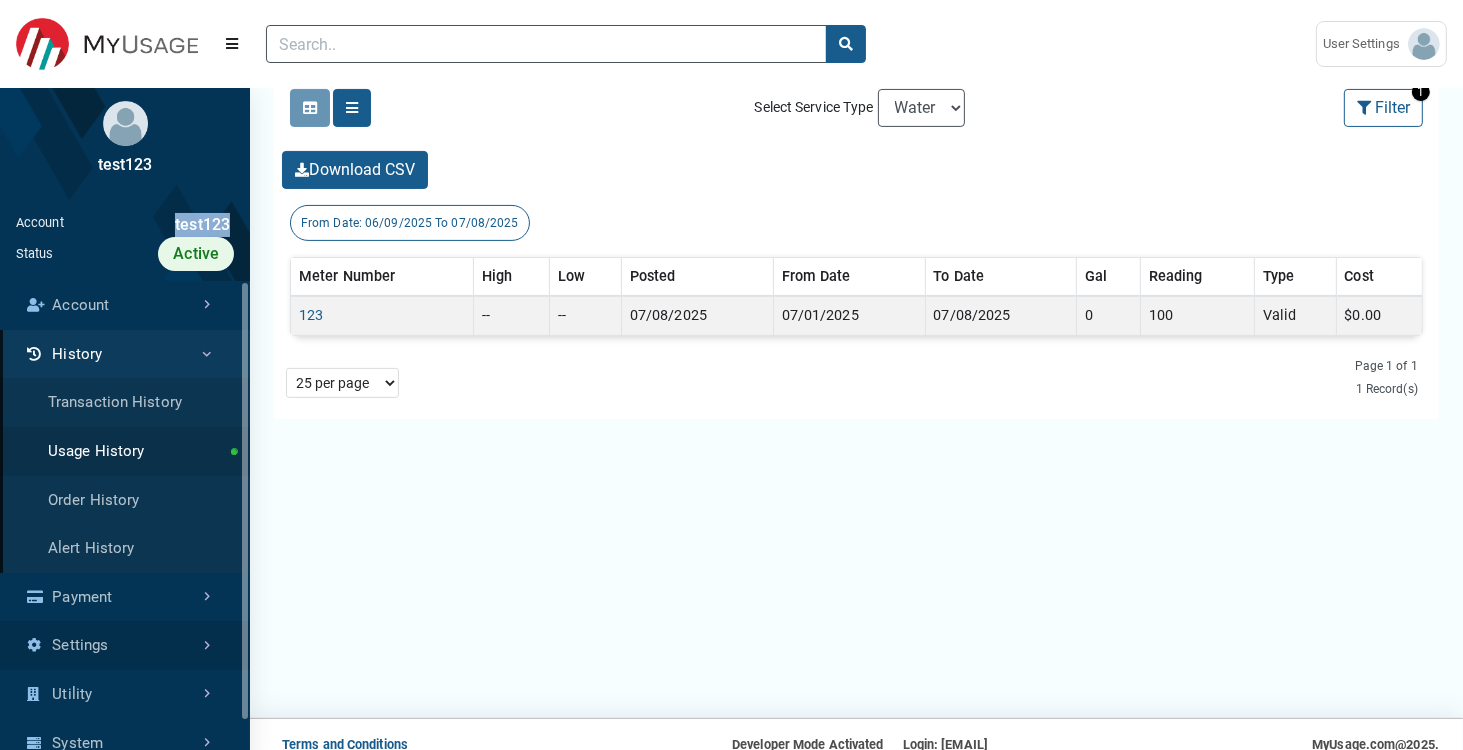 click on "Settings" at bounding box center [125, 645] 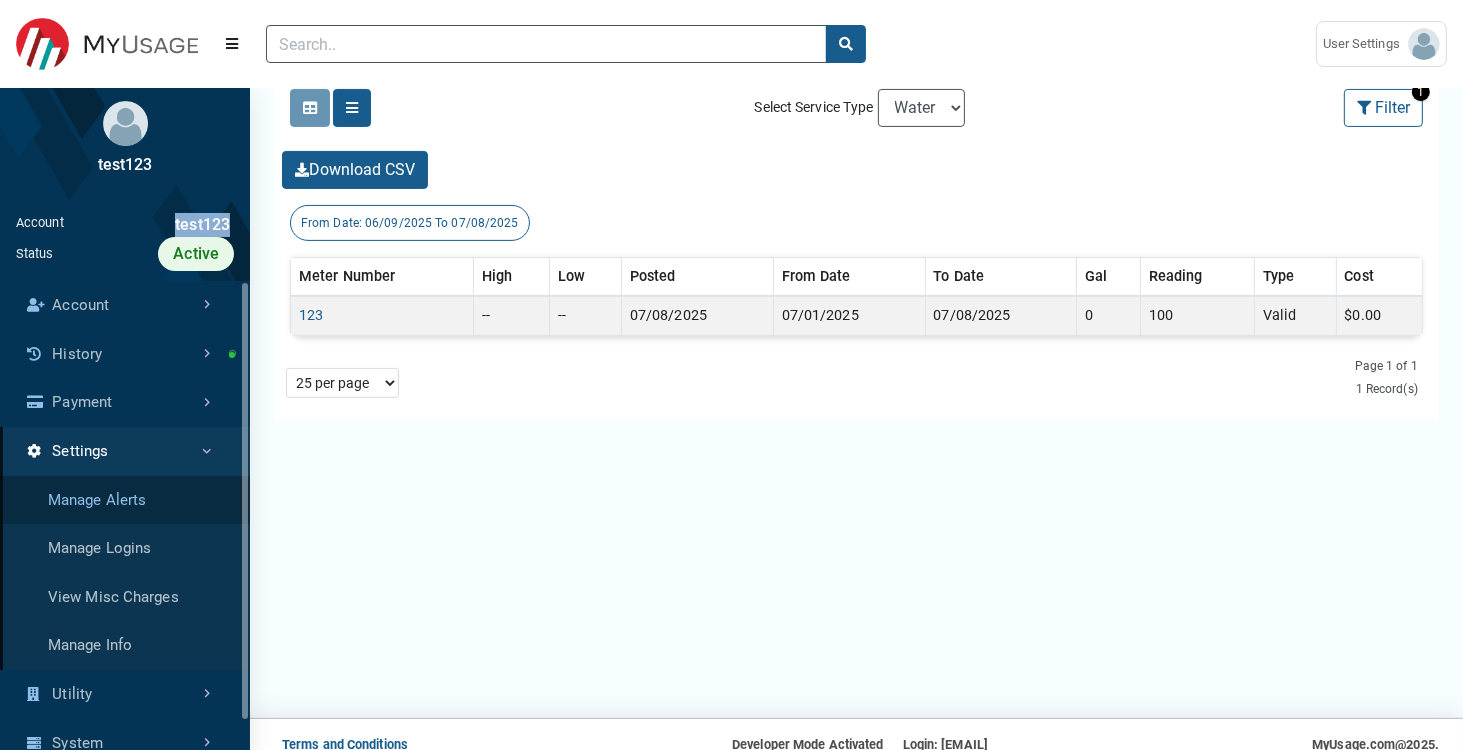 click on "Manage Alerts" at bounding box center [125, 500] 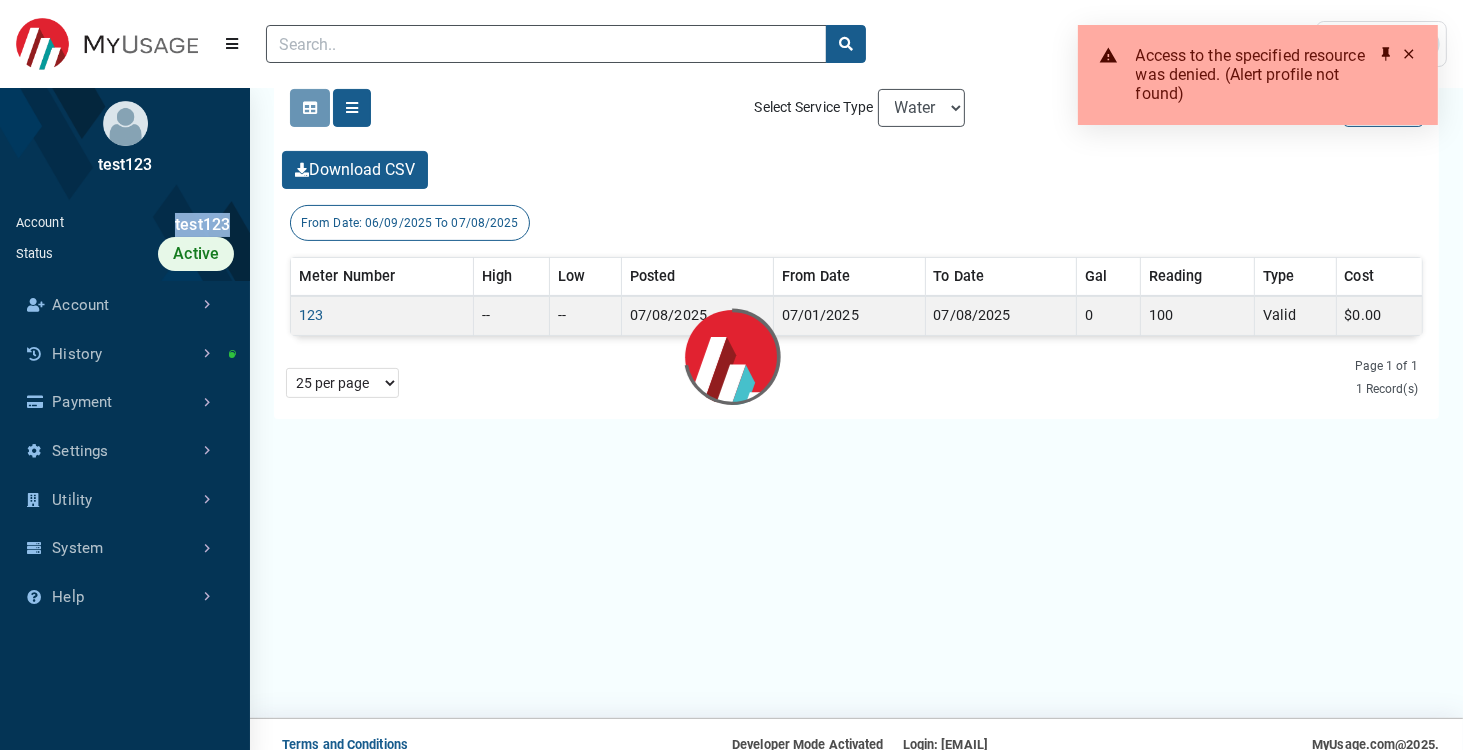 scroll, scrollTop: 0, scrollLeft: 0, axis: both 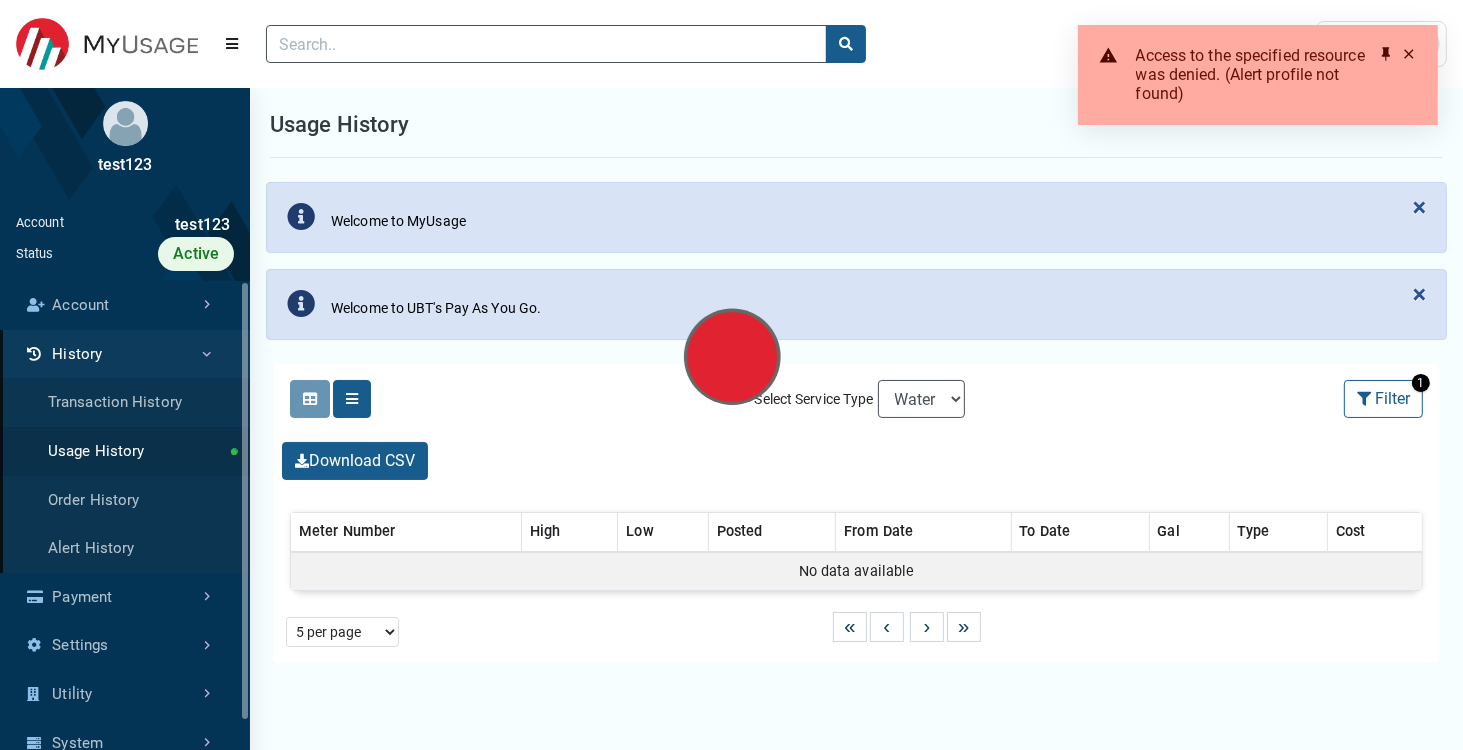 click at bounding box center [1409, 54] 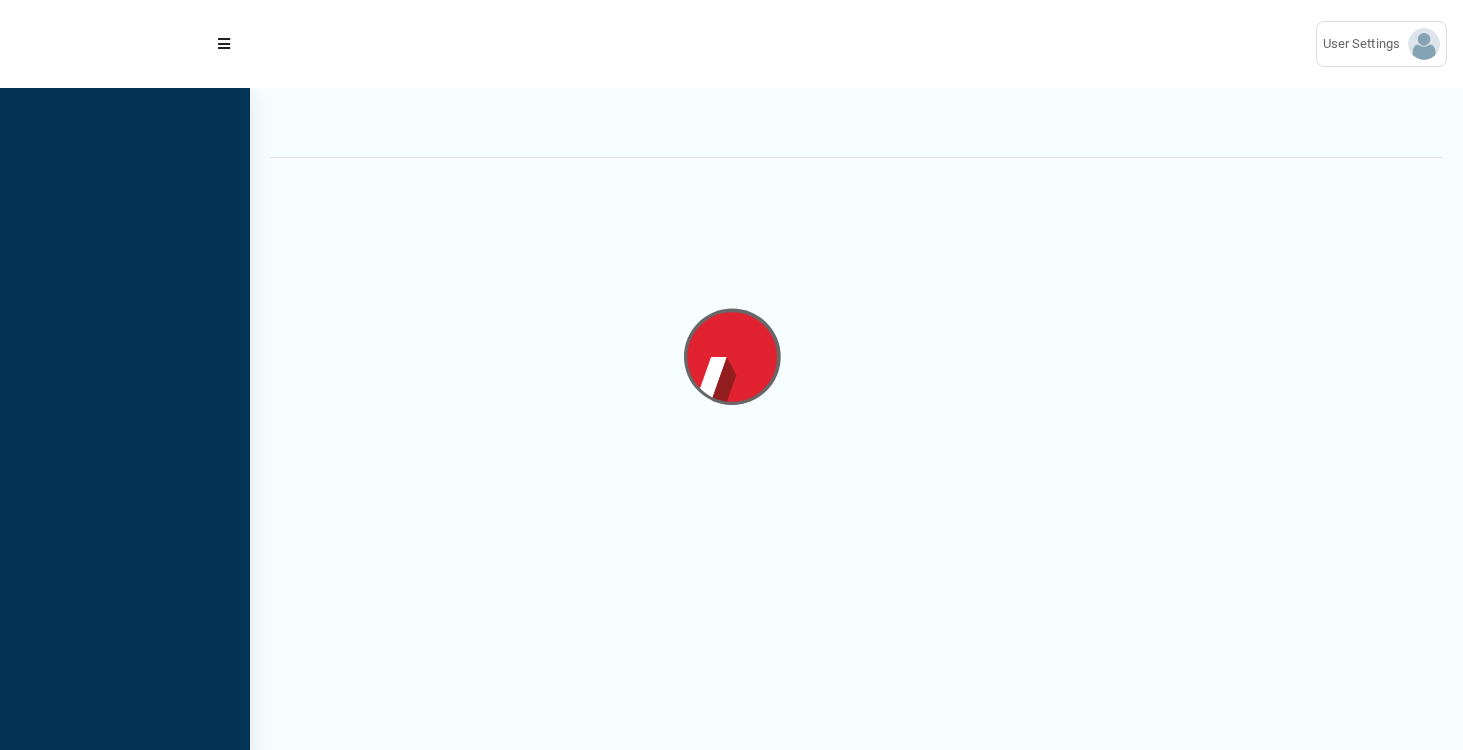 scroll, scrollTop: 0, scrollLeft: 0, axis: both 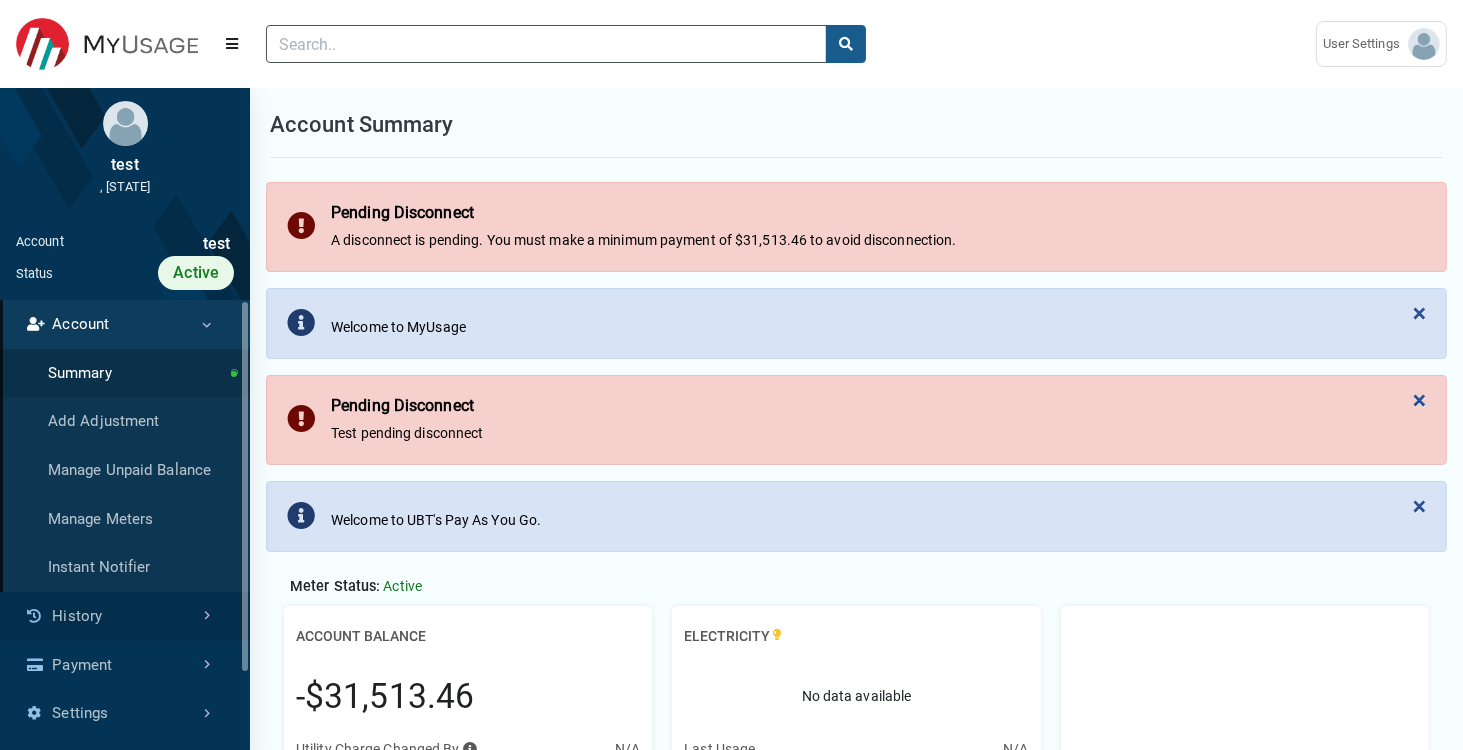 click on "History" at bounding box center (125, 616) 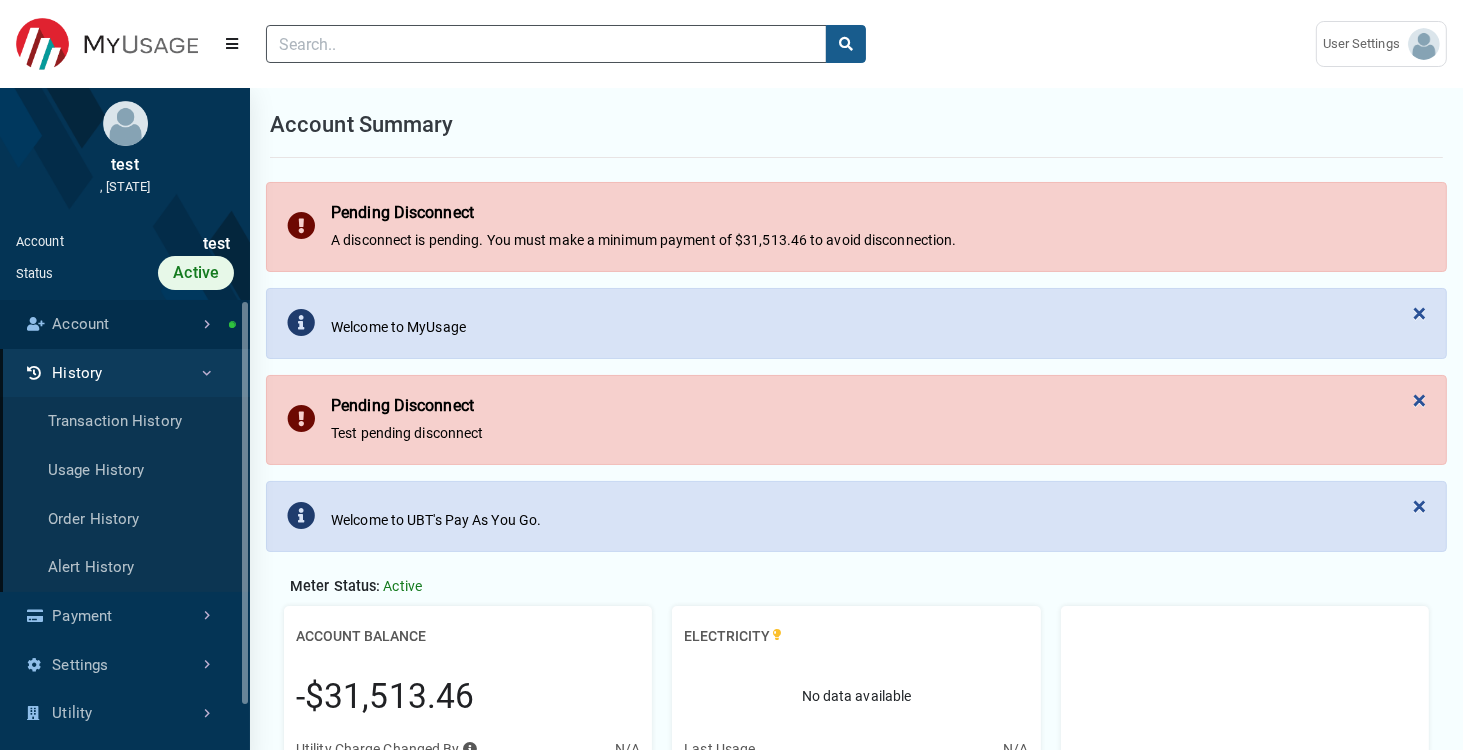 click on "Account" at bounding box center (125, 324) 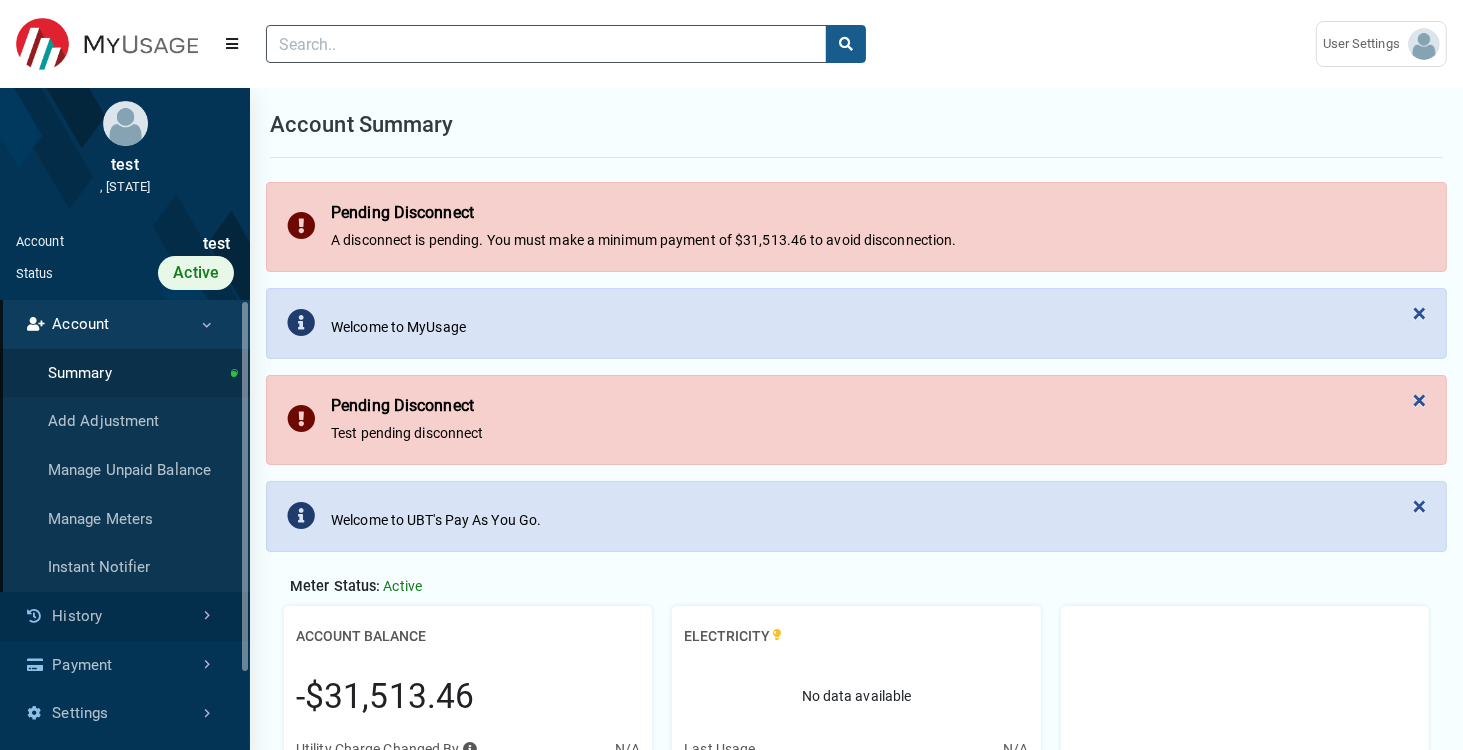 click on "History" at bounding box center [125, 616] 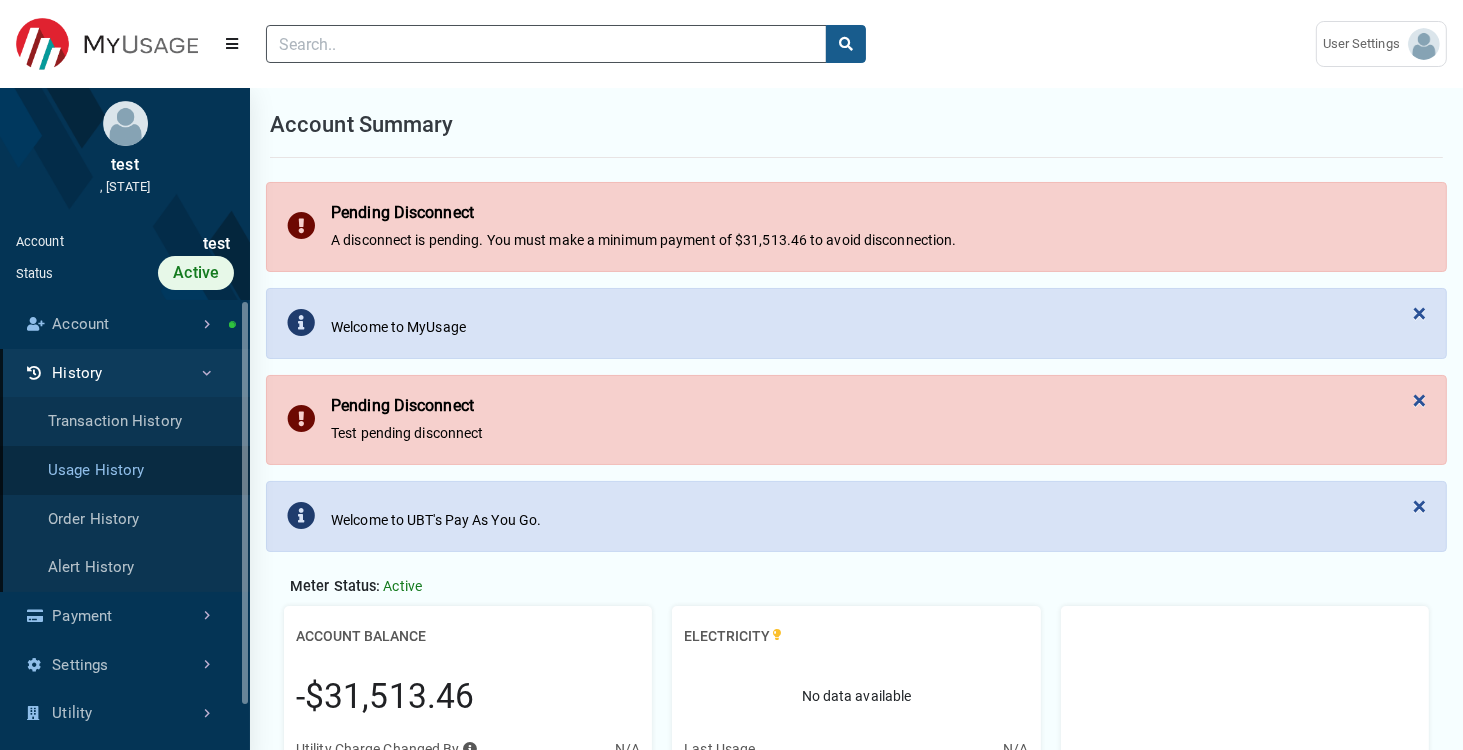 click on "Usage History" at bounding box center [125, 470] 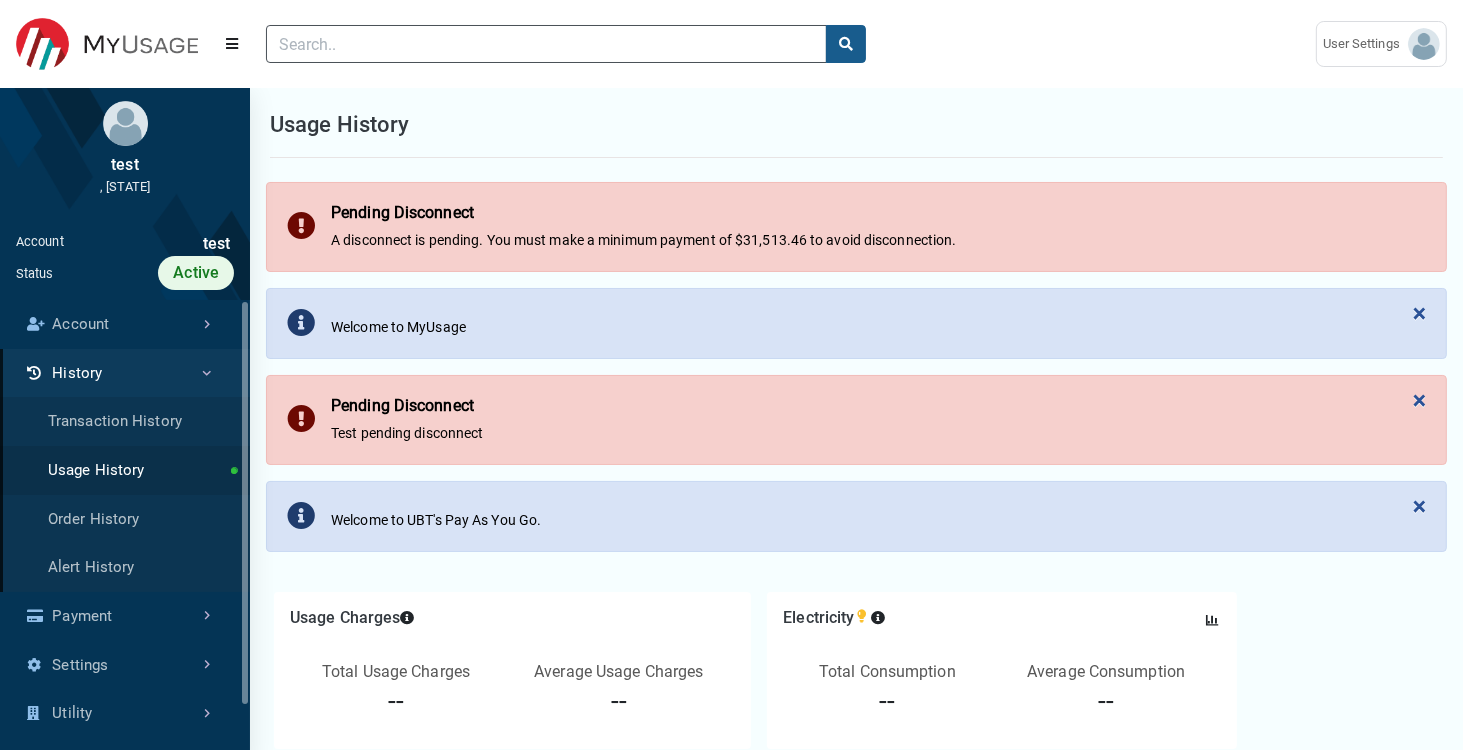 scroll, scrollTop: 240, scrollLeft: 0, axis: vertical 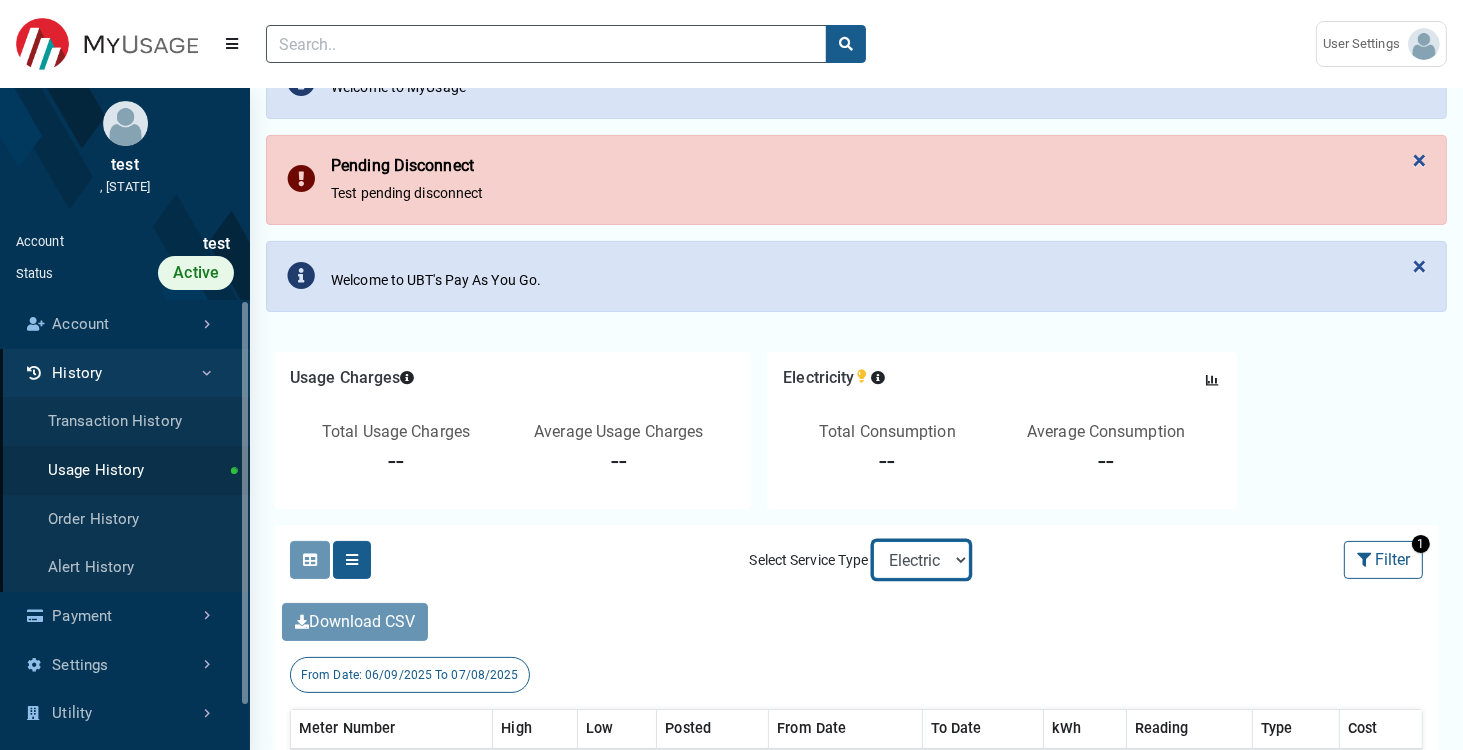 click on "Electric" at bounding box center (921, 560) 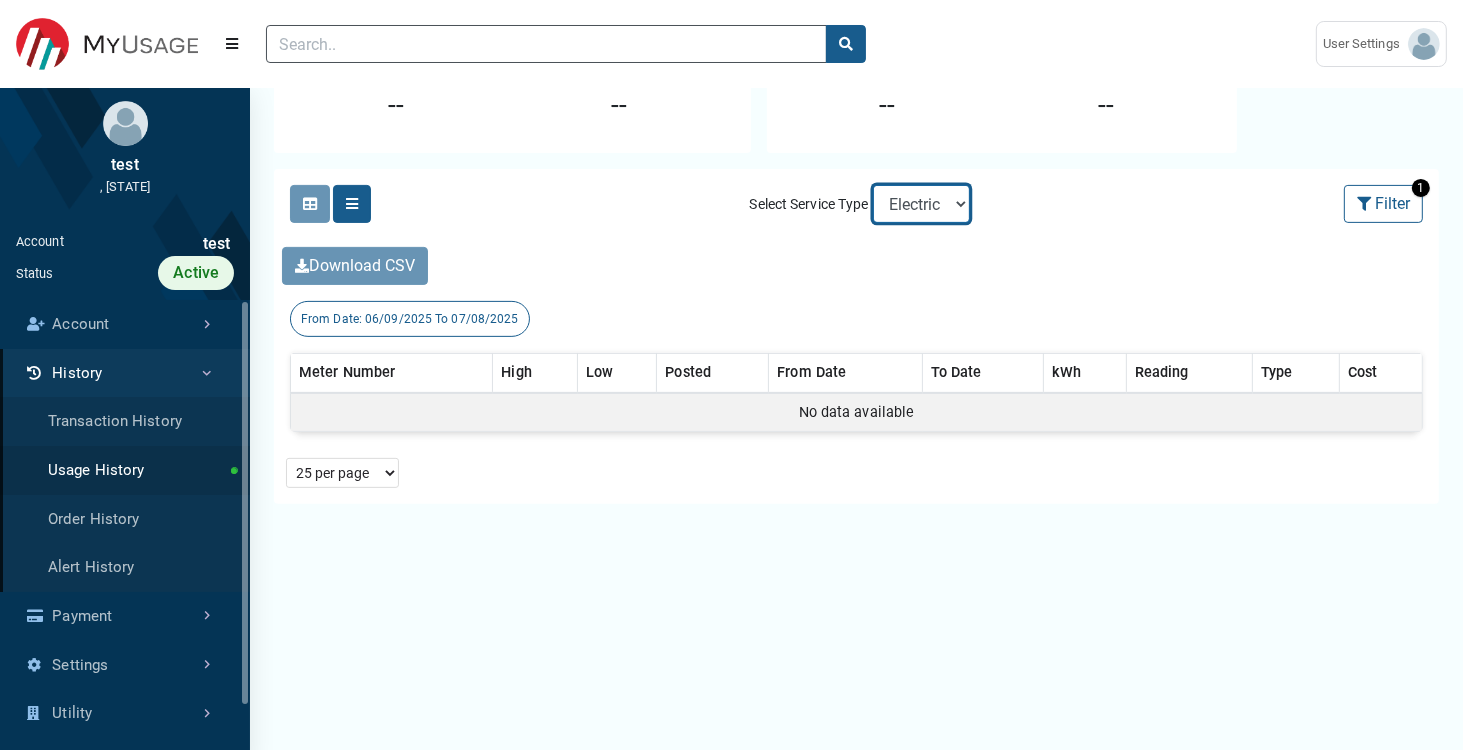scroll, scrollTop: 600, scrollLeft: 0, axis: vertical 